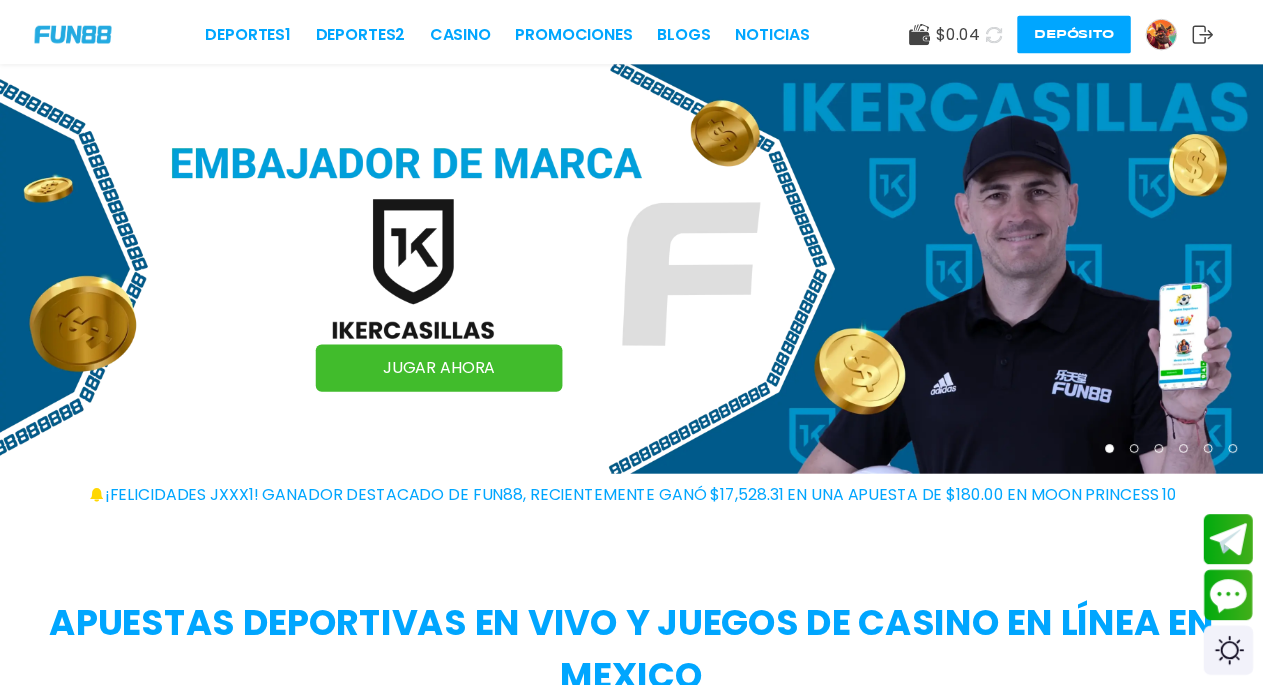 scroll, scrollTop: 0, scrollLeft: 0, axis: both 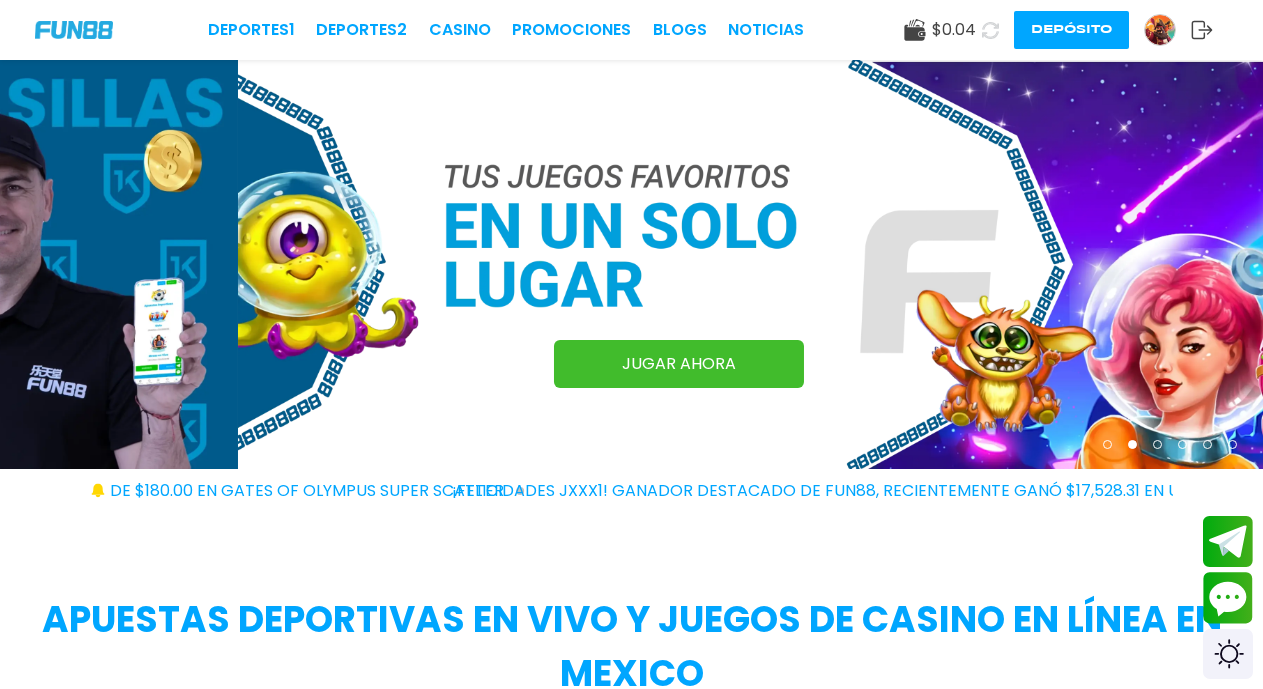 drag, startPoint x: 0, startPoint y: 0, endPoint x: 478, endPoint y: 86, distance: 485.67477 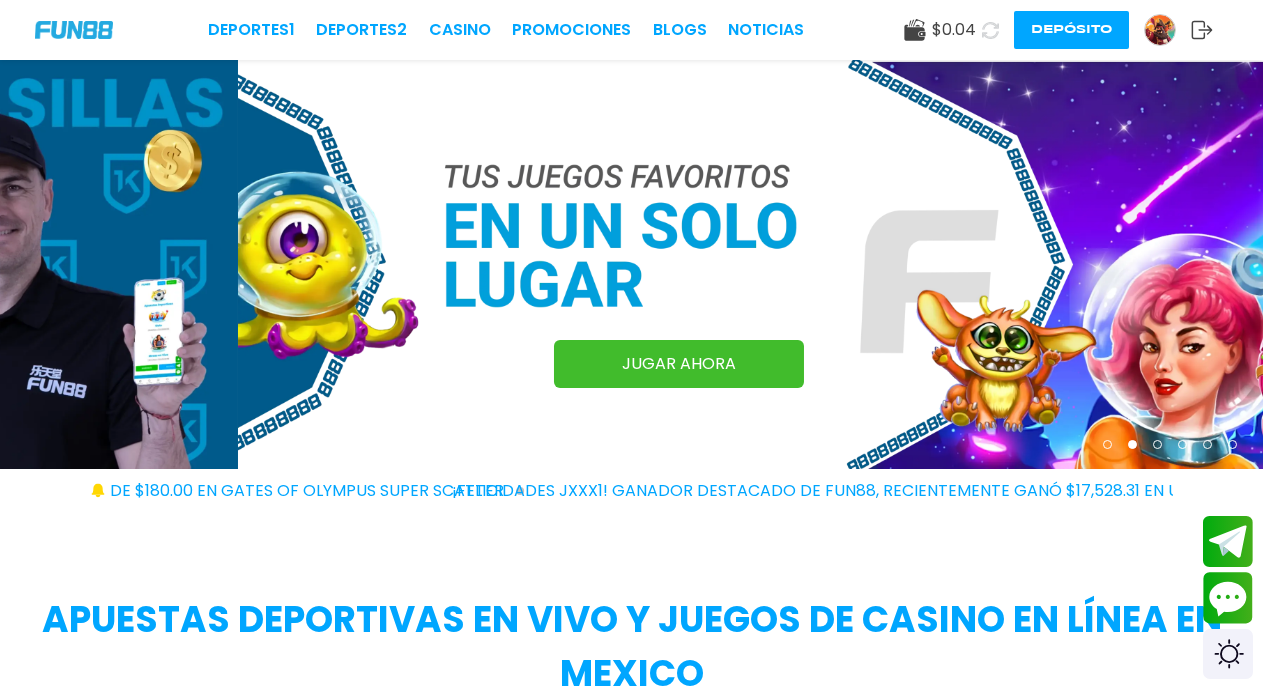 click at bounding box center [869, 264] 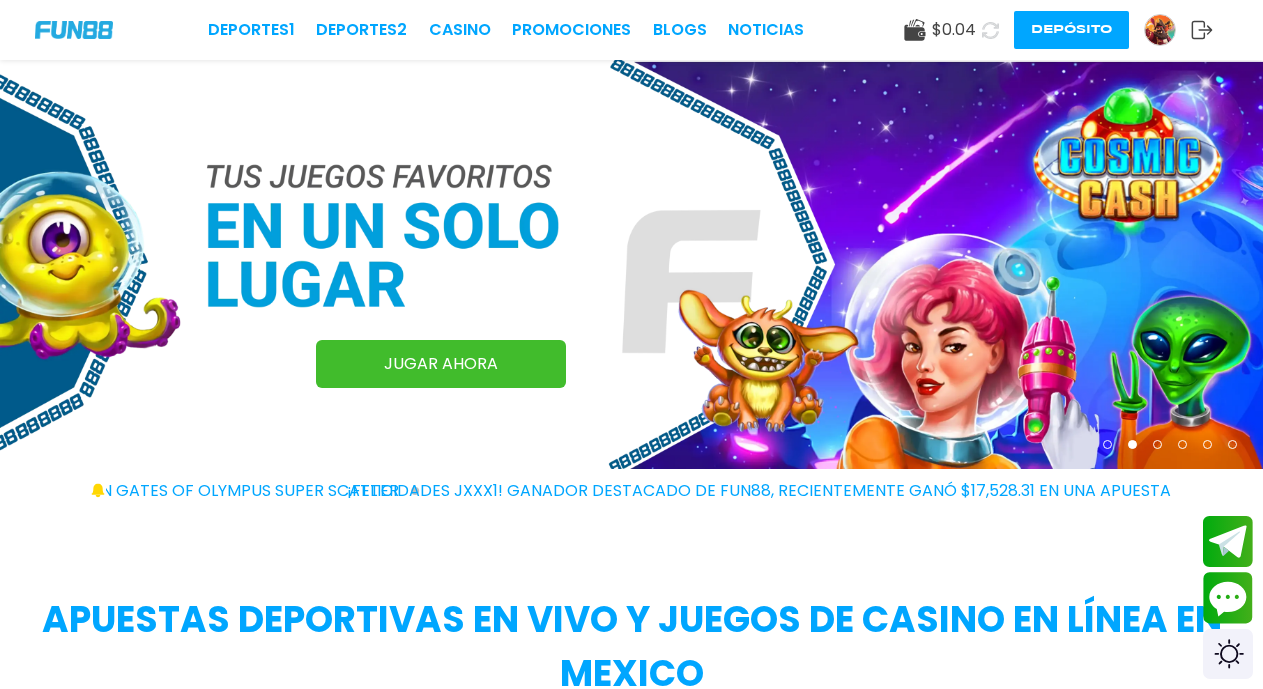 click 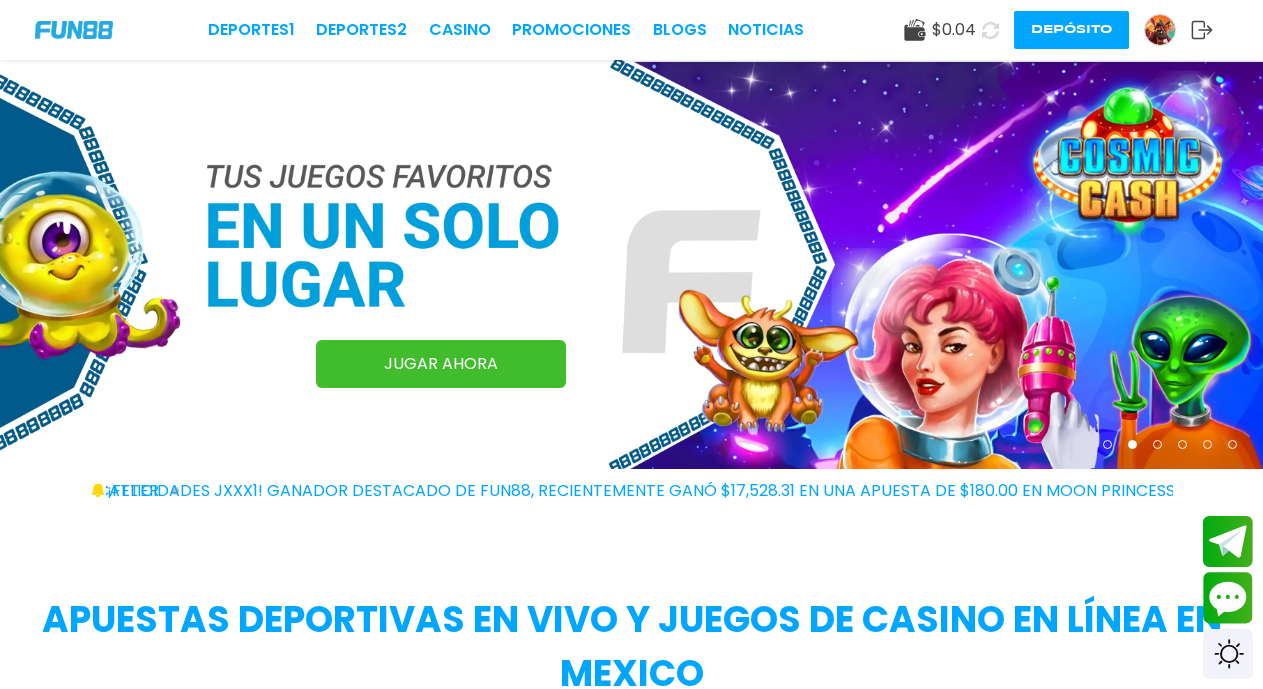 click on "Depósito" at bounding box center (1071, 30) 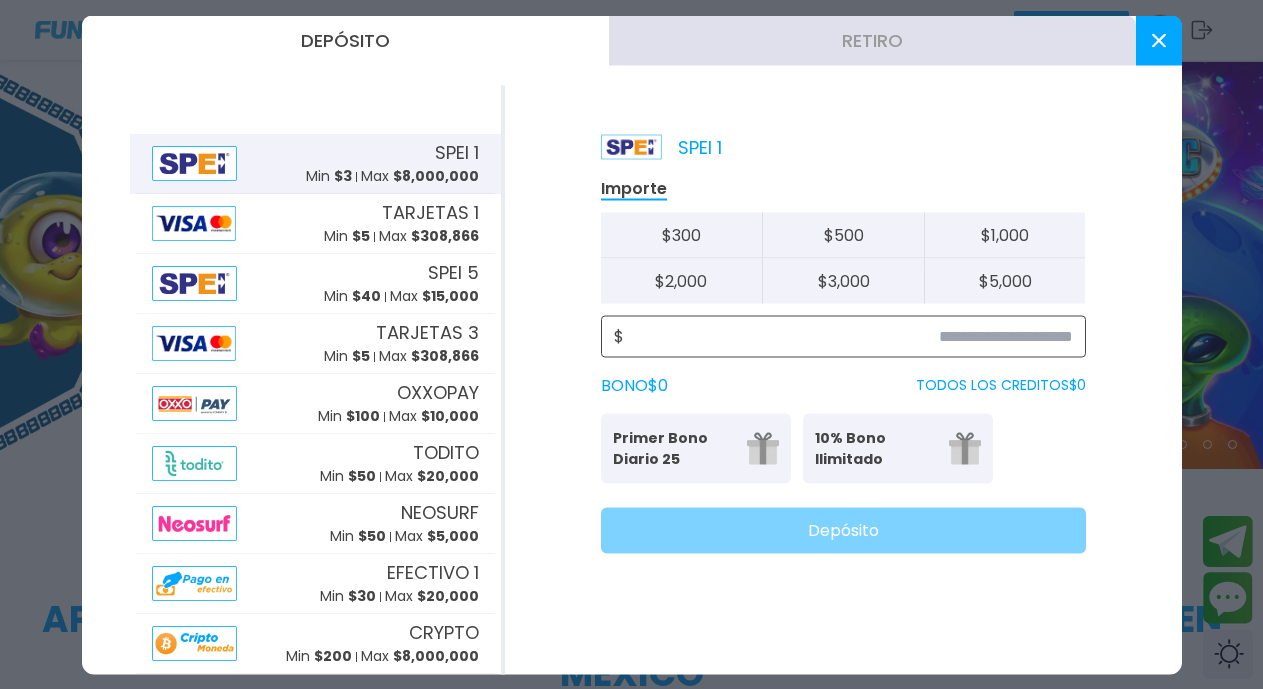 click at bounding box center (848, 336) 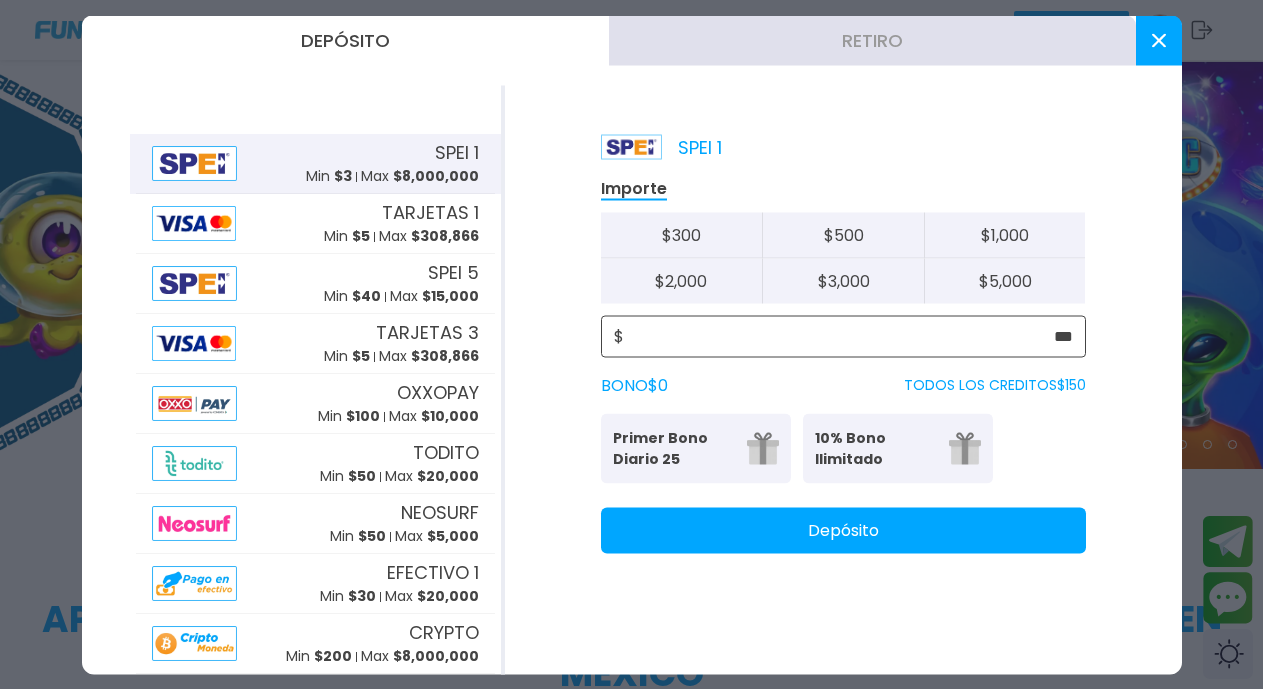 type on "***" 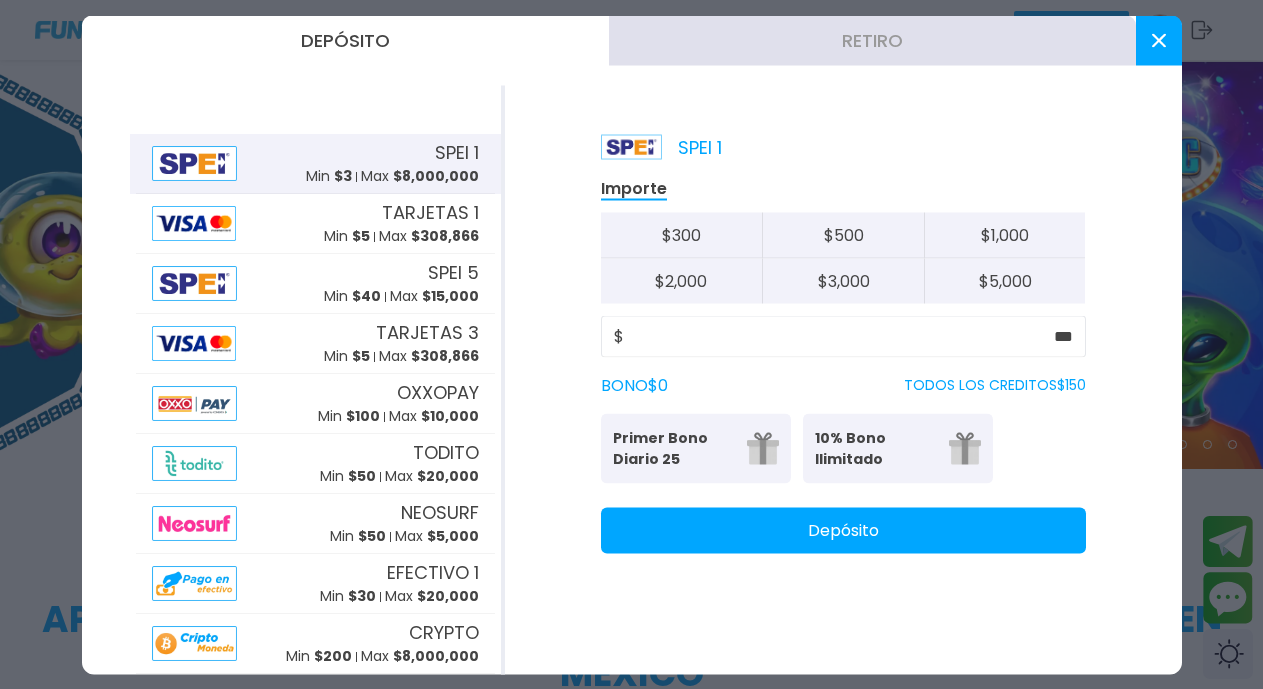 click on "Primer Bono Diario 25" at bounding box center [674, 448] 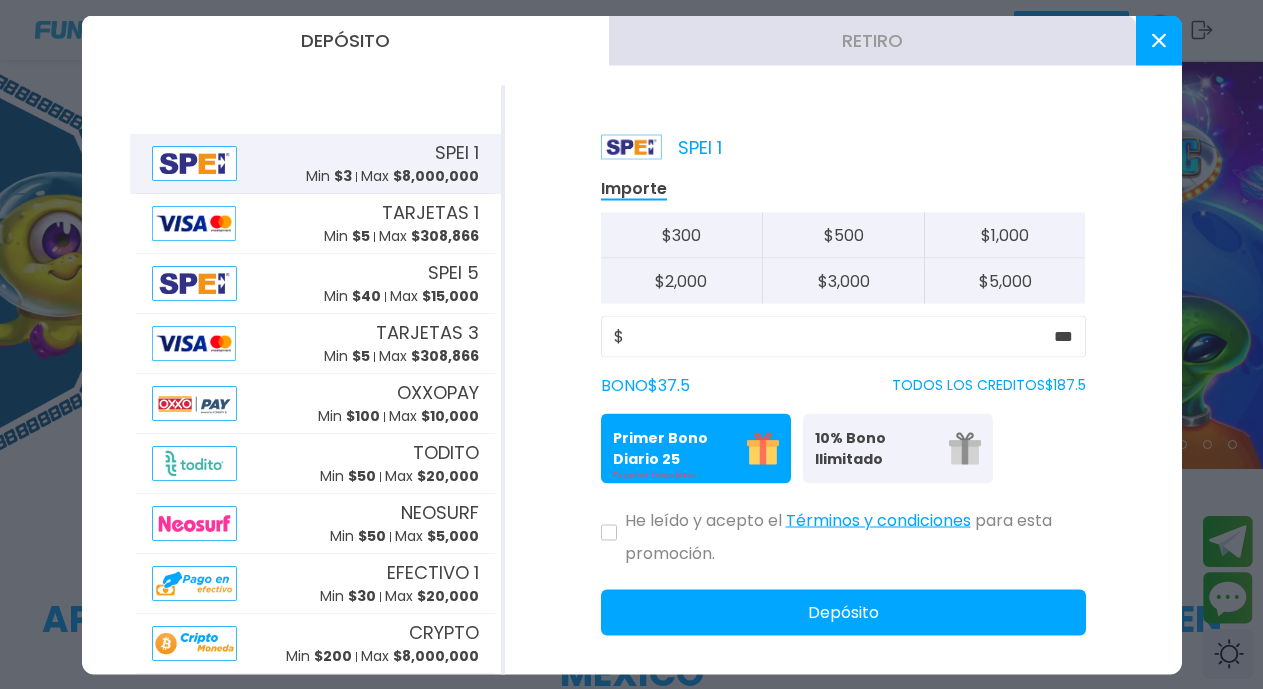 click on "Primer Bono Diario 25" at bounding box center [674, 448] 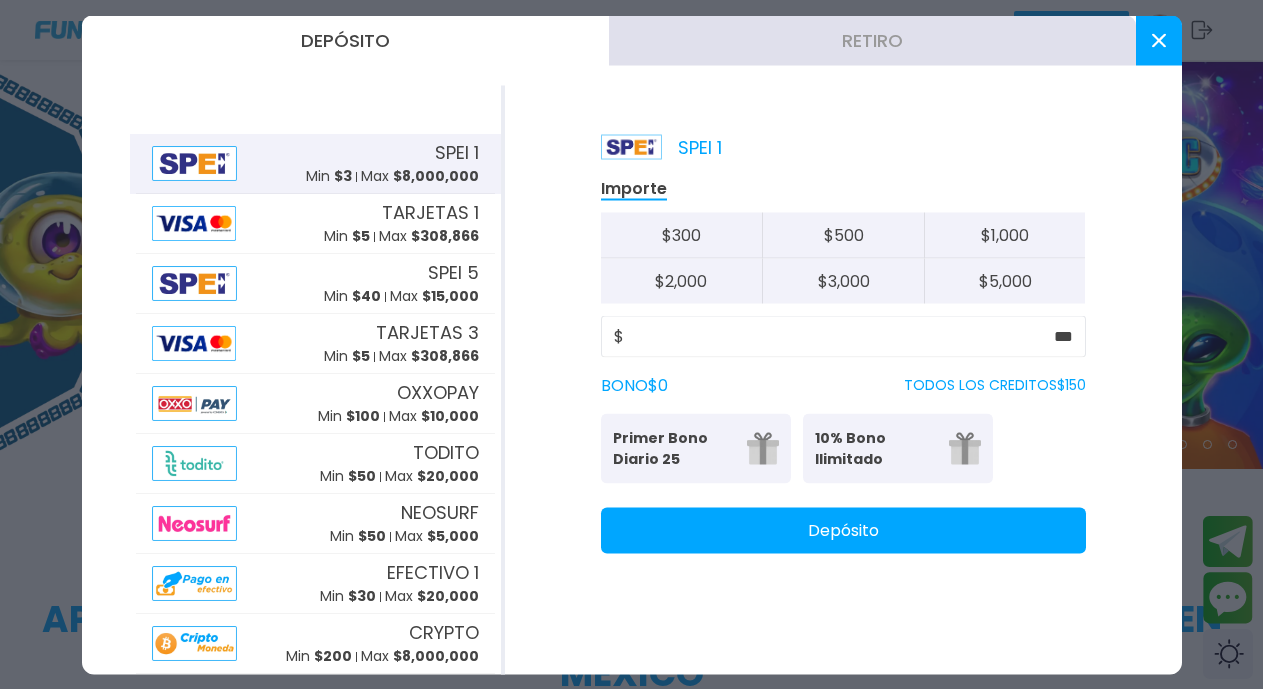 click on "Depósito" at bounding box center (843, 530) 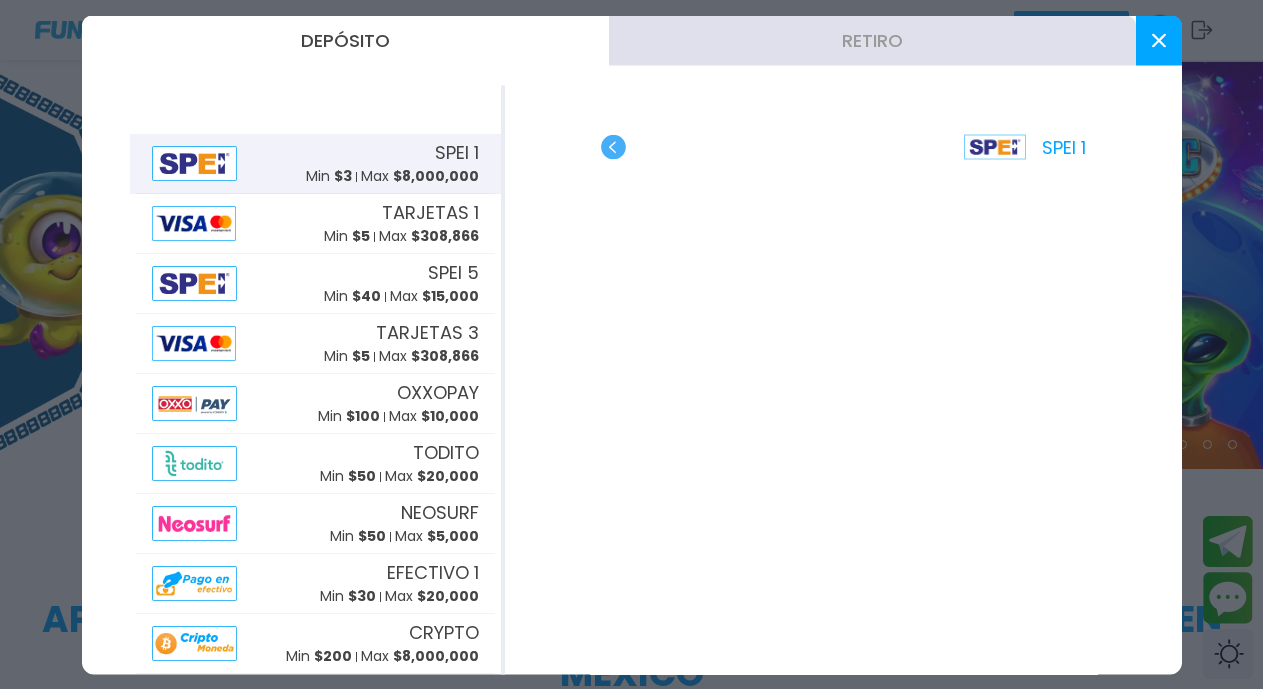 click 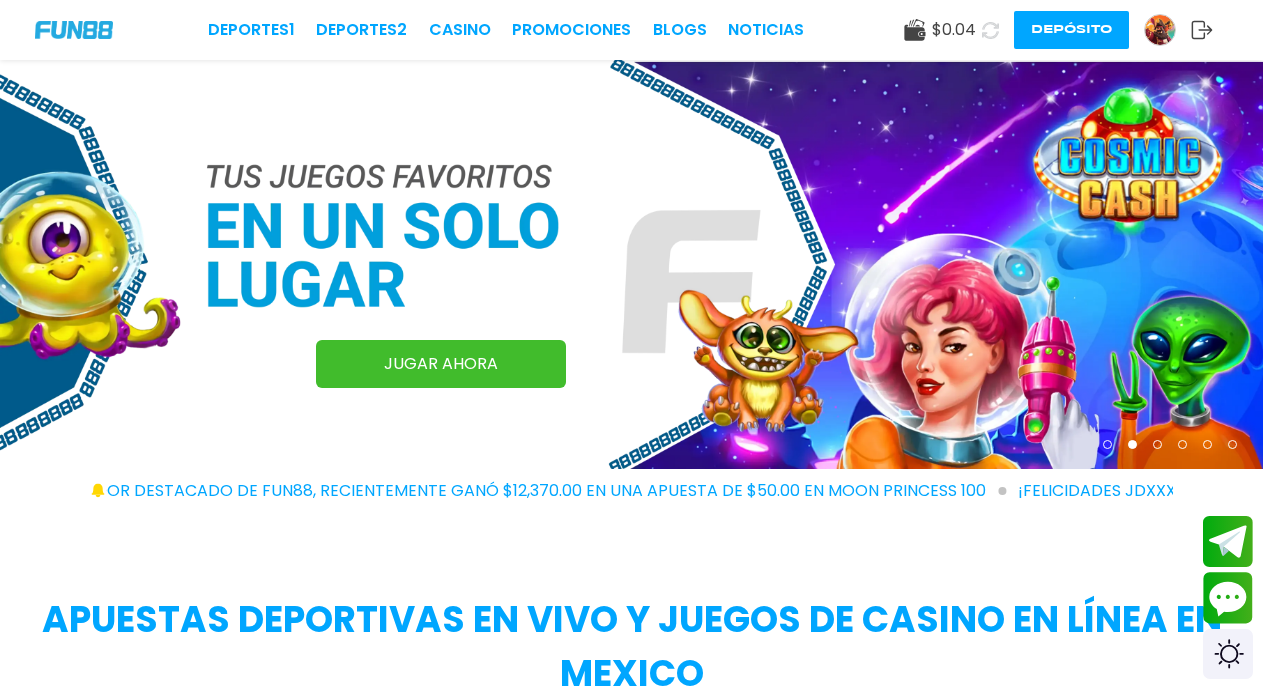click 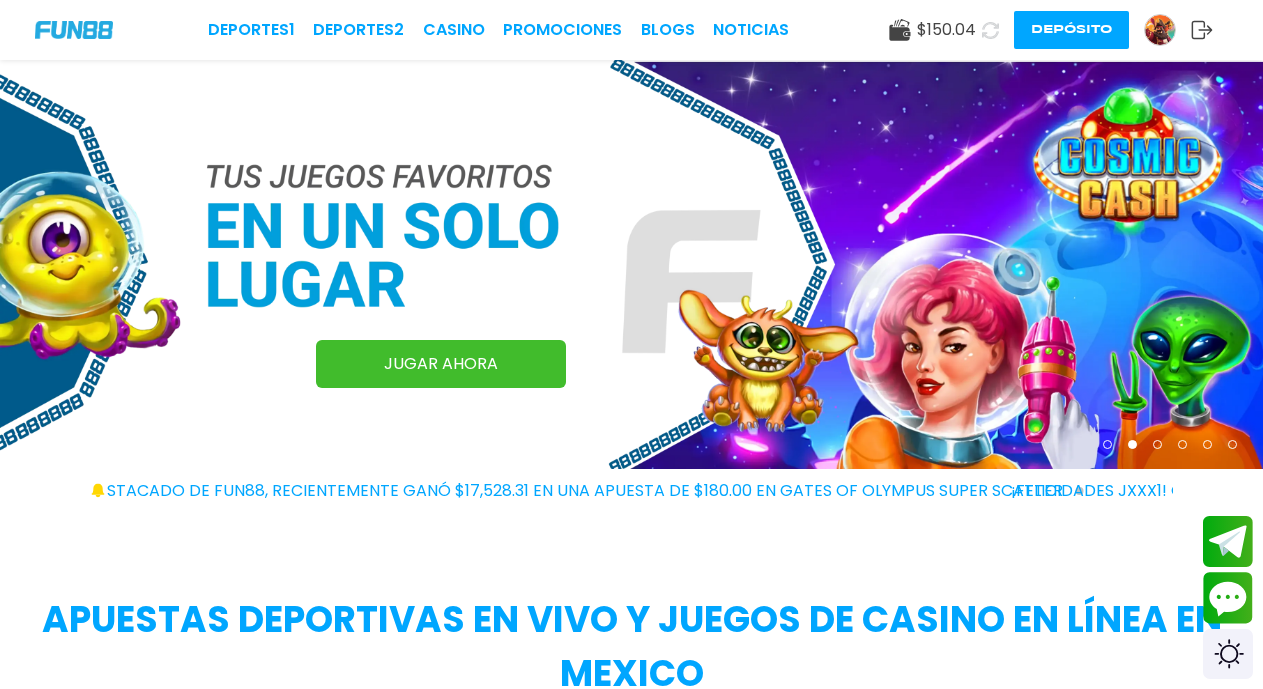 click 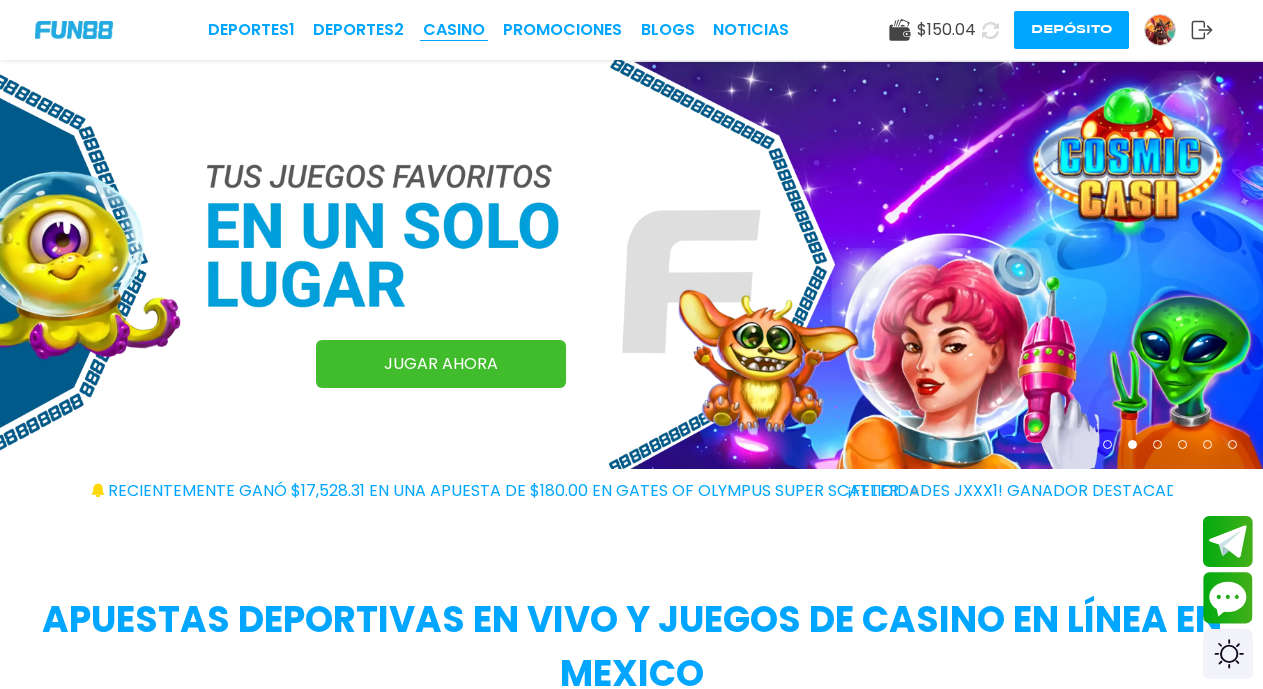 click on "CASINO" at bounding box center (454, 30) 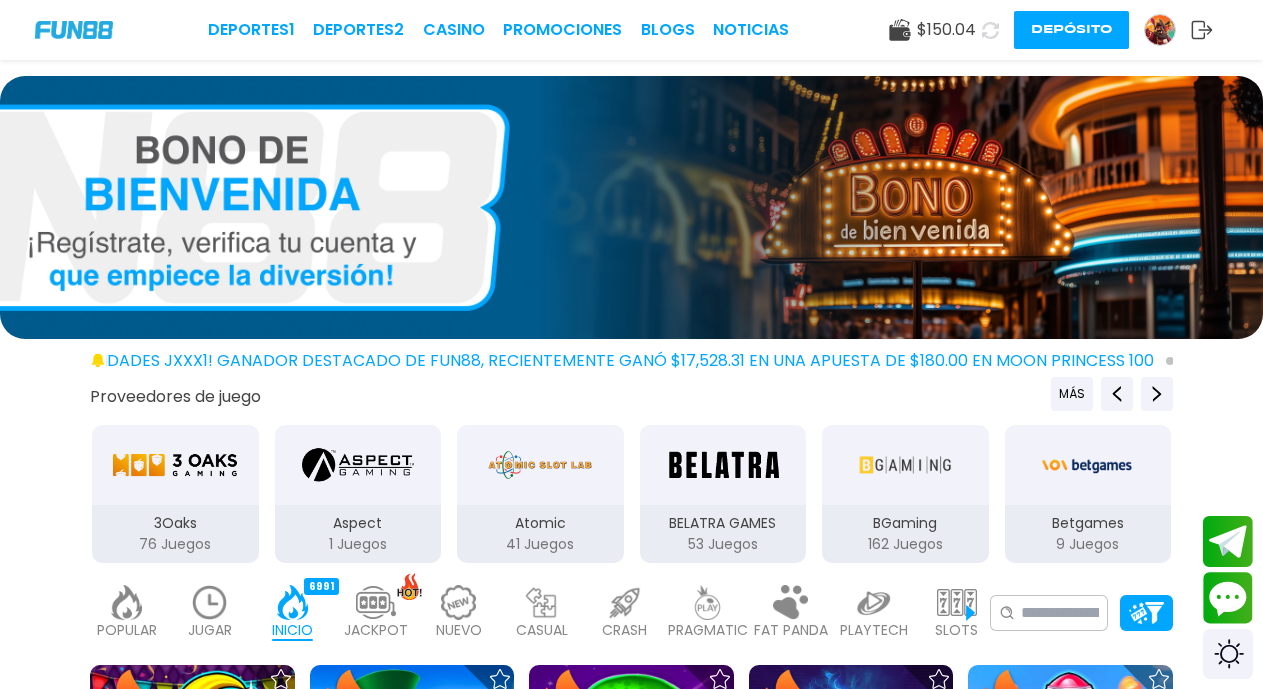 click 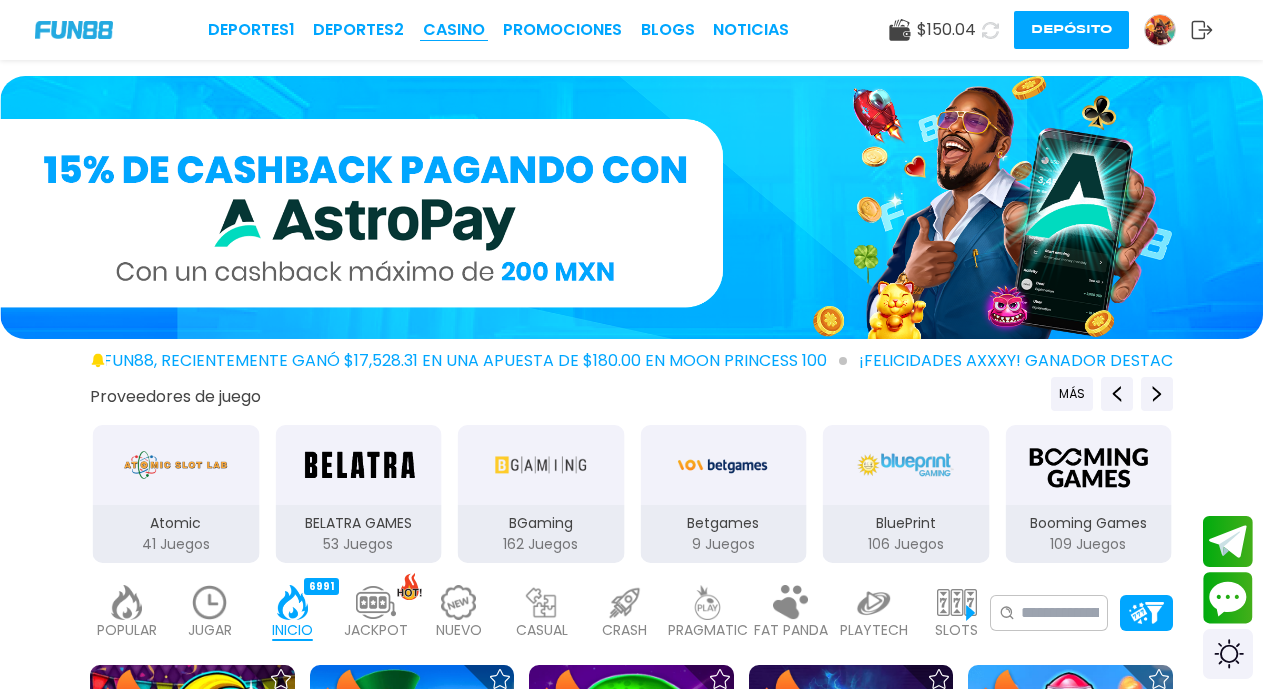 click on "CASINO" at bounding box center [454, 30] 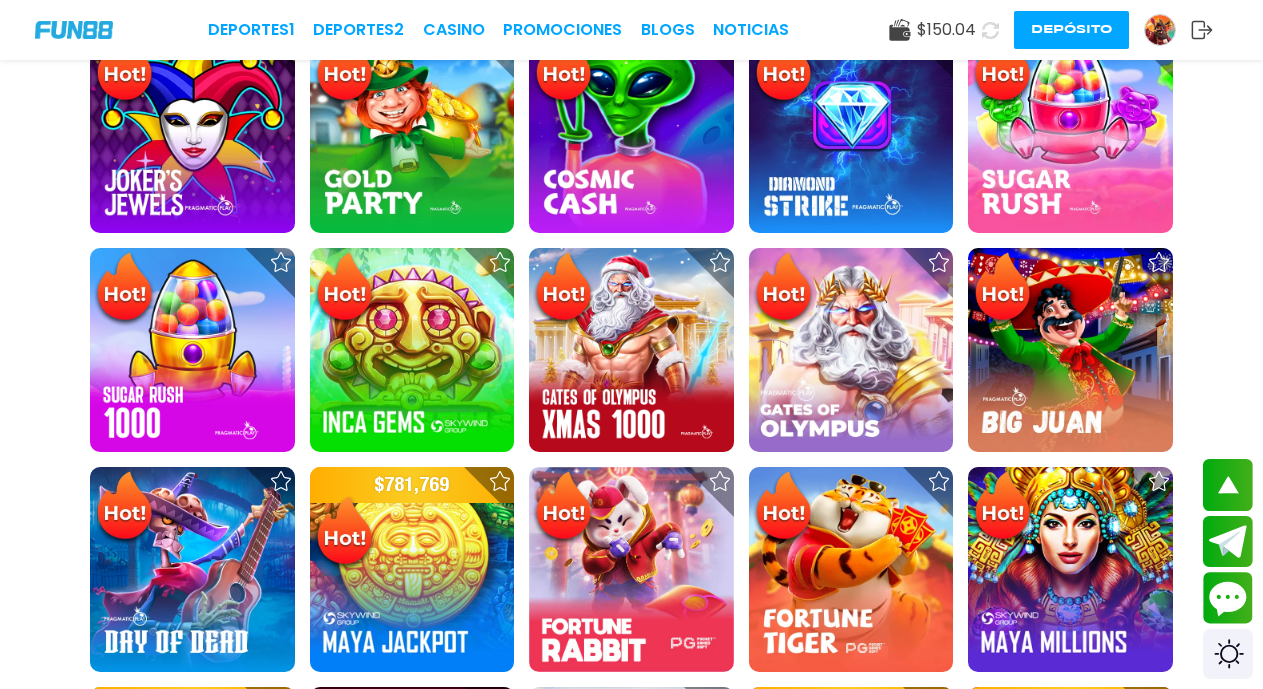 scroll, scrollTop: 1206, scrollLeft: 0, axis: vertical 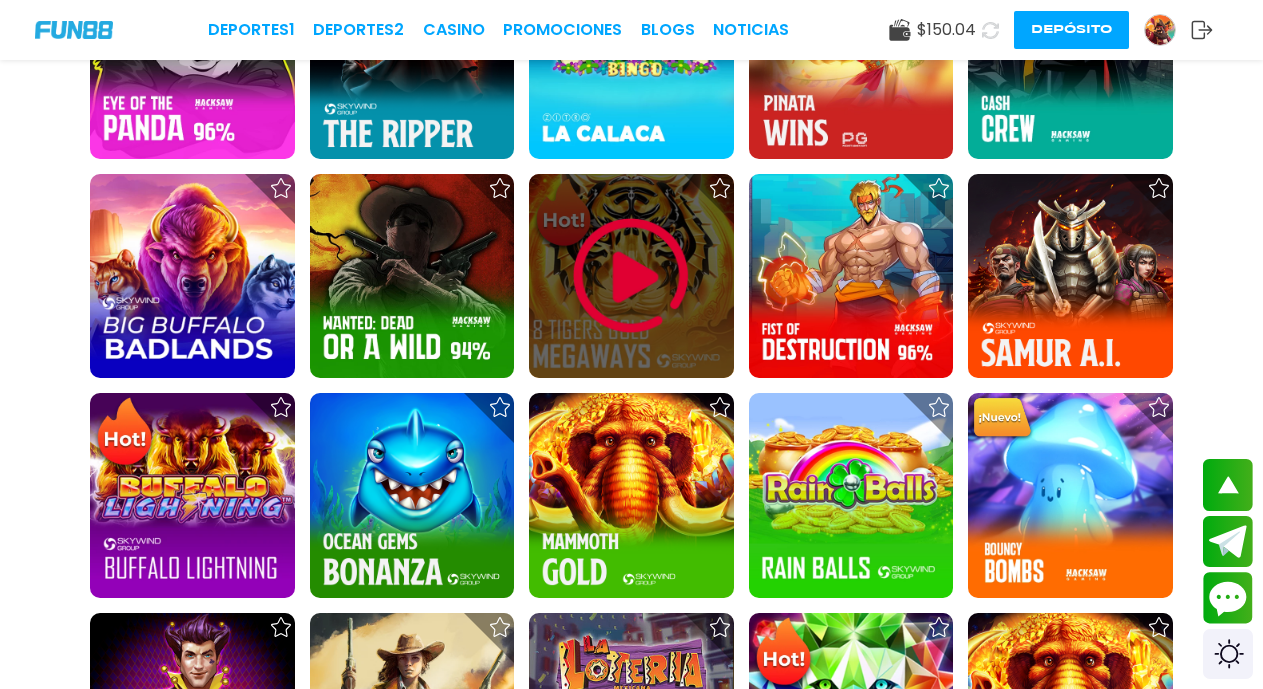 click at bounding box center [631, 276] 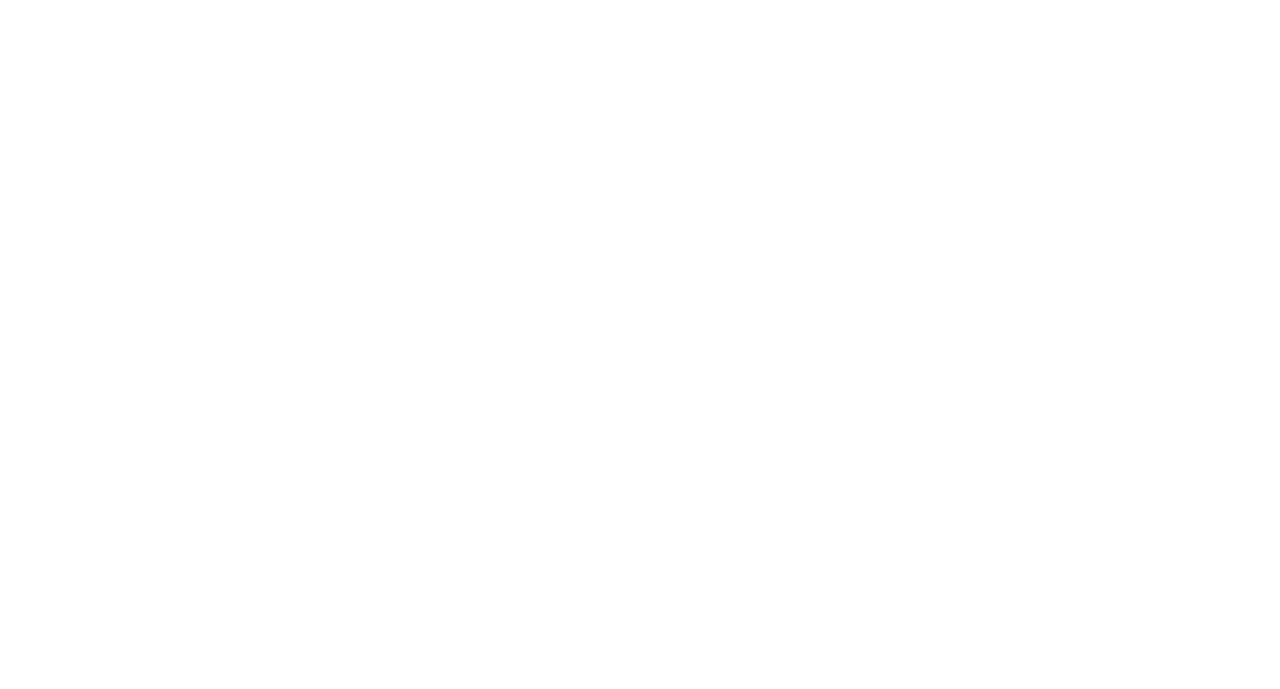 scroll, scrollTop: 0, scrollLeft: 0, axis: both 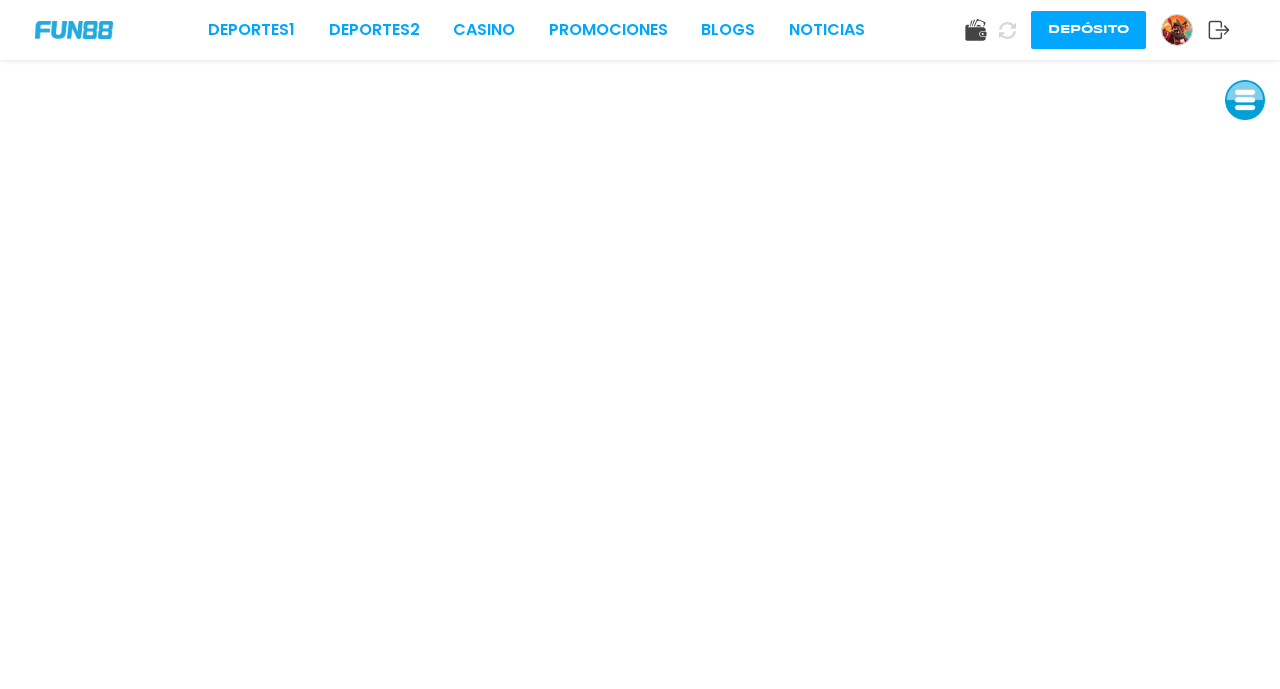 click at bounding box center [1245, 100] 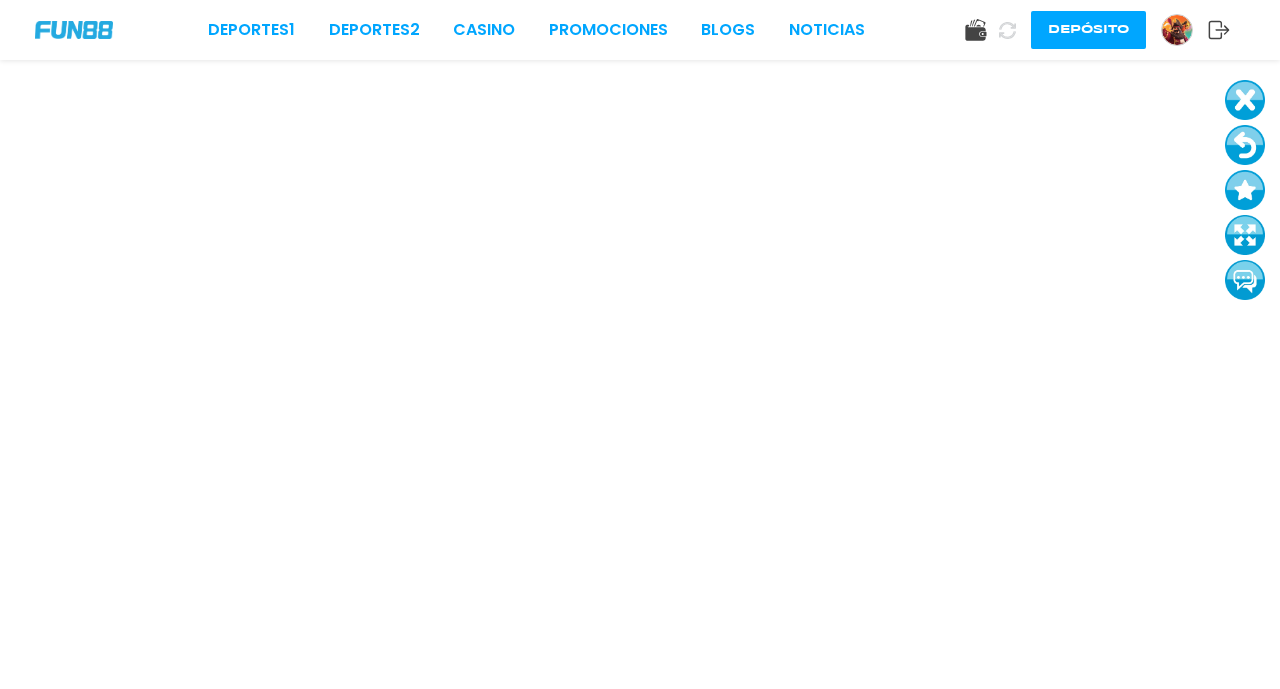 click at bounding box center [1245, 145] 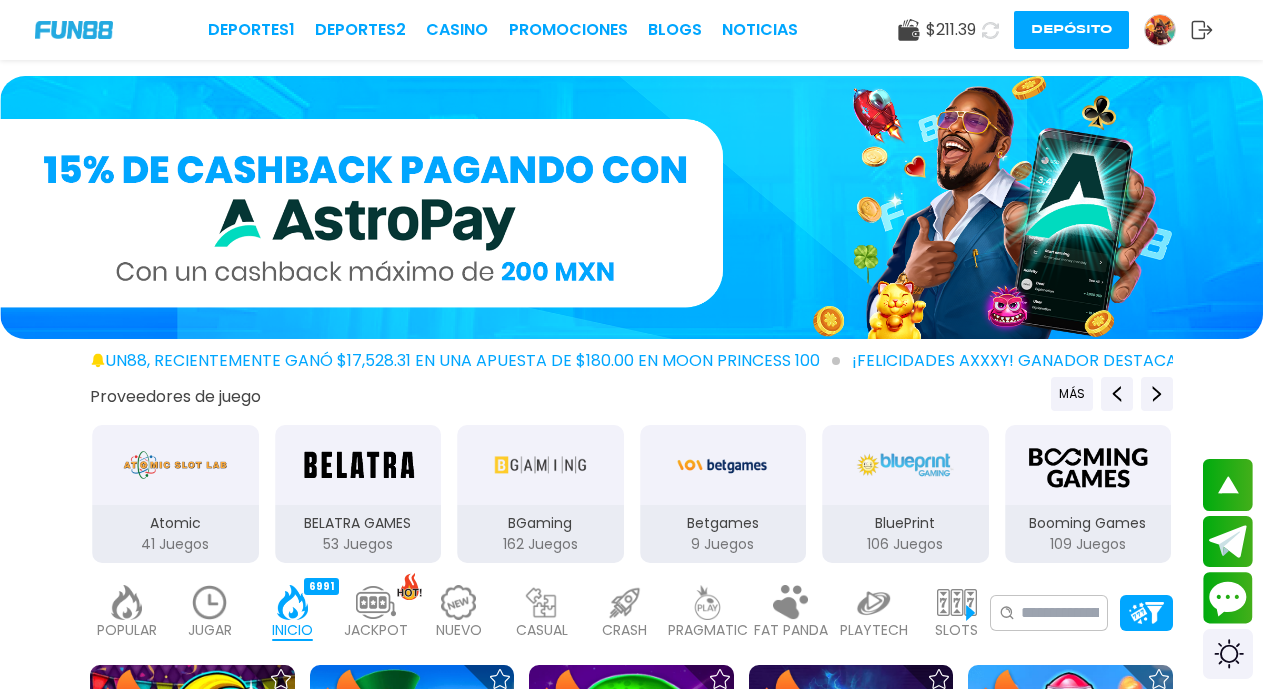 scroll, scrollTop: 1206, scrollLeft: 0, axis: vertical 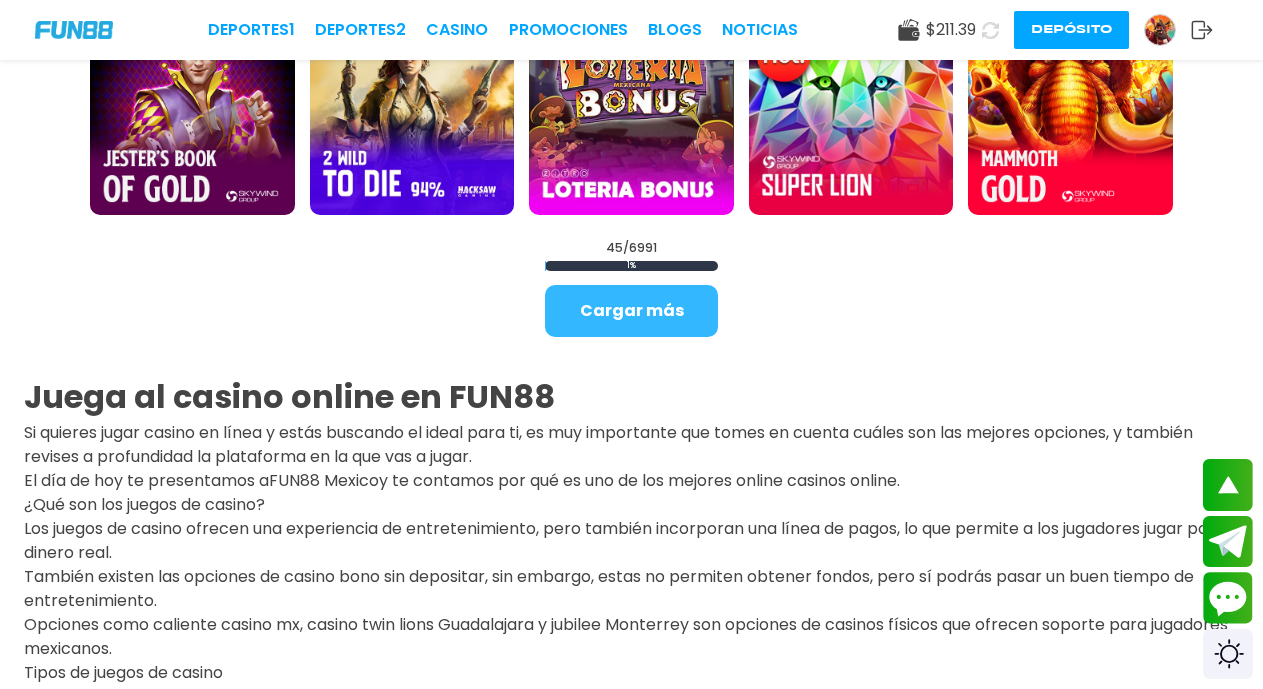 click on "Cargar más" at bounding box center (631, 311) 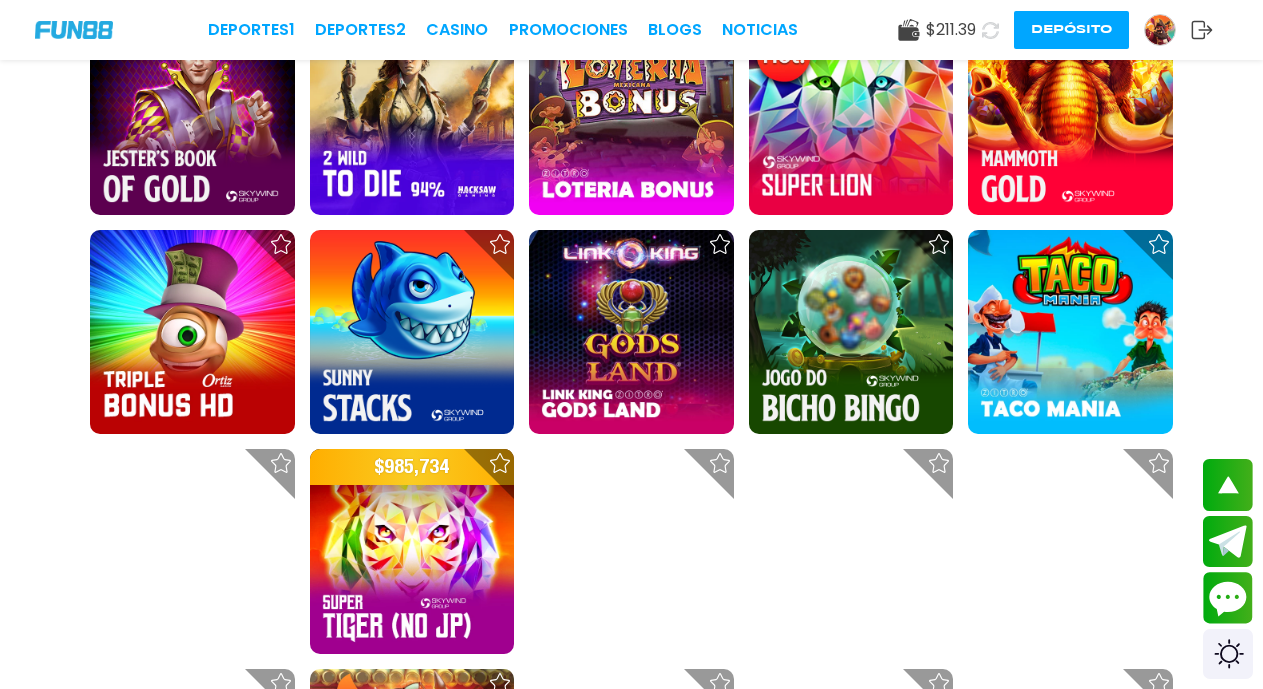 click at bounding box center [631, 332] 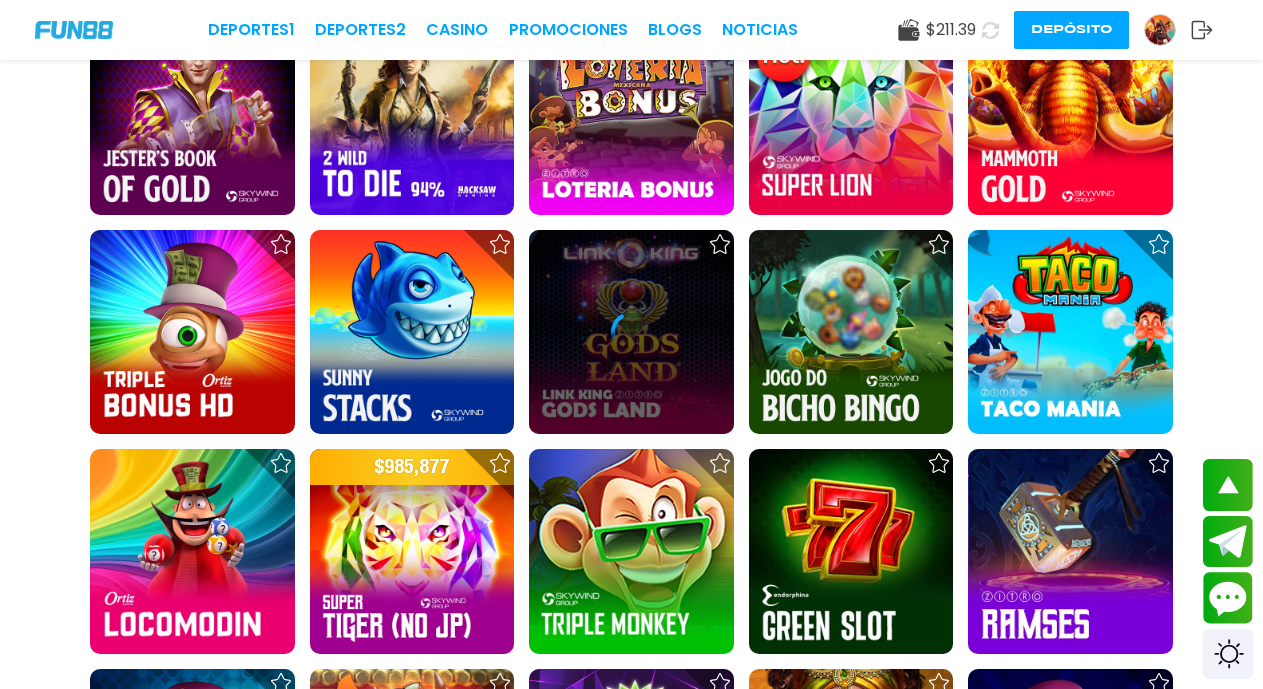 click 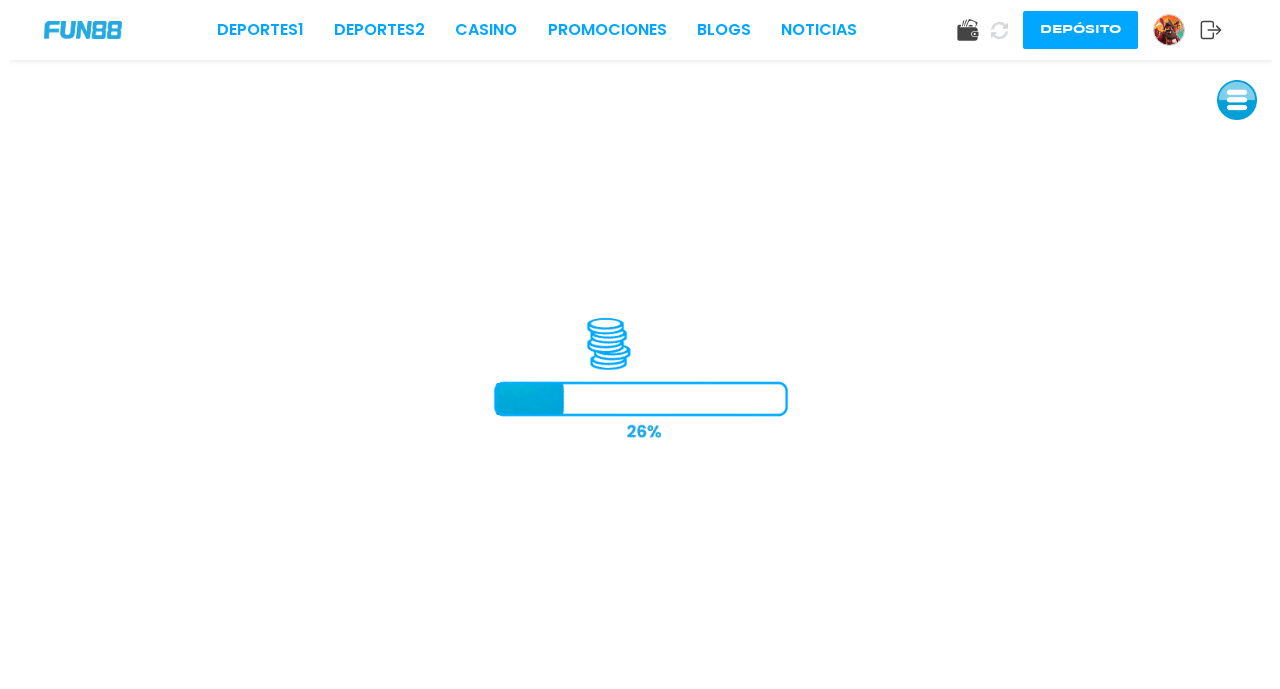 scroll, scrollTop: 0, scrollLeft: 0, axis: both 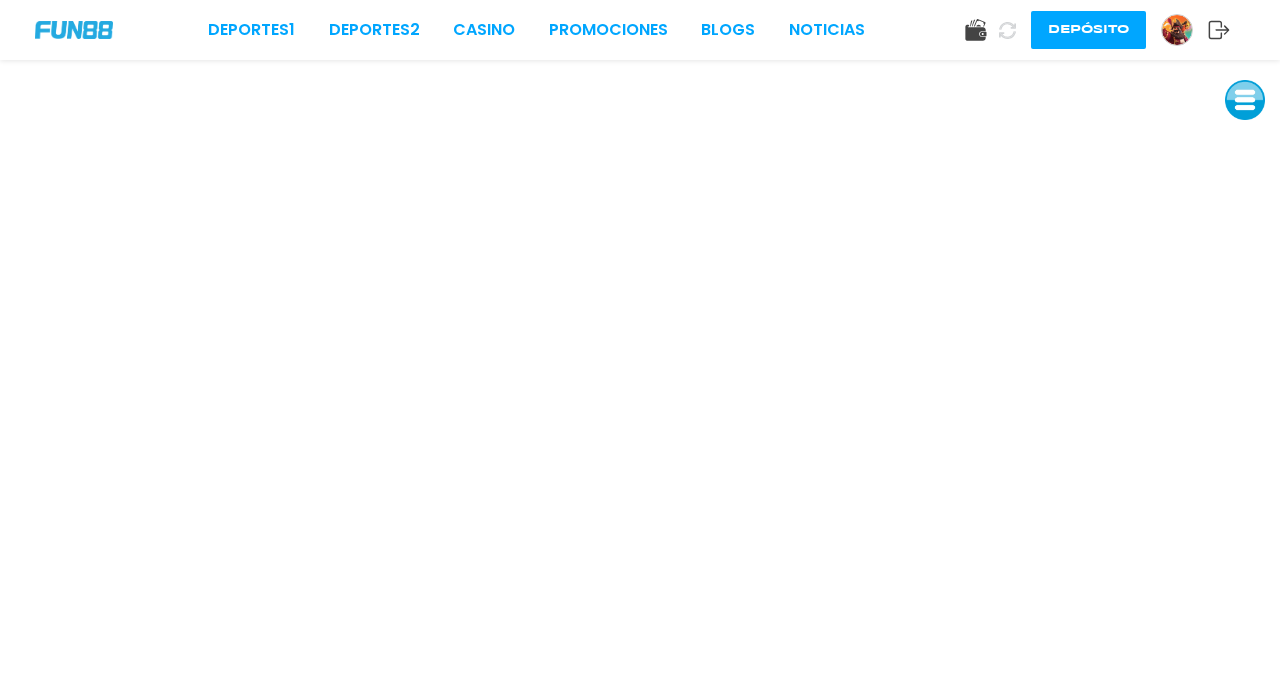 click on "CASINO" at bounding box center (484, 30) 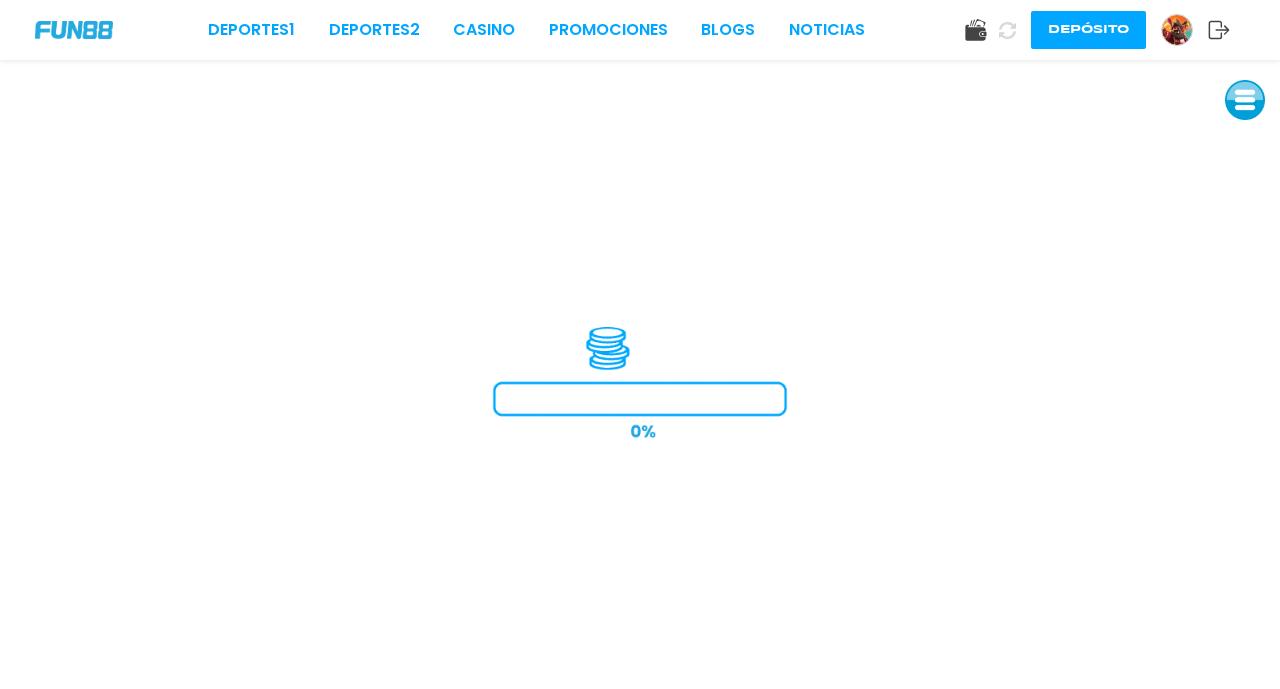 scroll, scrollTop: 0, scrollLeft: 0, axis: both 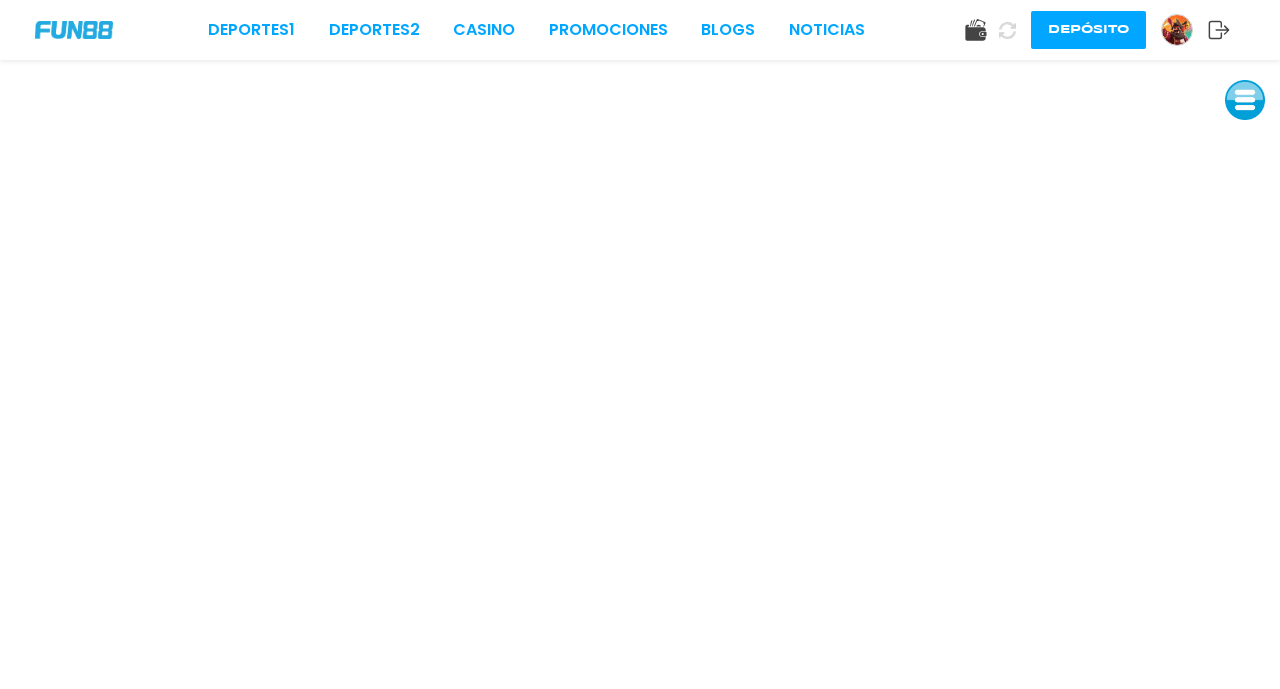 click on "CASINO" at bounding box center (484, 30) 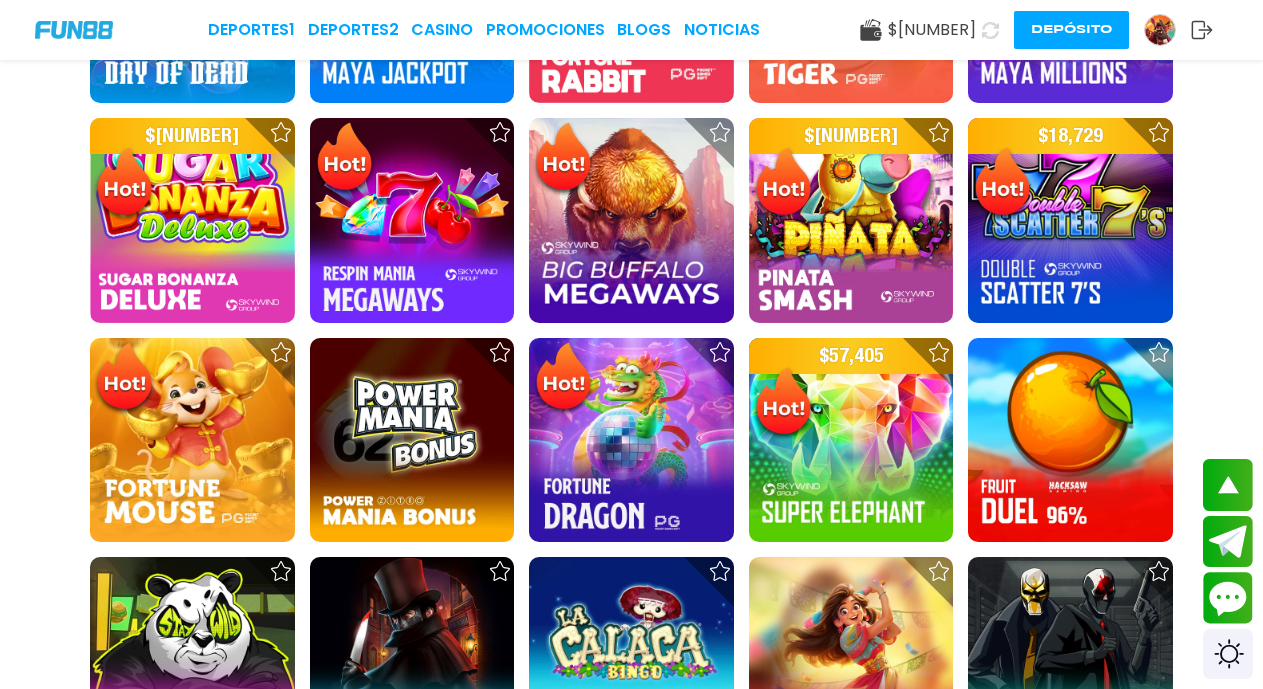 scroll, scrollTop: 2412, scrollLeft: 0, axis: vertical 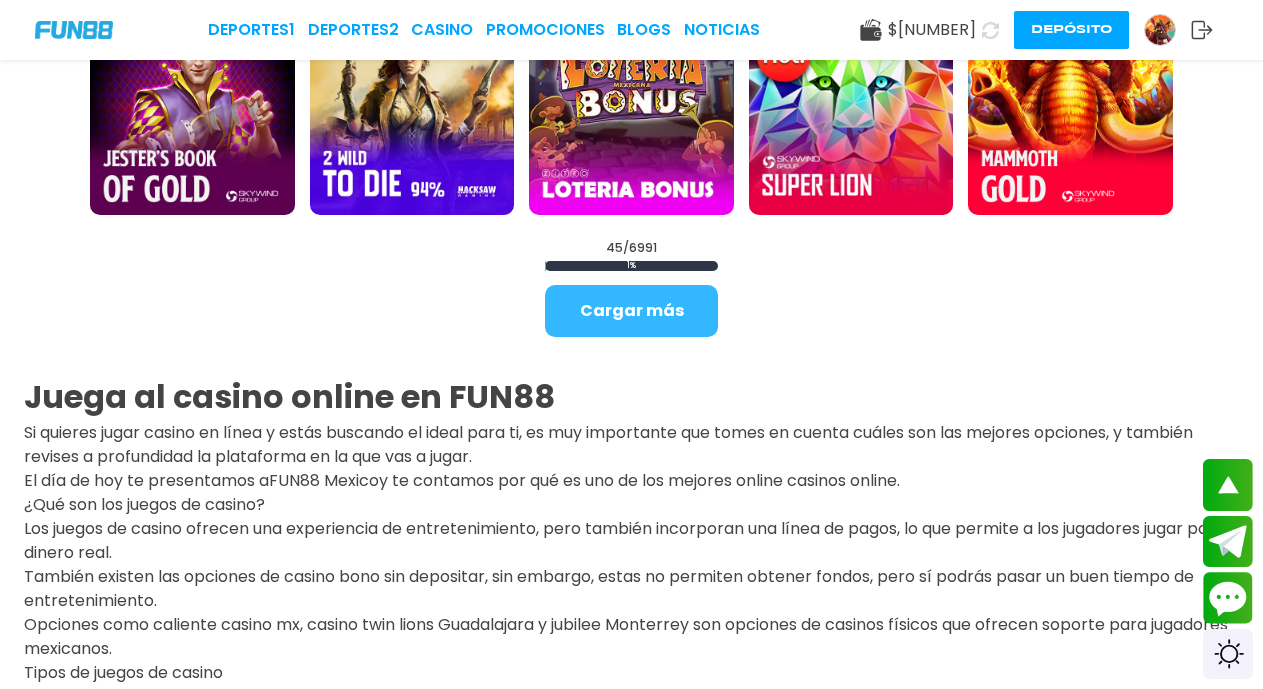 click on "Cargar más" at bounding box center [631, 311] 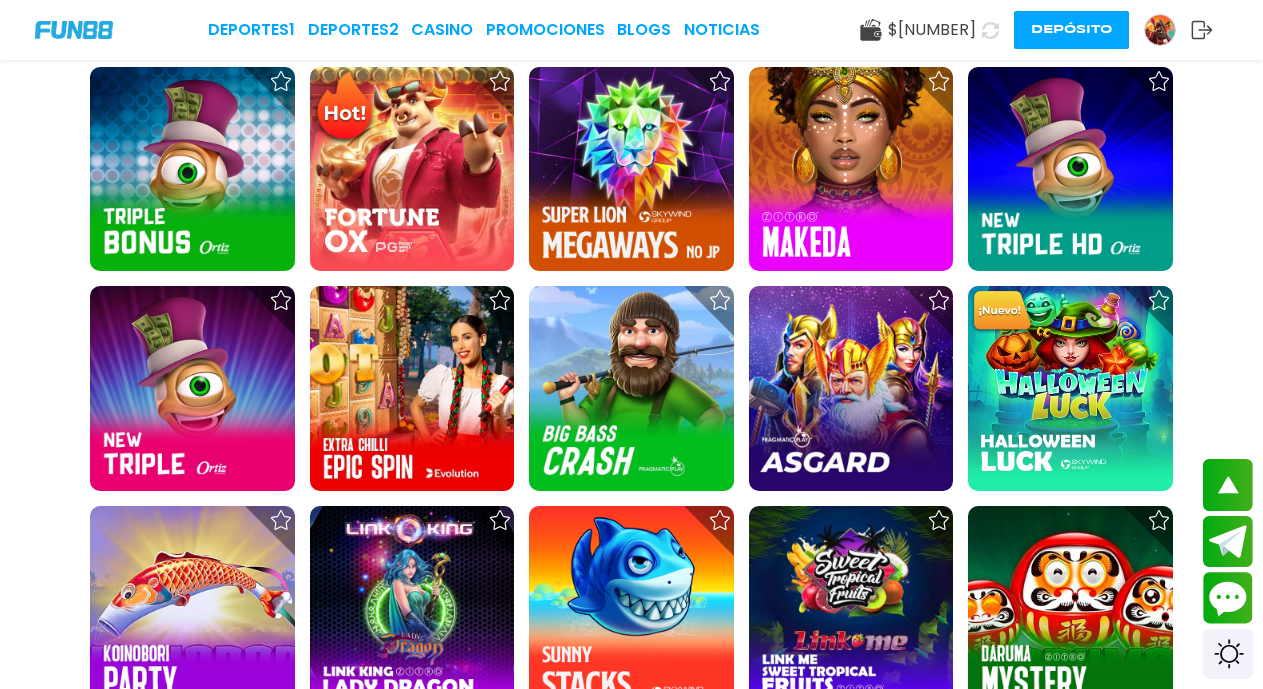 scroll, scrollTop: 3617, scrollLeft: 0, axis: vertical 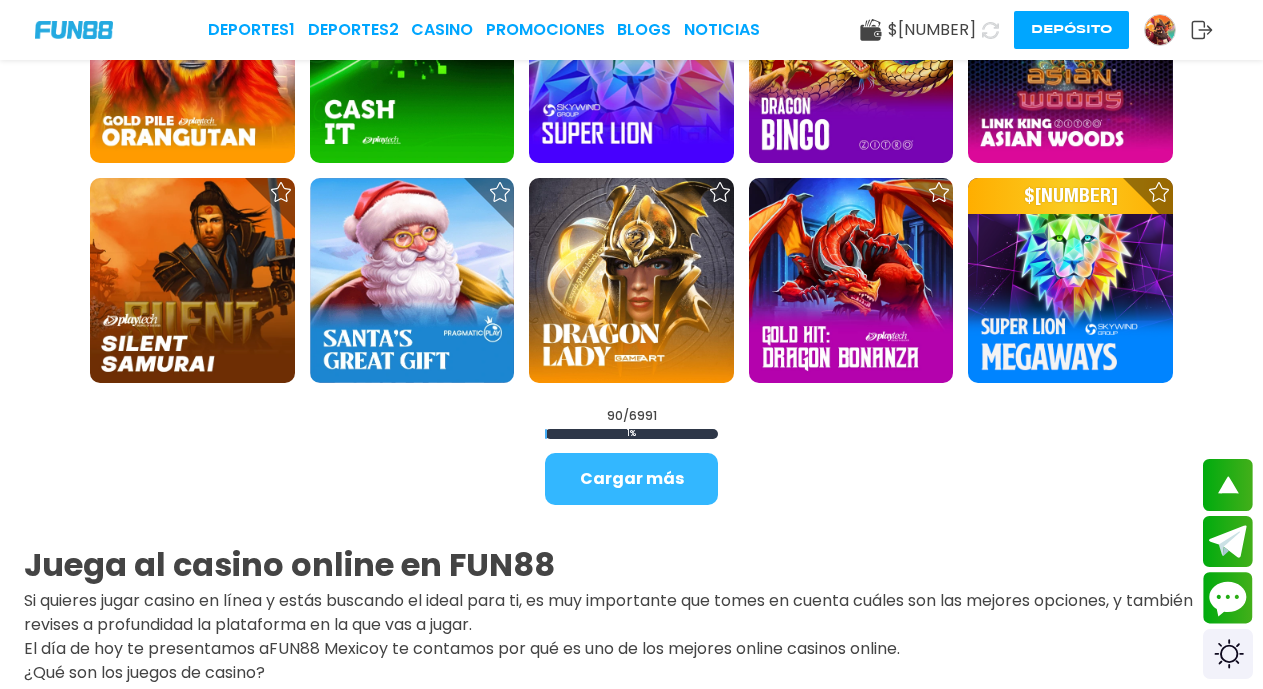 click on "Cargar más" at bounding box center (631, 479) 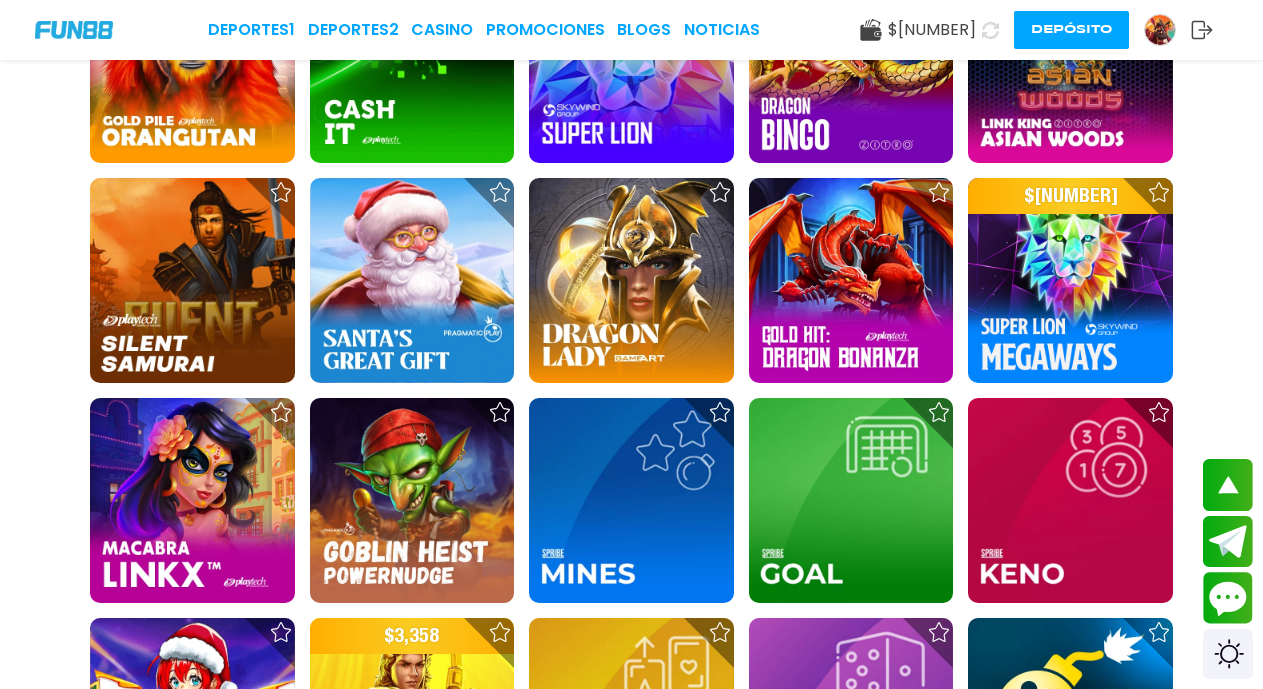 scroll, scrollTop: 4823, scrollLeft: 0, axis: vertical 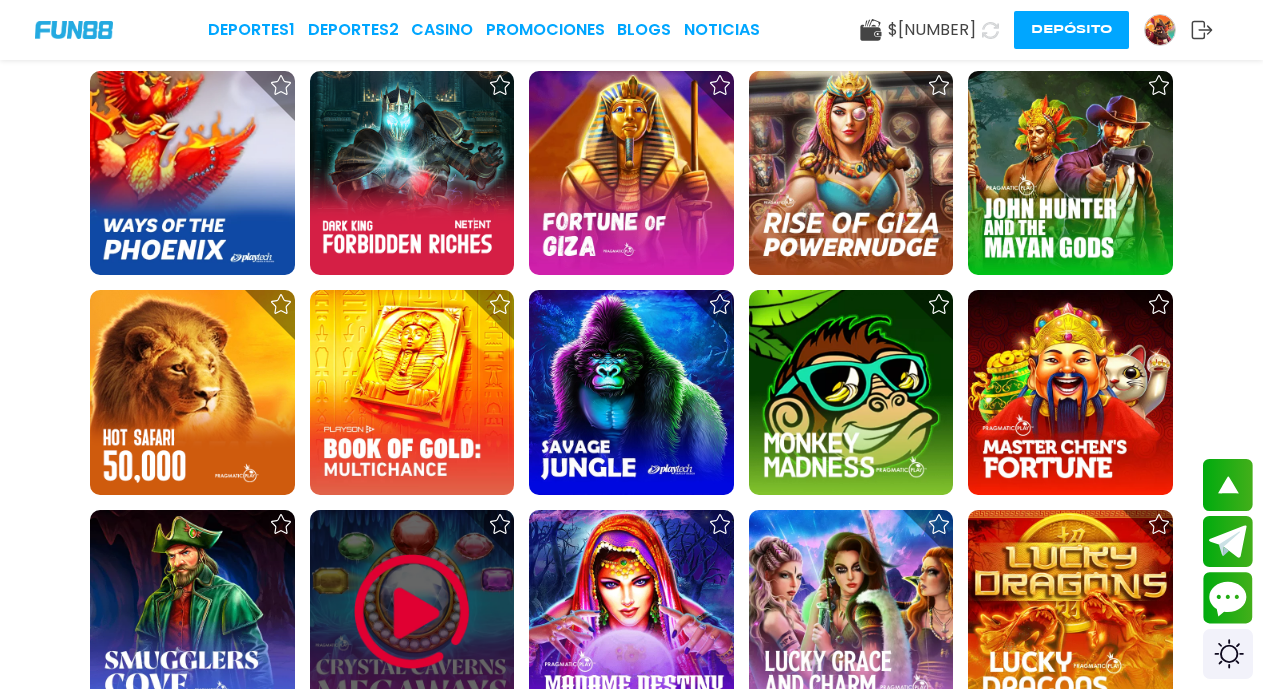 click at bounding box center (412, 612) 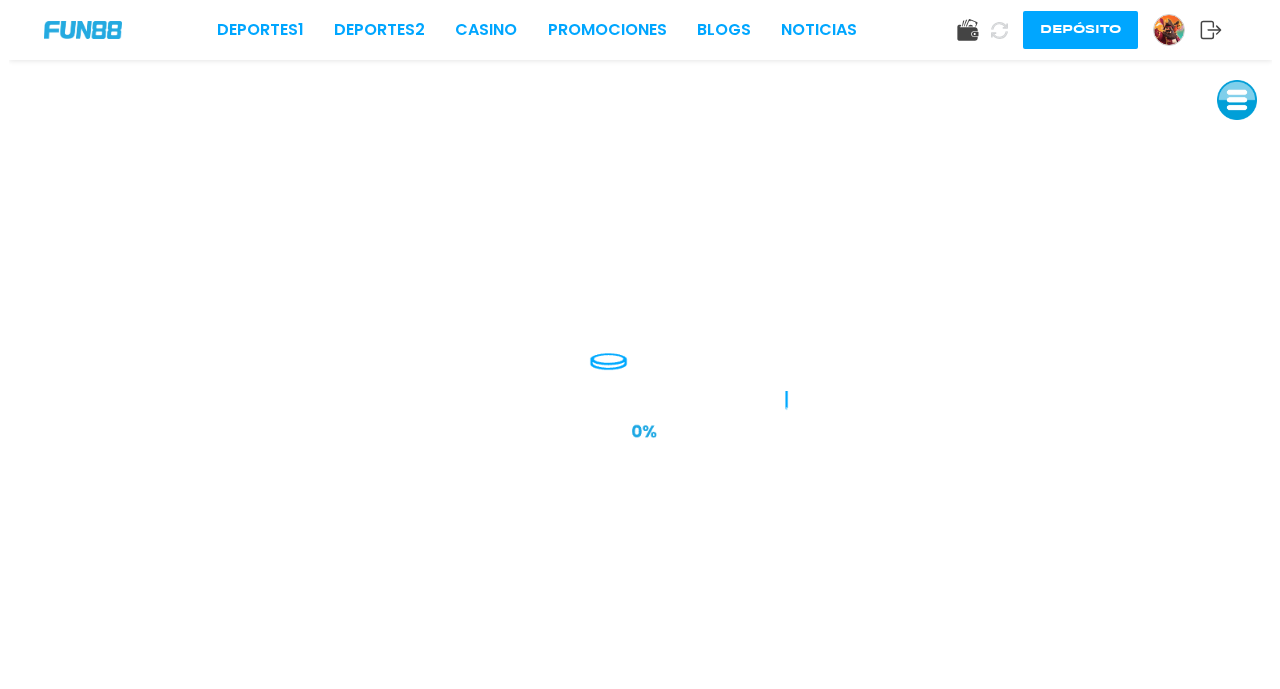 scroll, scrollTop: 0, scrollLeft: 0, axis: both 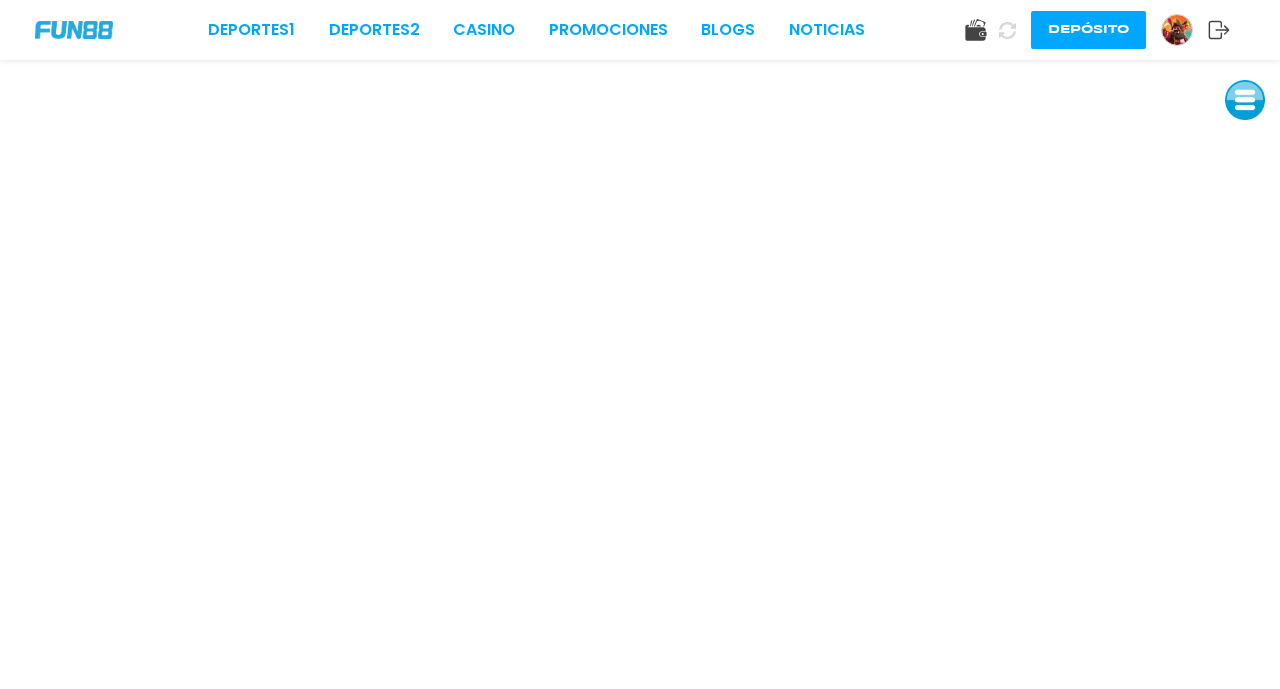 click at bounding box center [1245, 100] 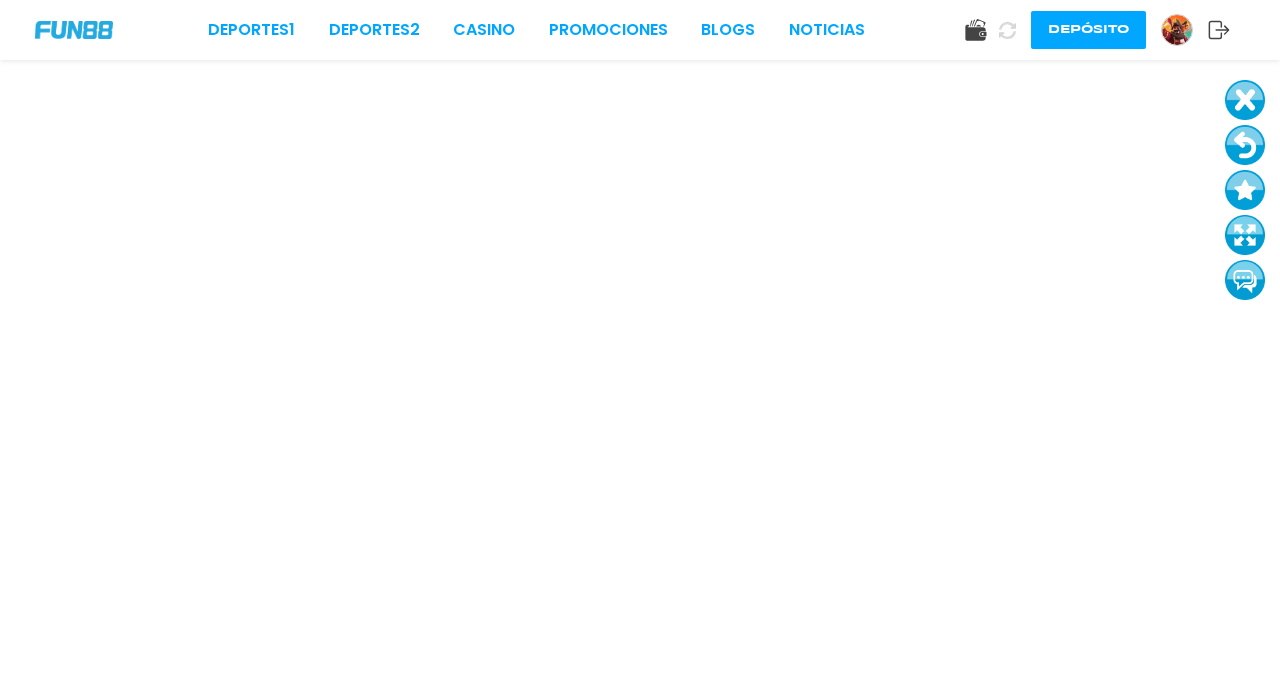 click at bounding box center (1245, 145) 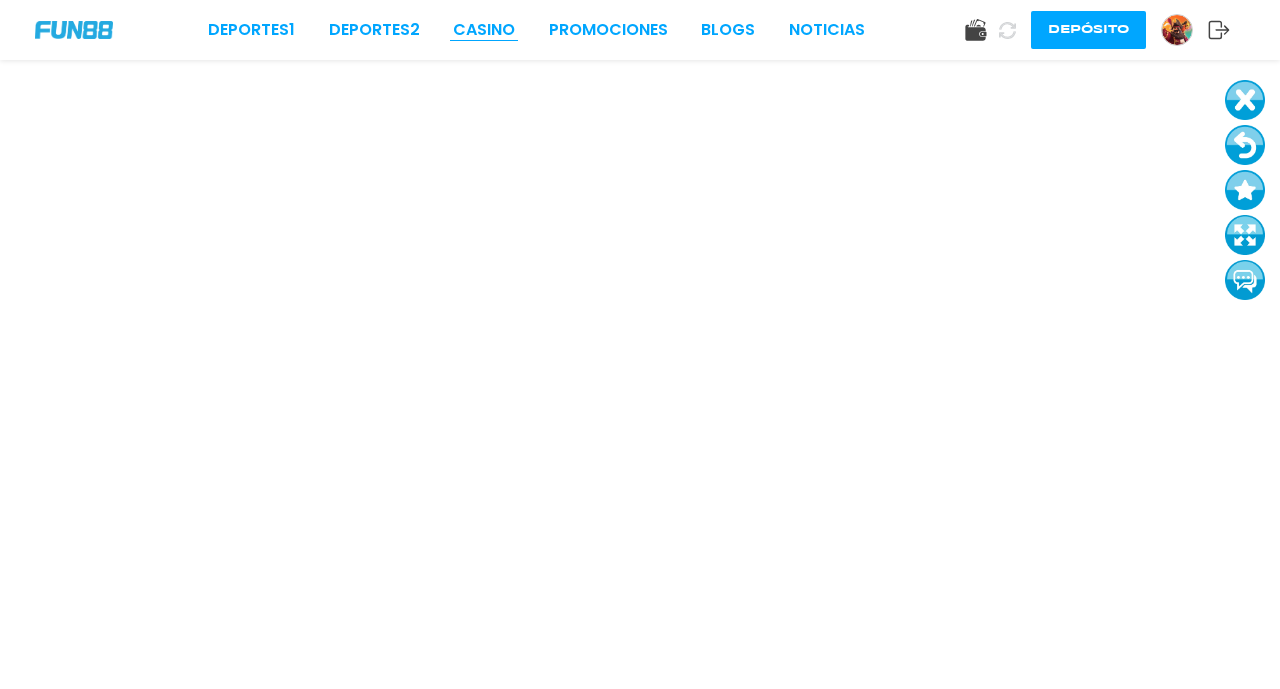 click on "CASINO" at bounding box center (484, 30) 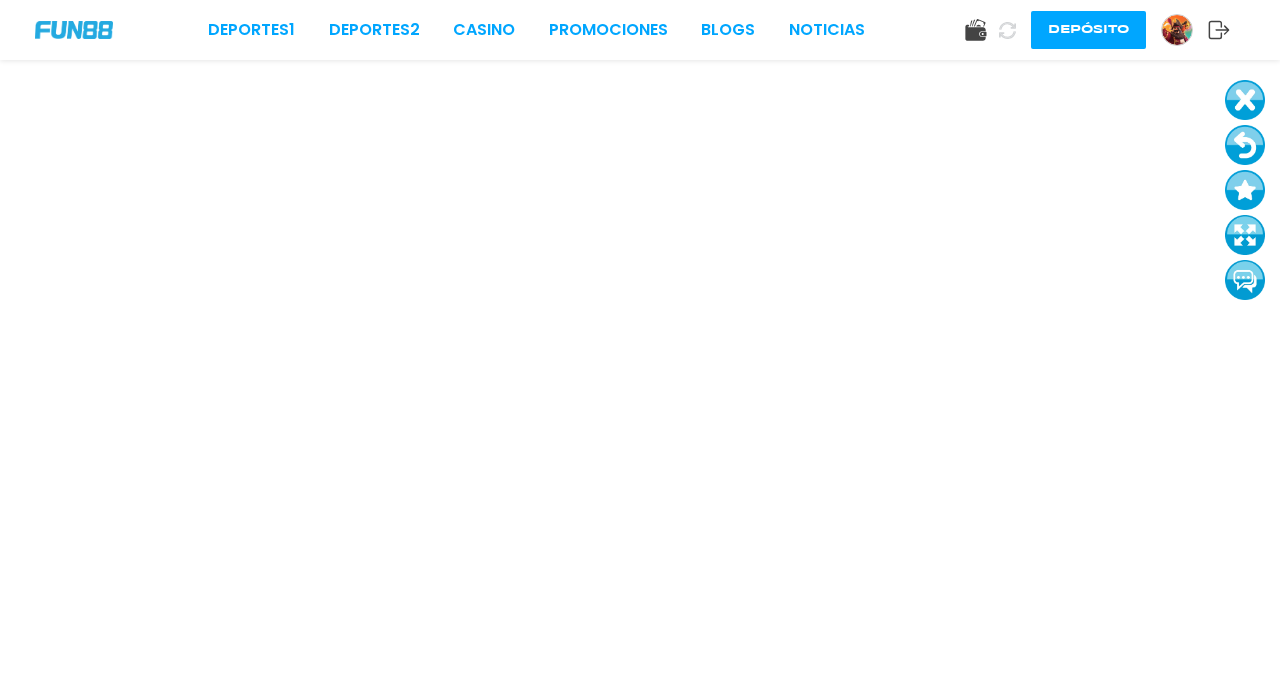 click at bounding box center [1245, 145] 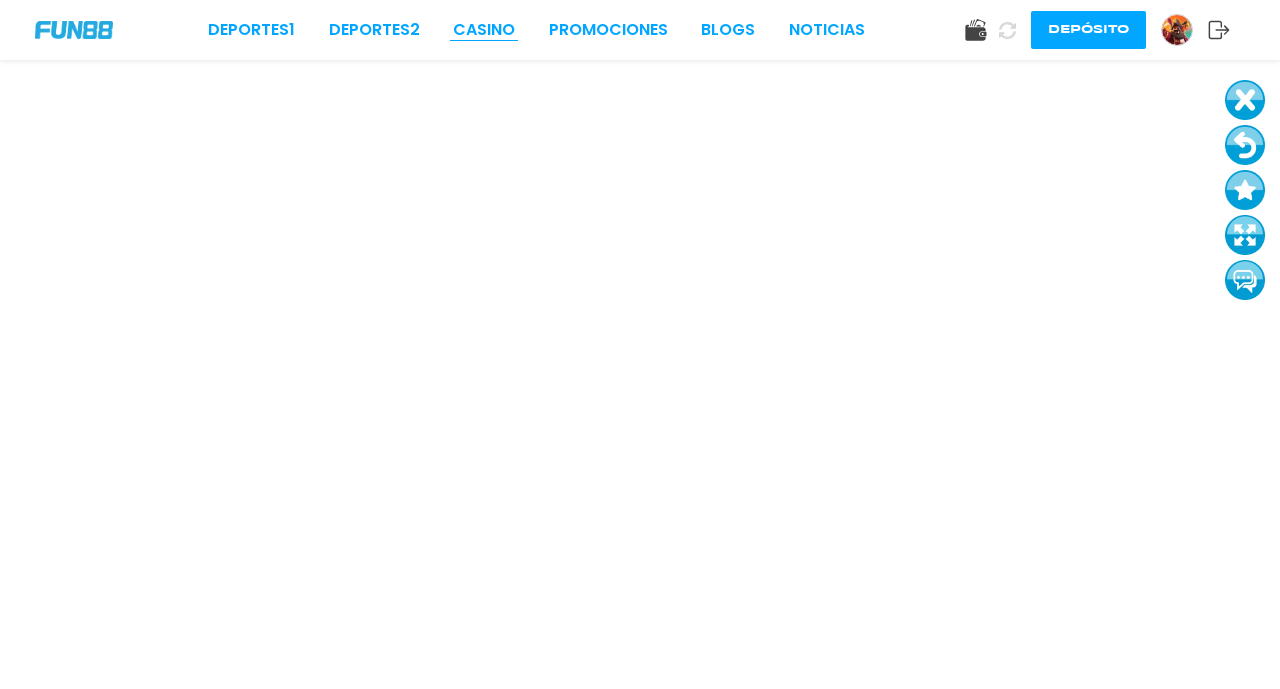 click on "CASINO" at bounding box center [484, 30] 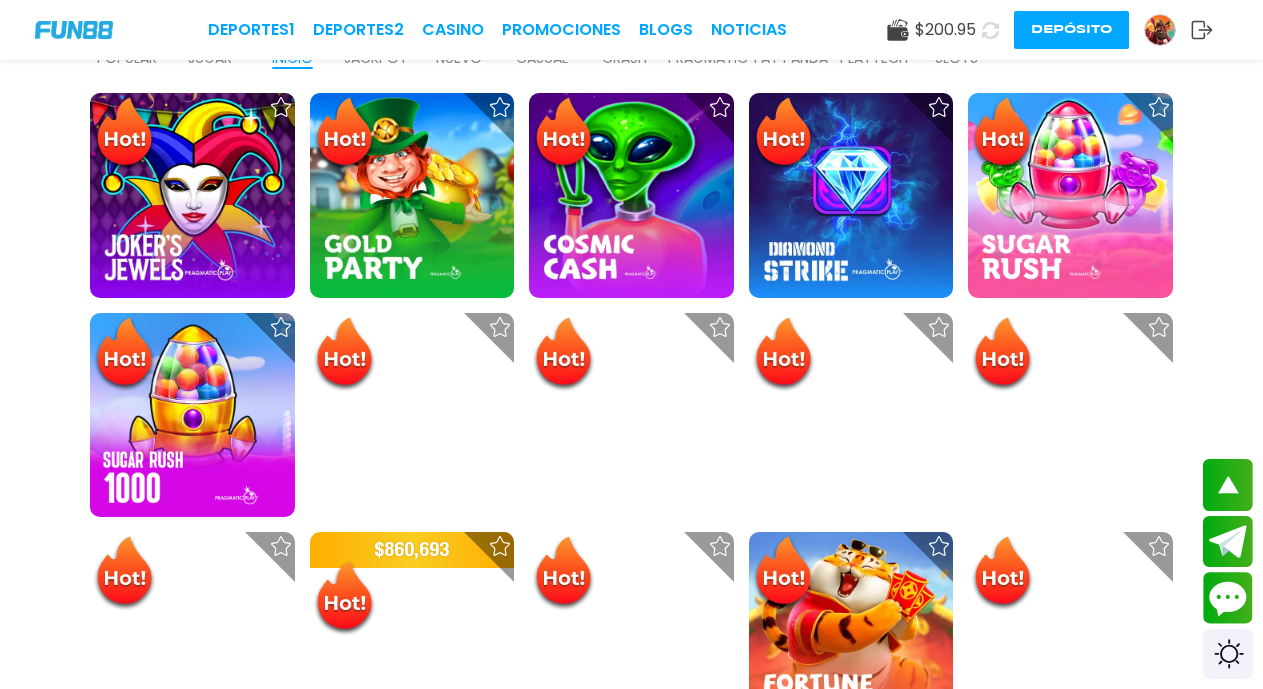 scroll, scrollTop: 1206, scrollLeft: 0, axis: vertical 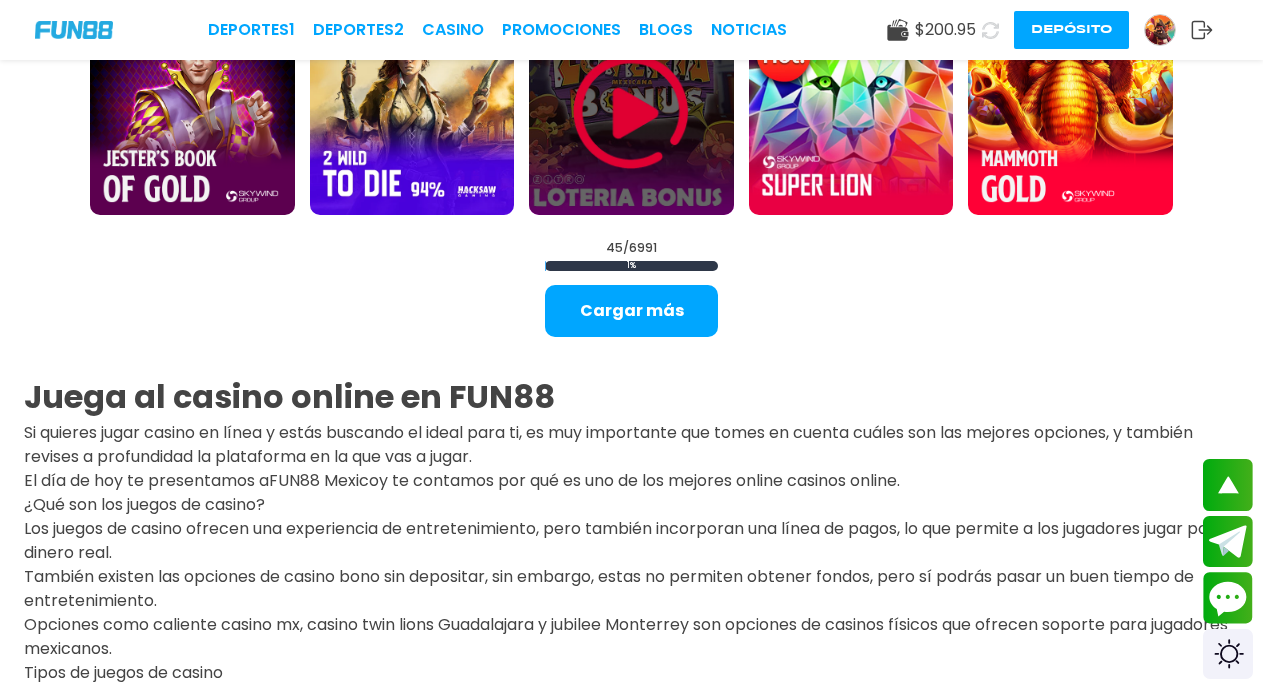 click at bounding box center [631, 112] 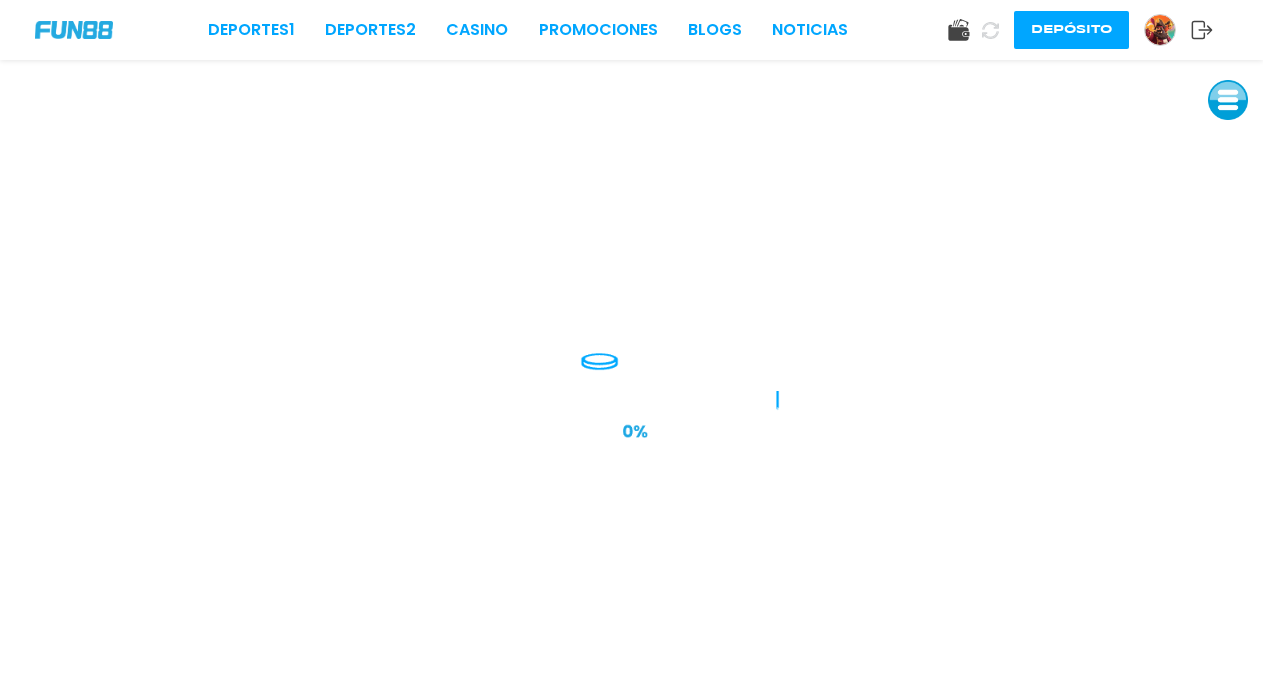 scroll, scrollTop: 0, scrollLeft: 0, axis: both 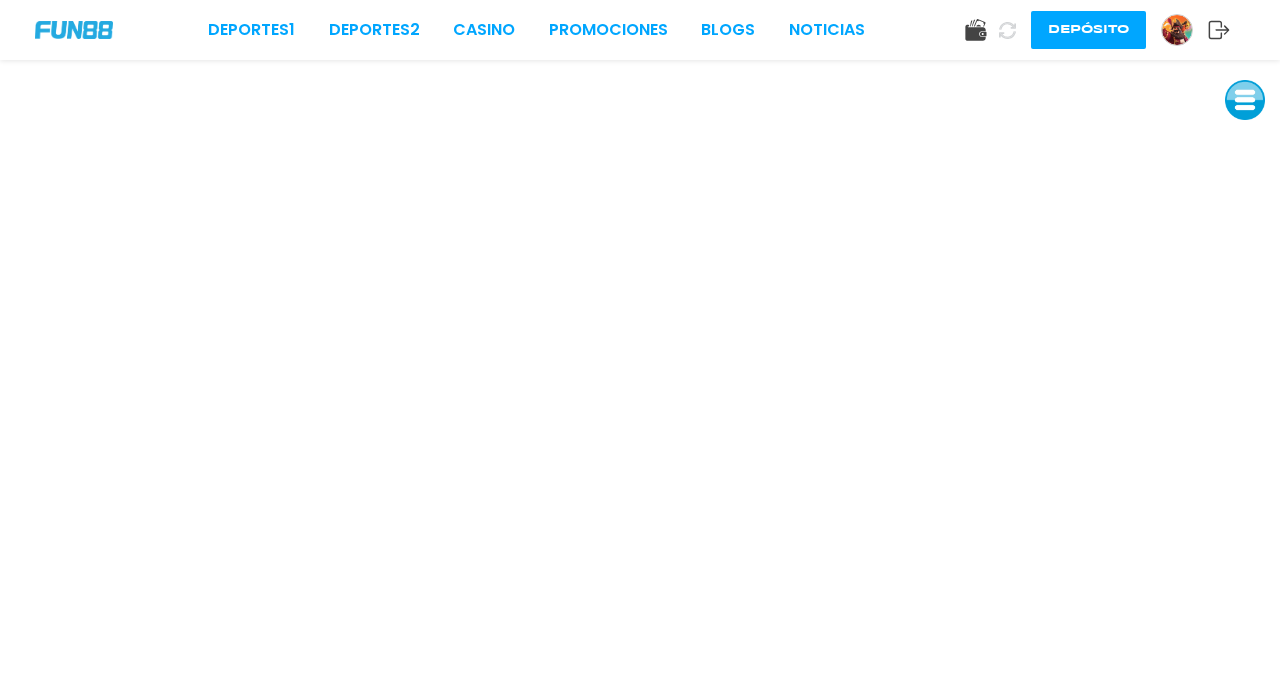 click at bounding box center (1245, 100) 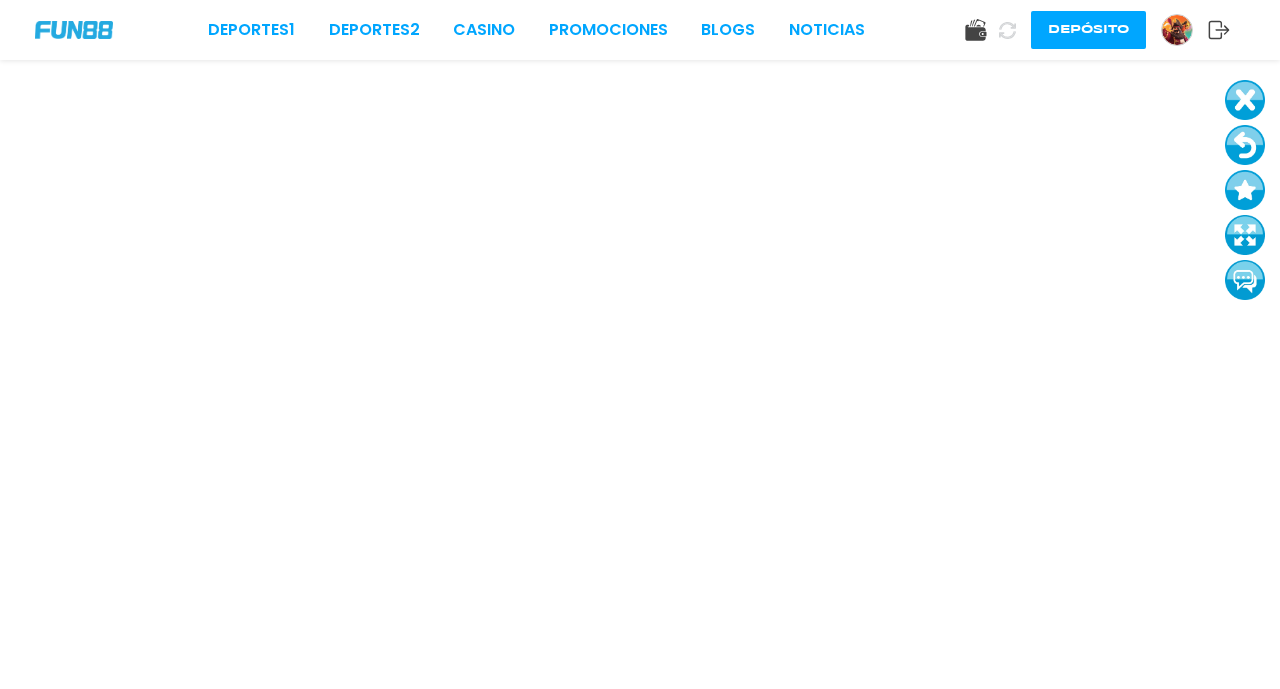 click at bounding box center (1245, 145) 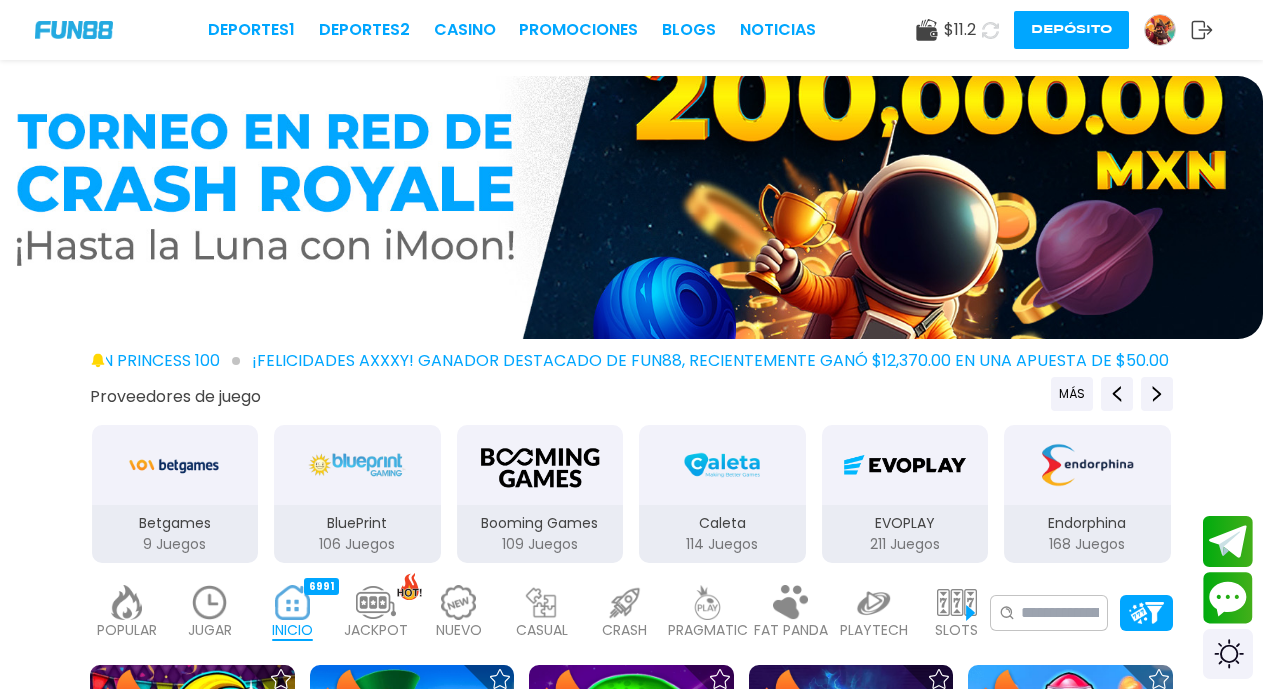 scroll, scrollTop: 603, scrollLeft: 0, axis: vertical 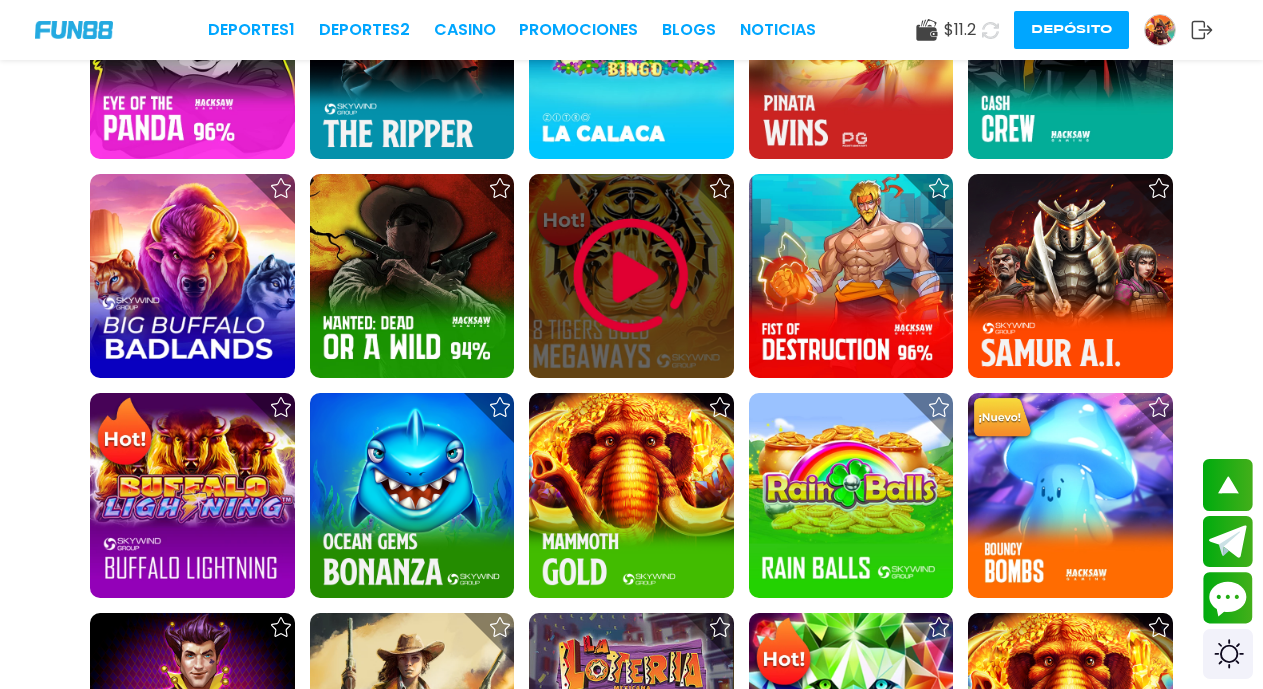 click at bounding box center [631, 276] 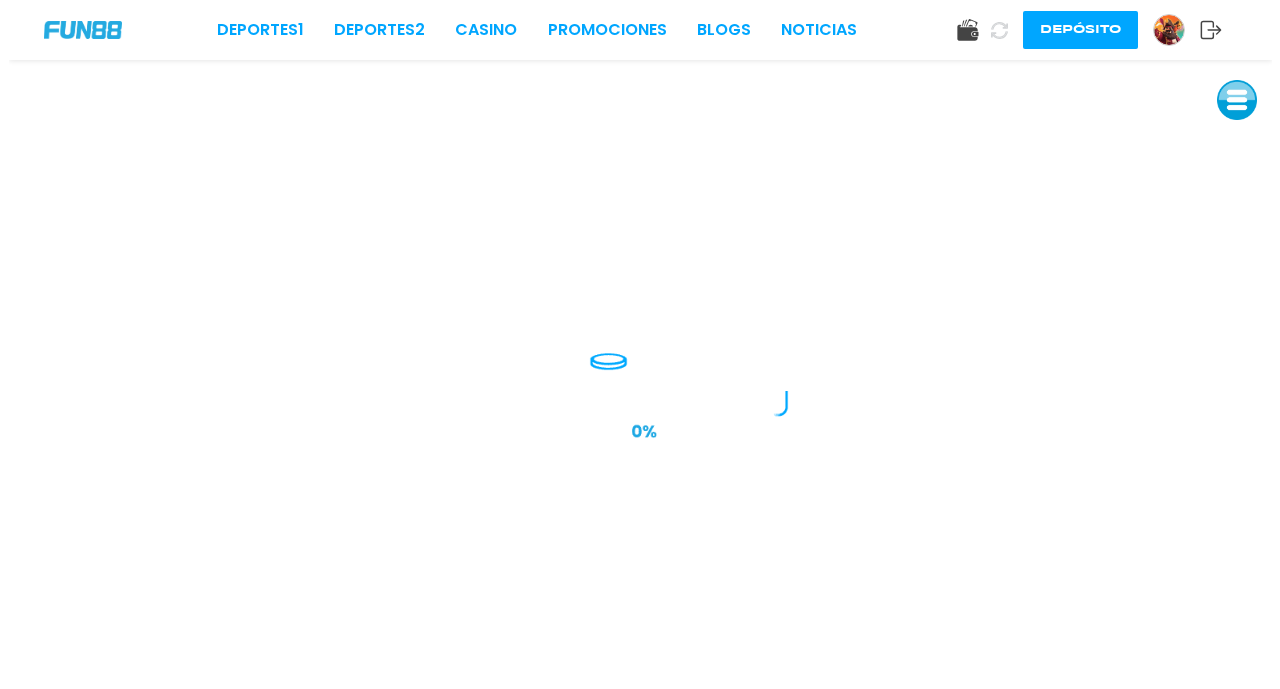 scroll, scrollTop: 0, scrollLeft: 0, axis: both 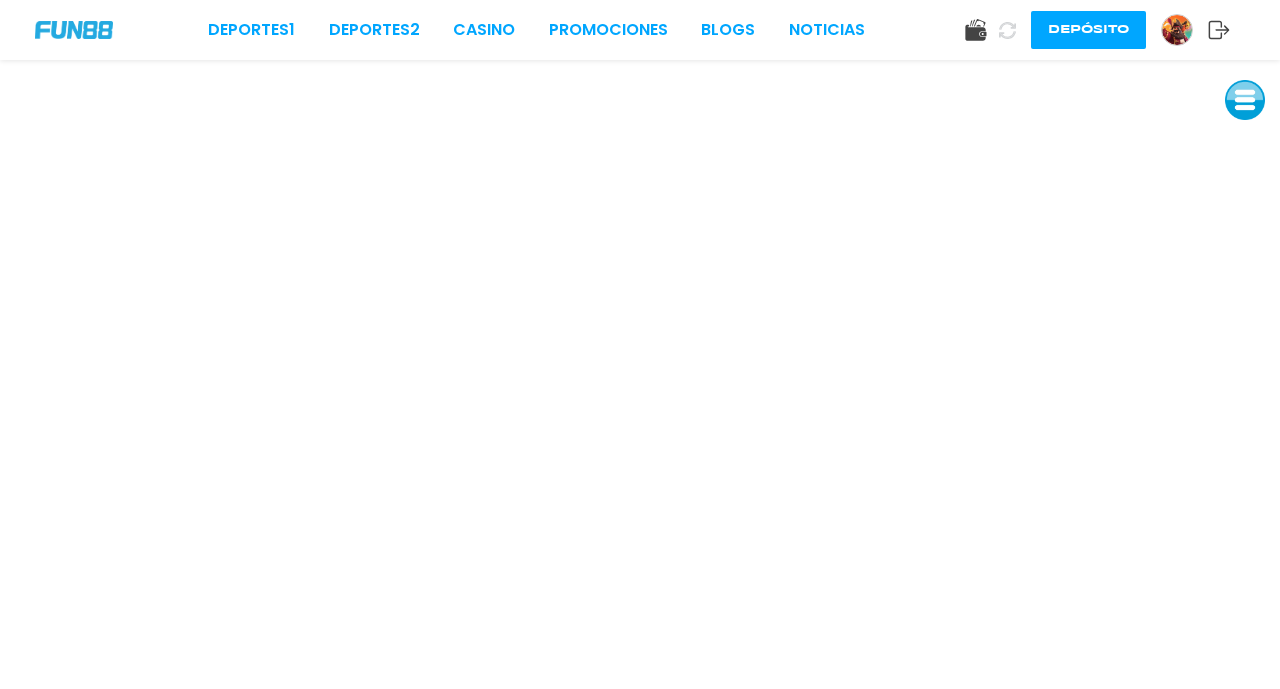 click 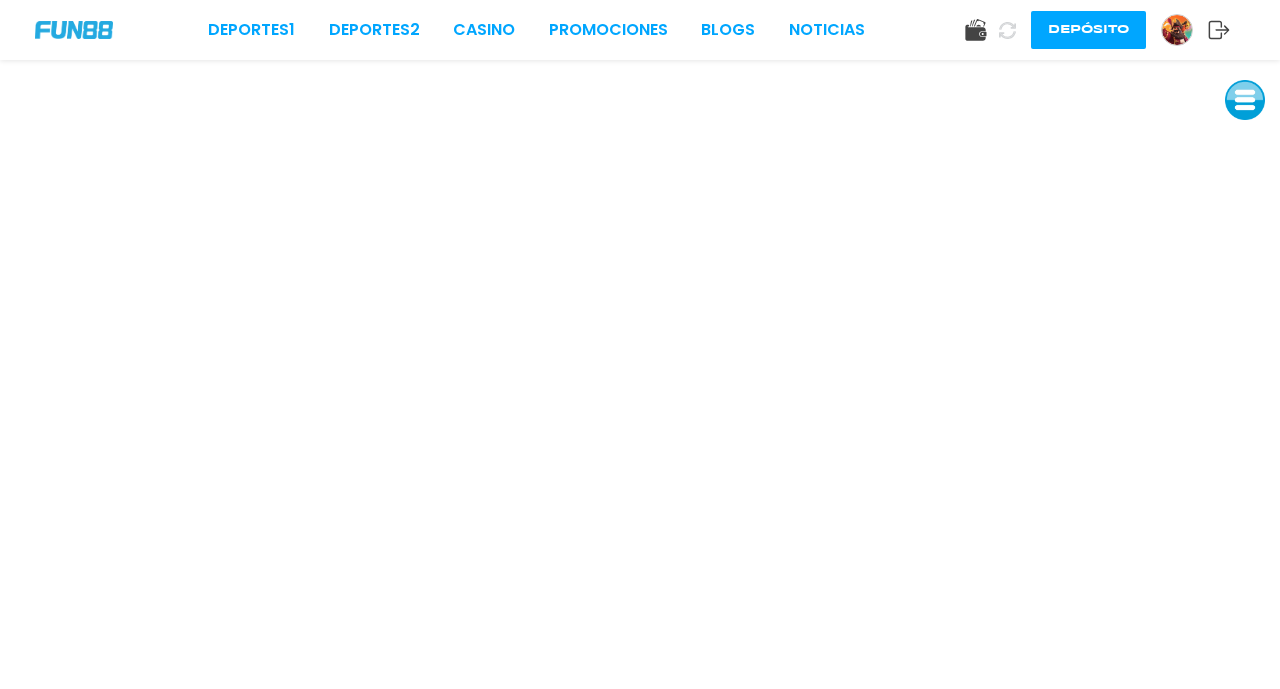 scroll, scrollTop: 0, scrollLeft: 0, axis: both 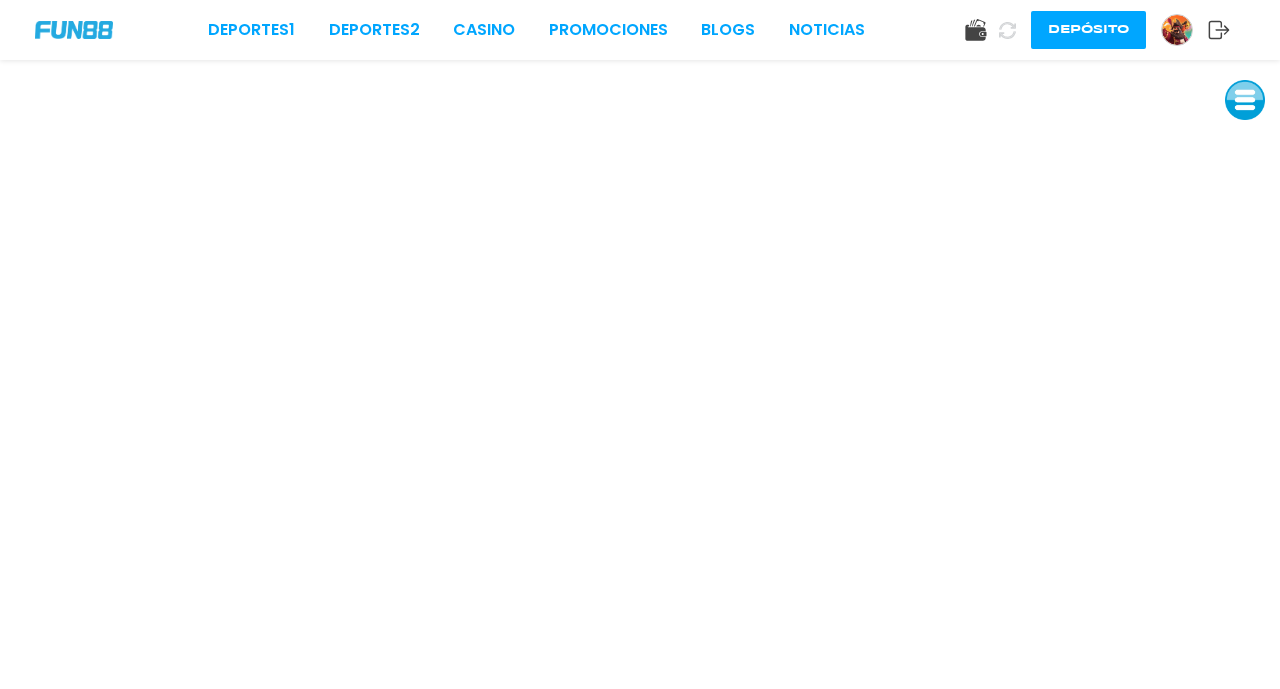 click at bounding box center [1245, 100] 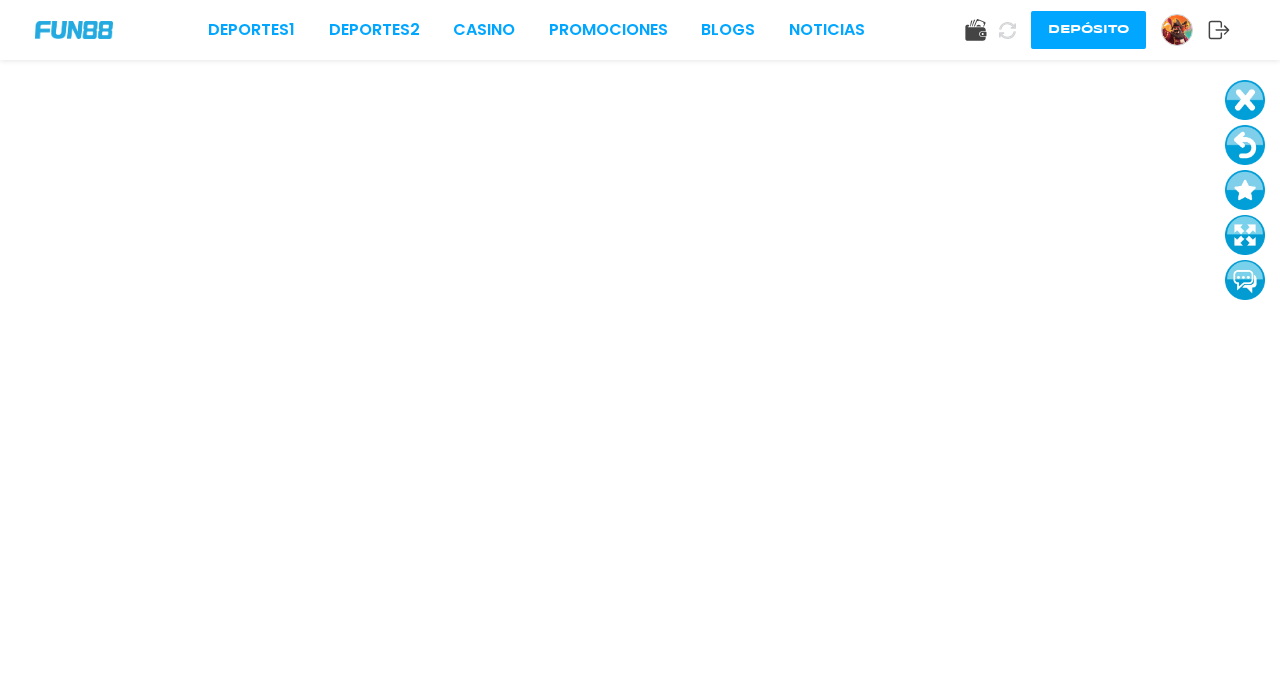 click at bounding box center [1245, 145] 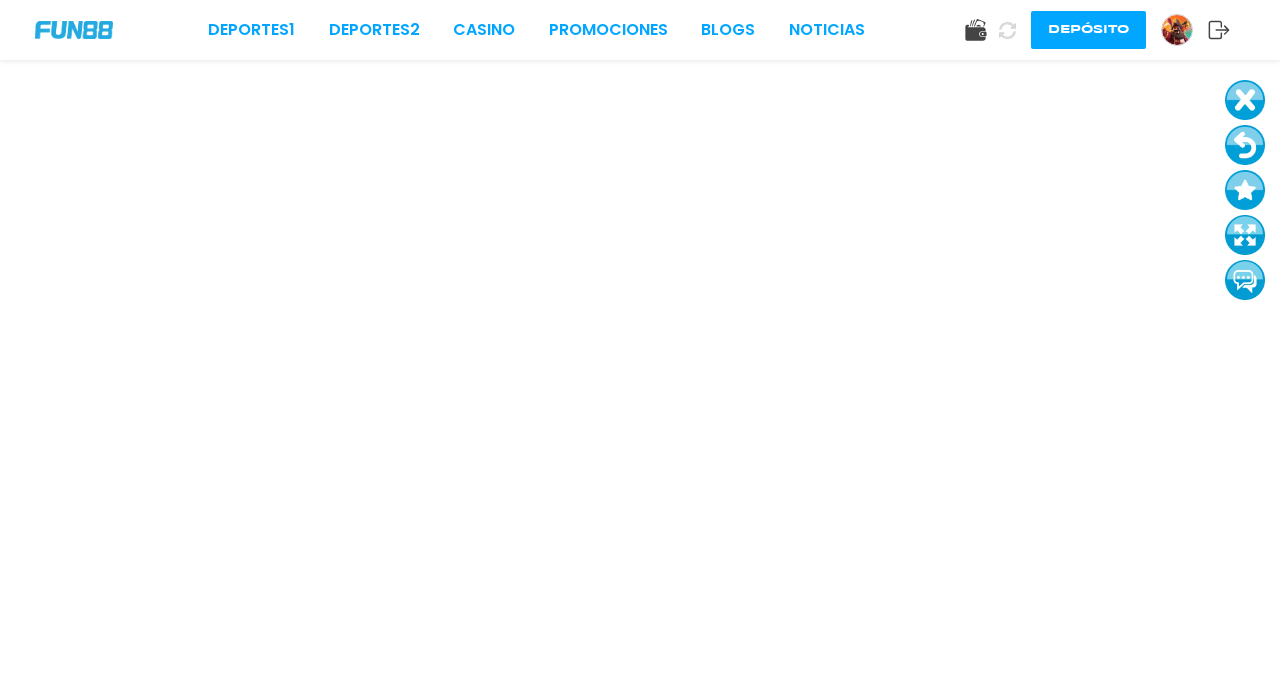 type 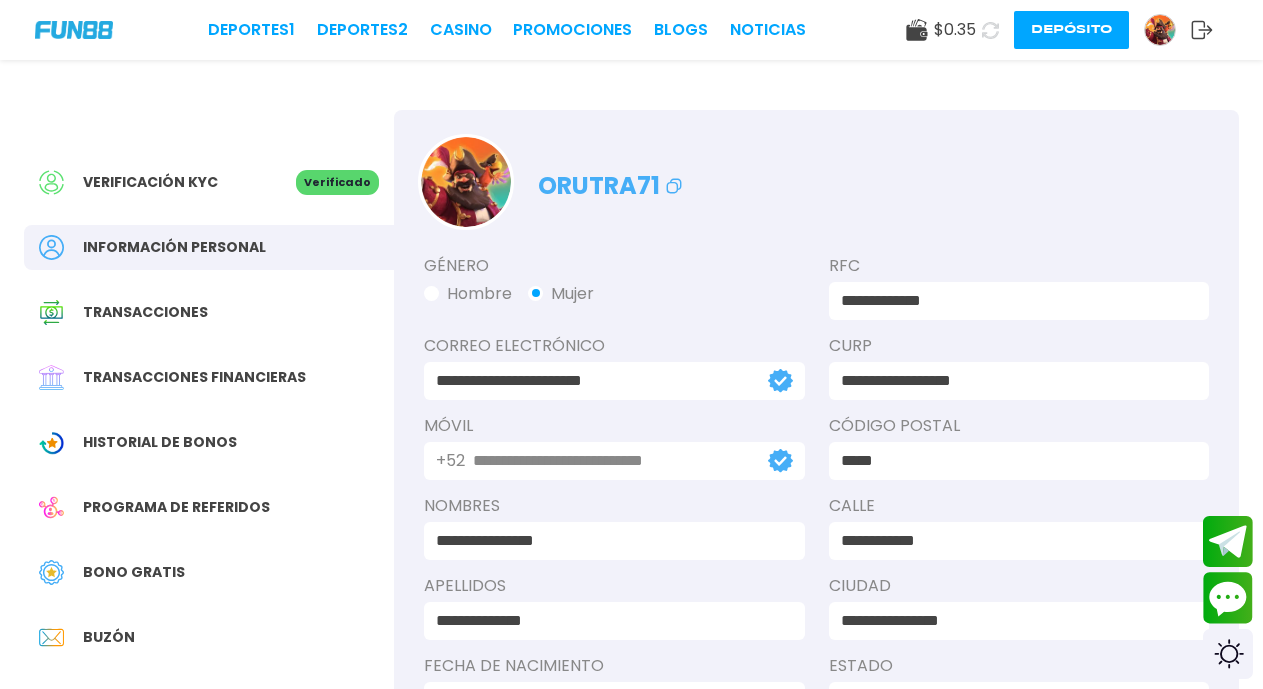 type on "**********" 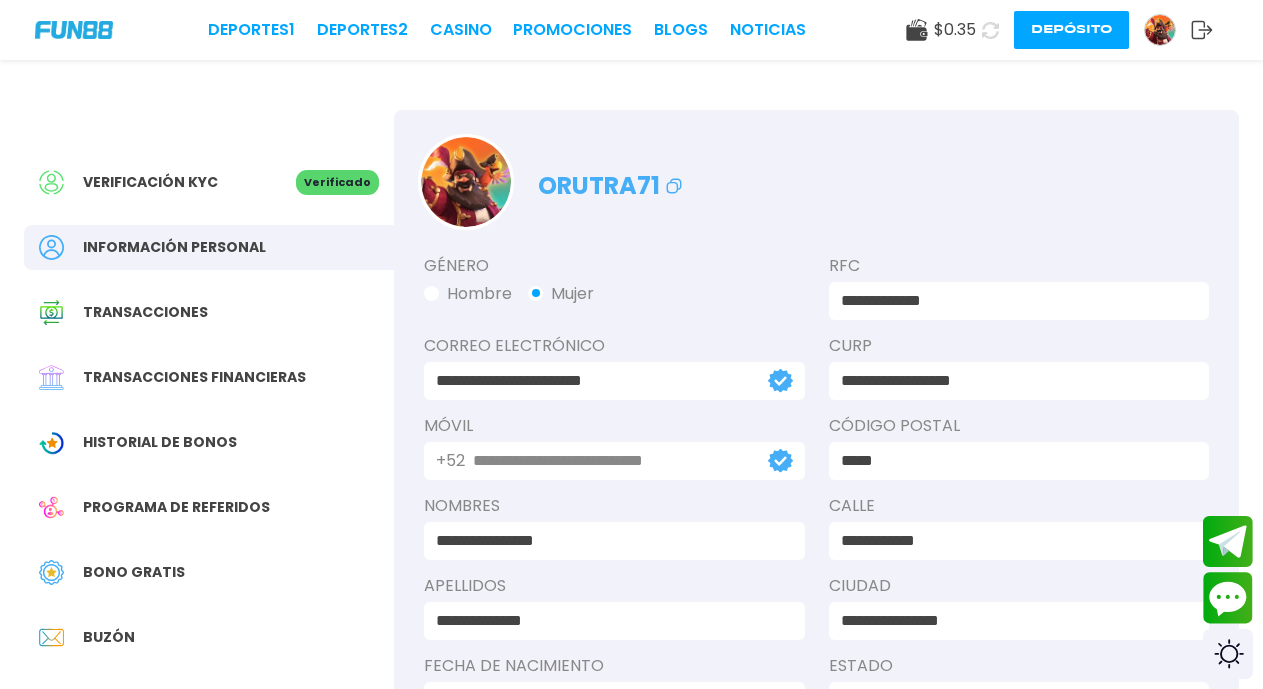 type on "**********" 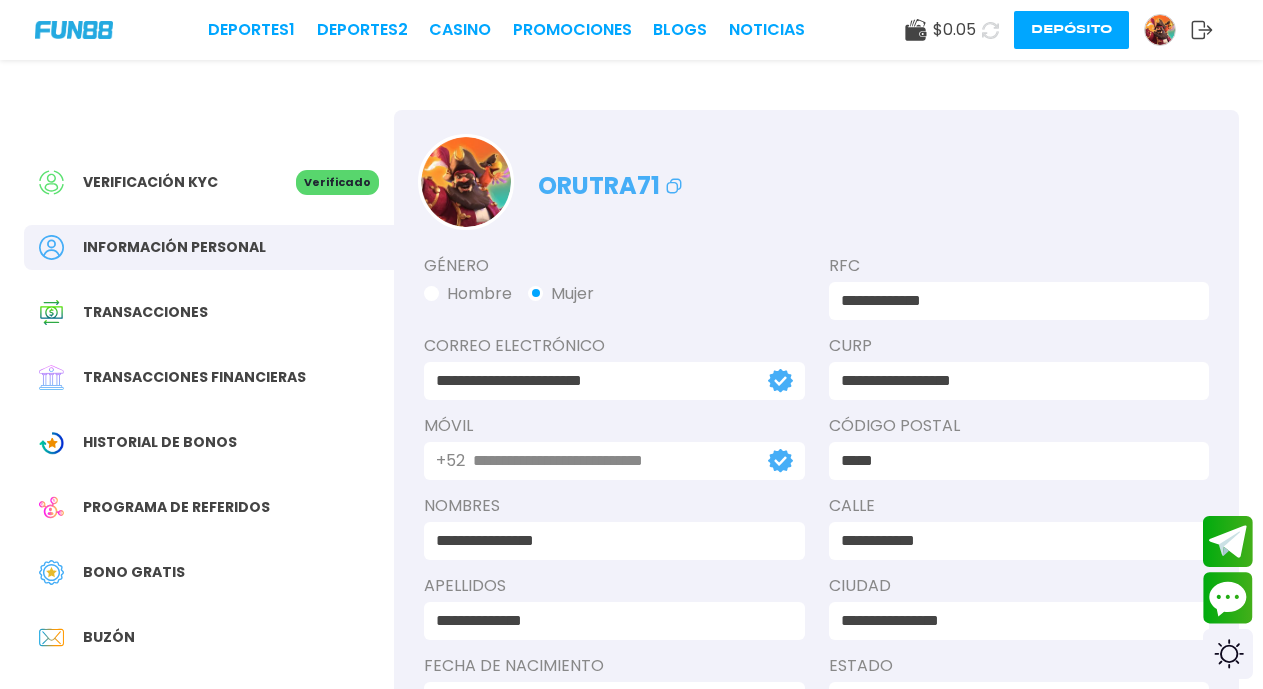 click on "Bono Gratis" at bounding box center [134, 572] 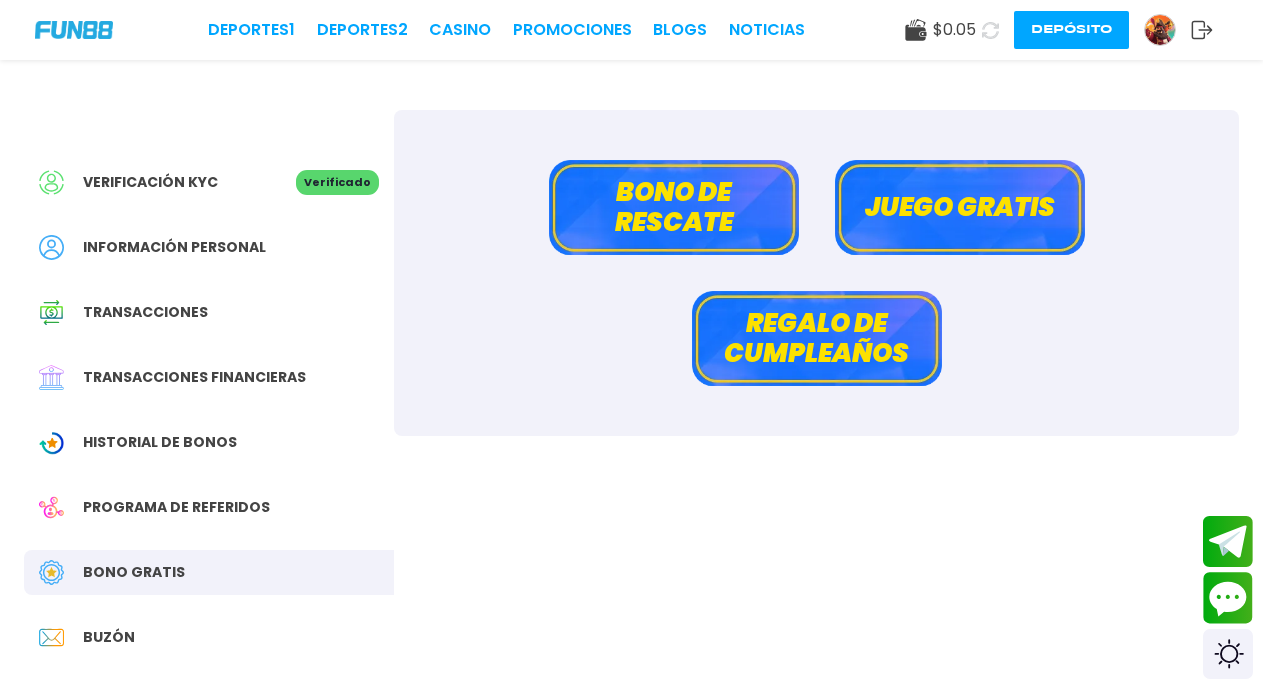 click on "Bono de rescate" at bounding box center (674, 207) 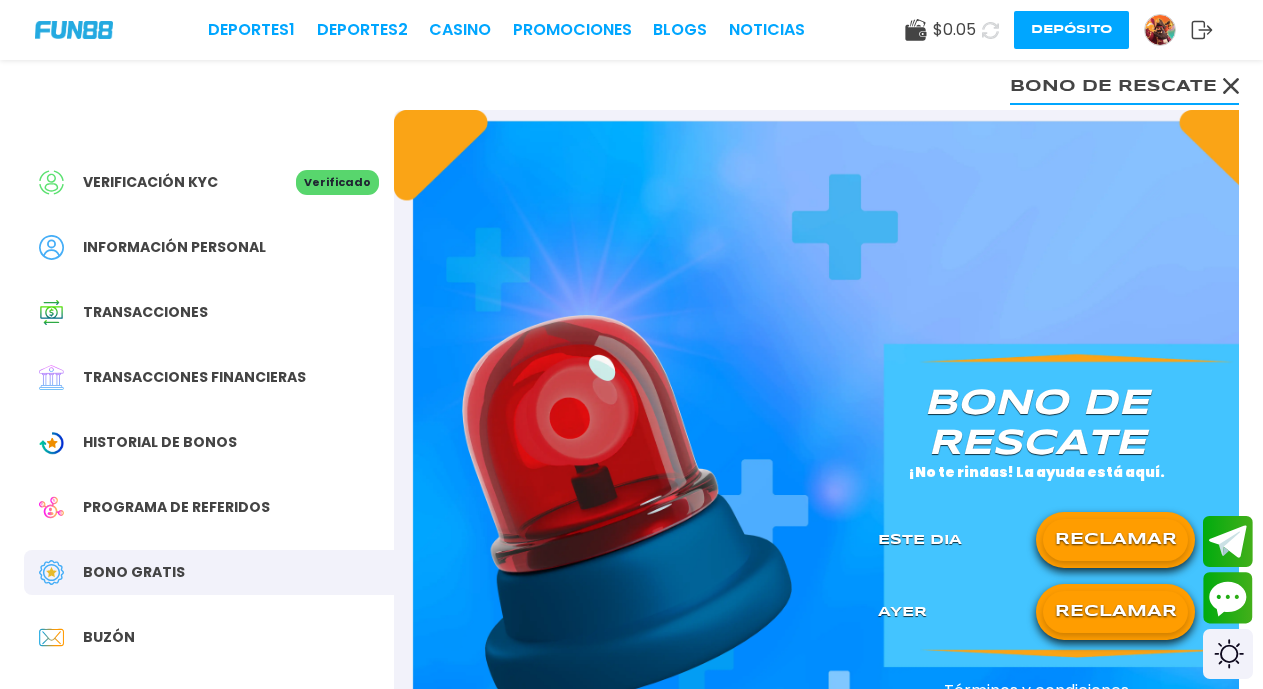 click on "RECLAMAR" at bounding box center [1115, 540] 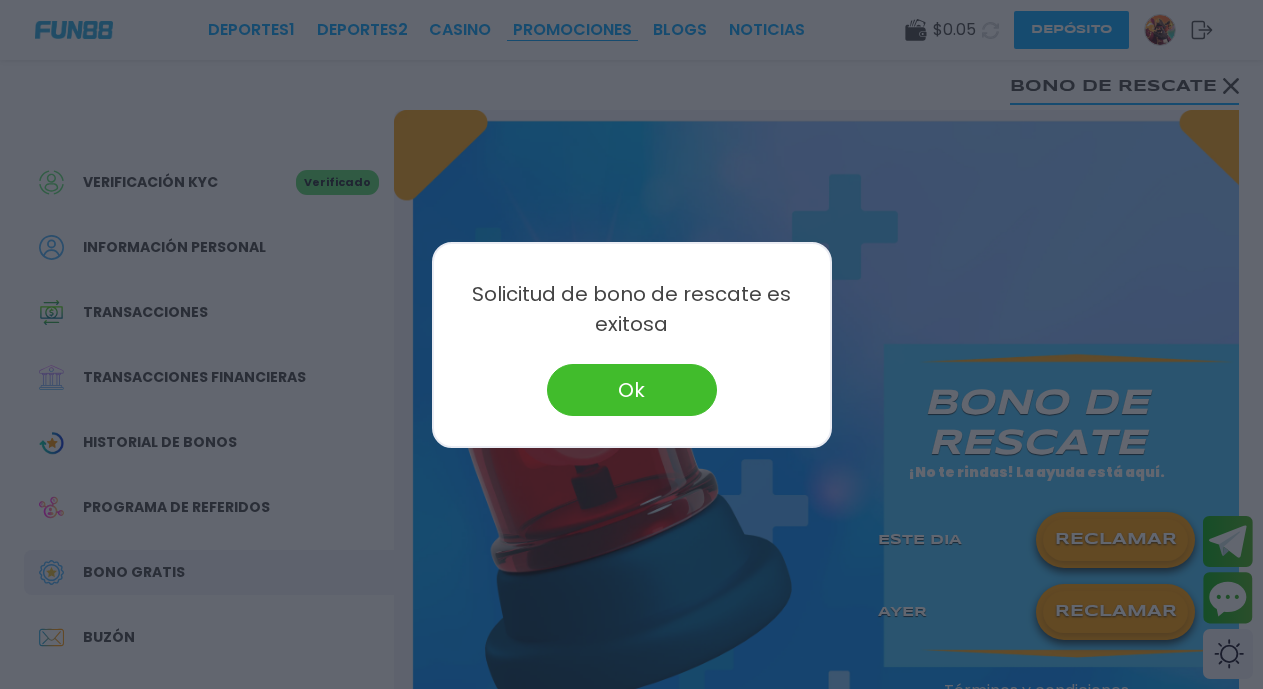 click on "Ok" at bounding box center [632, 390] 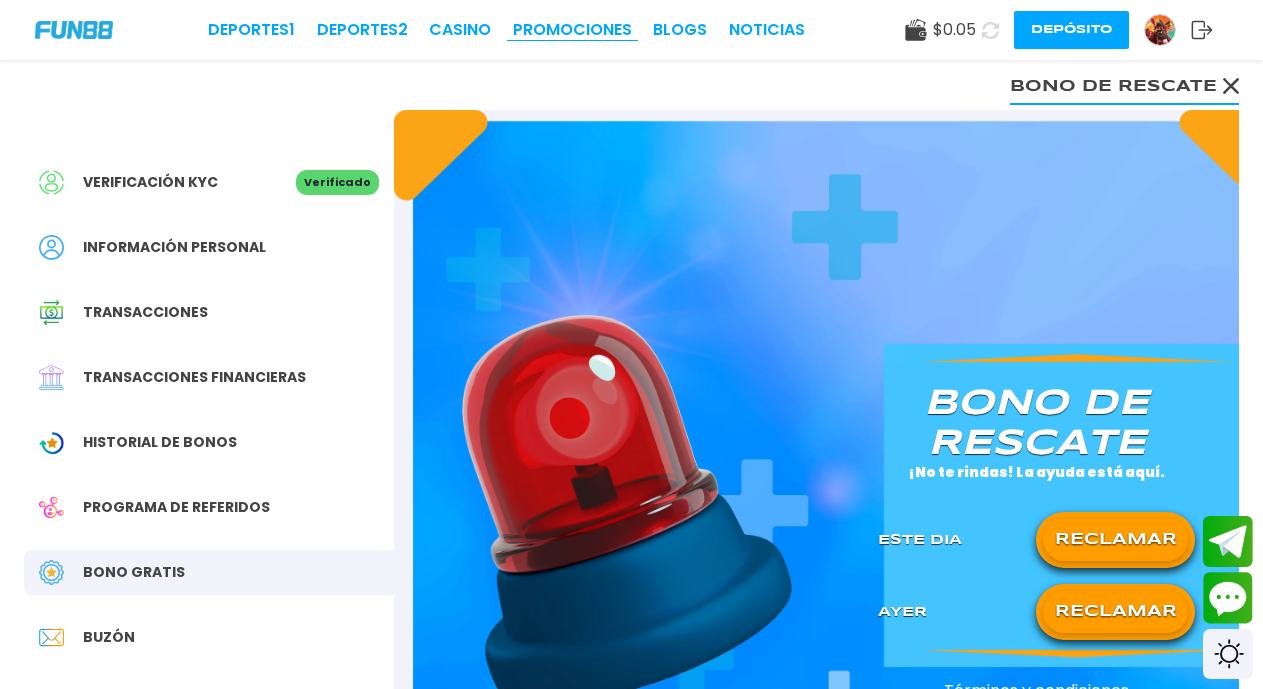 click on "Promociones" at bounding box center [572, 30] 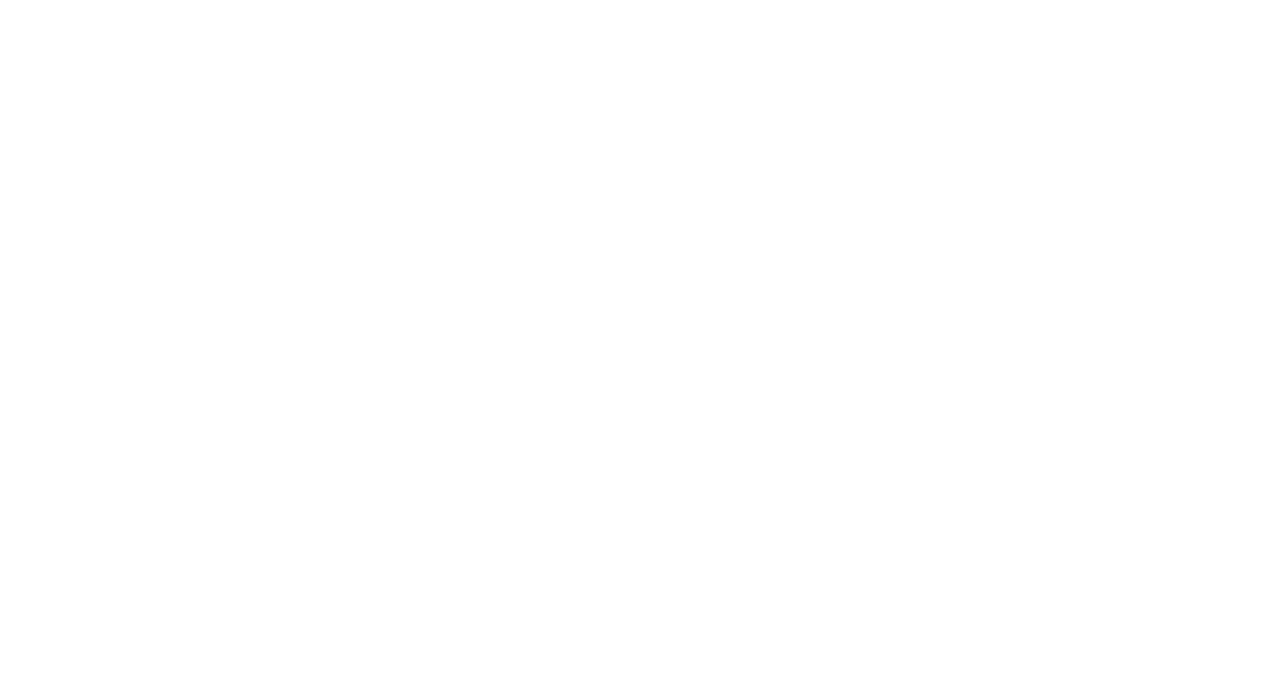 click on "Deportes  1 Deportes  2 CASINO Promociones BLOGS NOTICIAS $ 0.05 Depósito Oferta de Casino en vivo de FUN88 México
Lo que más te acerca a jugar en un casino de verdad es la oferta de casino en vivo de FUN88 México. Sus salas para apostar en directo y con crupier te permite vivir una experiencia de apuesta real desde la comodidad de tu hogar y con la misma emoción.
¿Qué encontrarás en FUN88 México para jugar en vivo? Pues todas las categorías en juego de mesa y ruleta que tanto les gusta a los jugadores mexicanos. Lo mejor es que tienen títulos en sus distintas variaciones, por lo cual hay más de 600 salas de juego en vivo.
Prueba suerte en el Blackjack
Tienes la oportunidad de jugar y ganar en las más de 200 salas de blackjack en vivo de esta plataforma. Como ves, tienes una gran variedad de salas, entre las cuales puedes elegir la que mejor te parezca según tus necesidades.
Royal Blackjack 2 de Playtech." at bounding box center [631, 344] 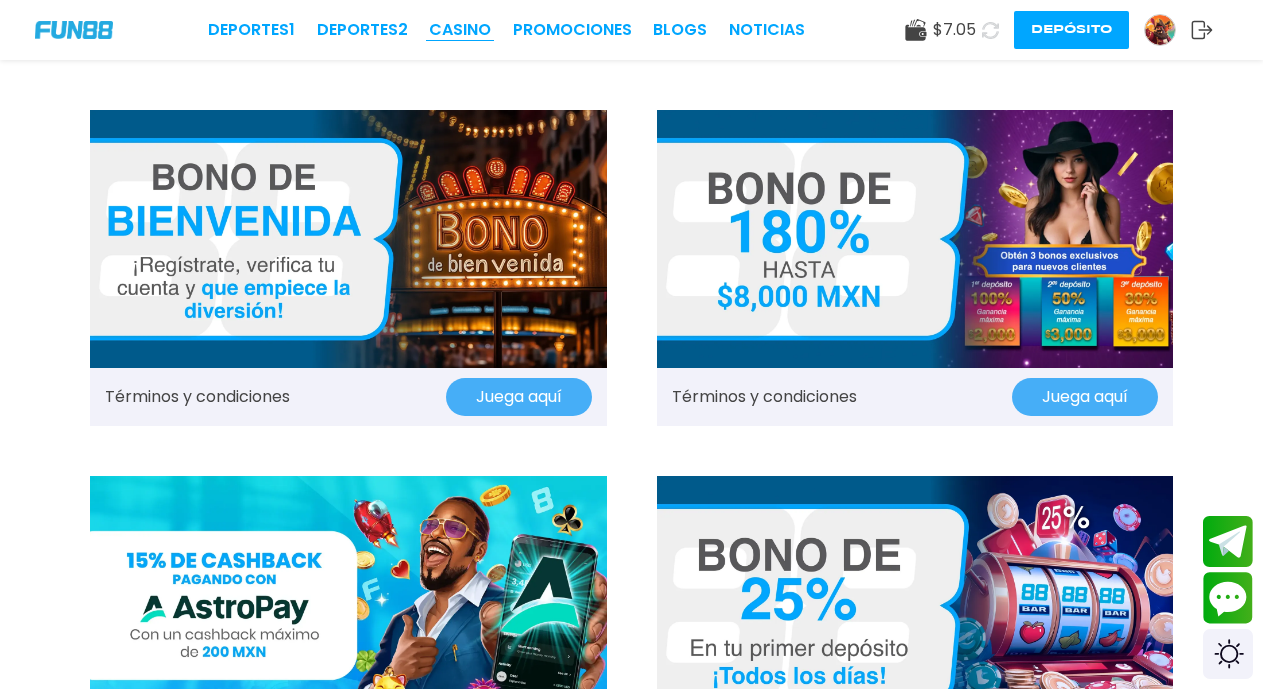 click on "CASINO" at bounding box center [460, 30] 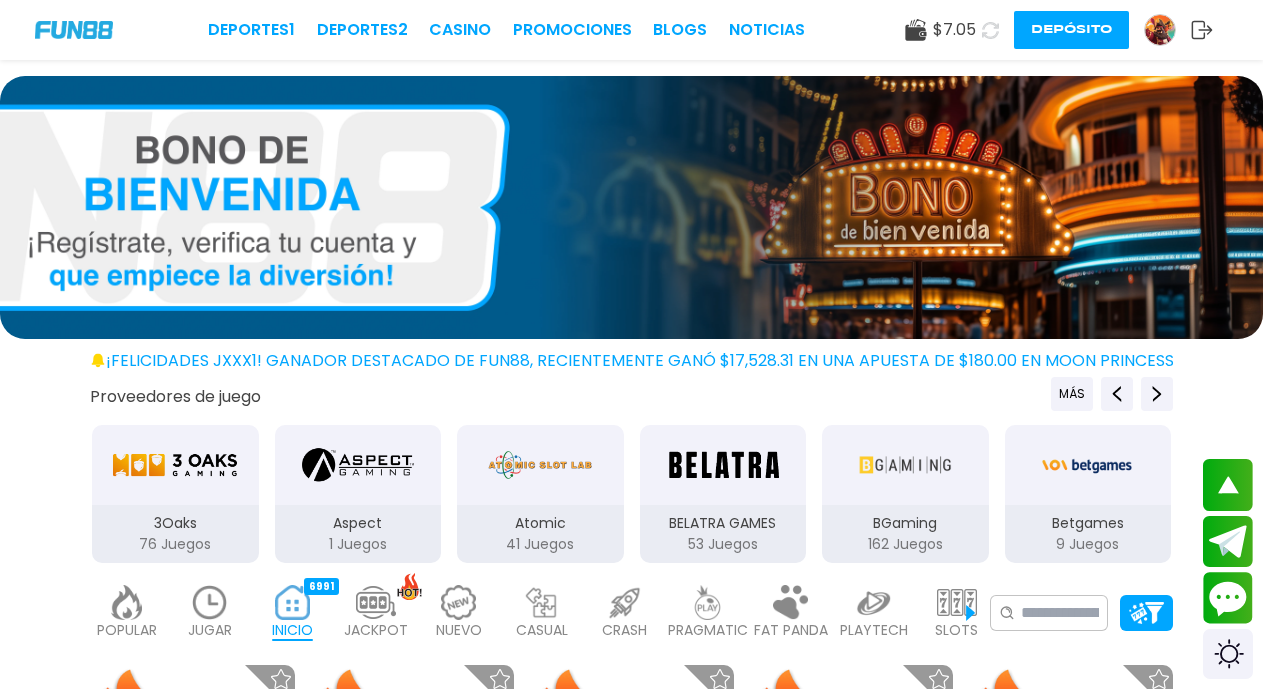 scroll, scrollTop: 1206, scrollLeft: 0, axis: vertical 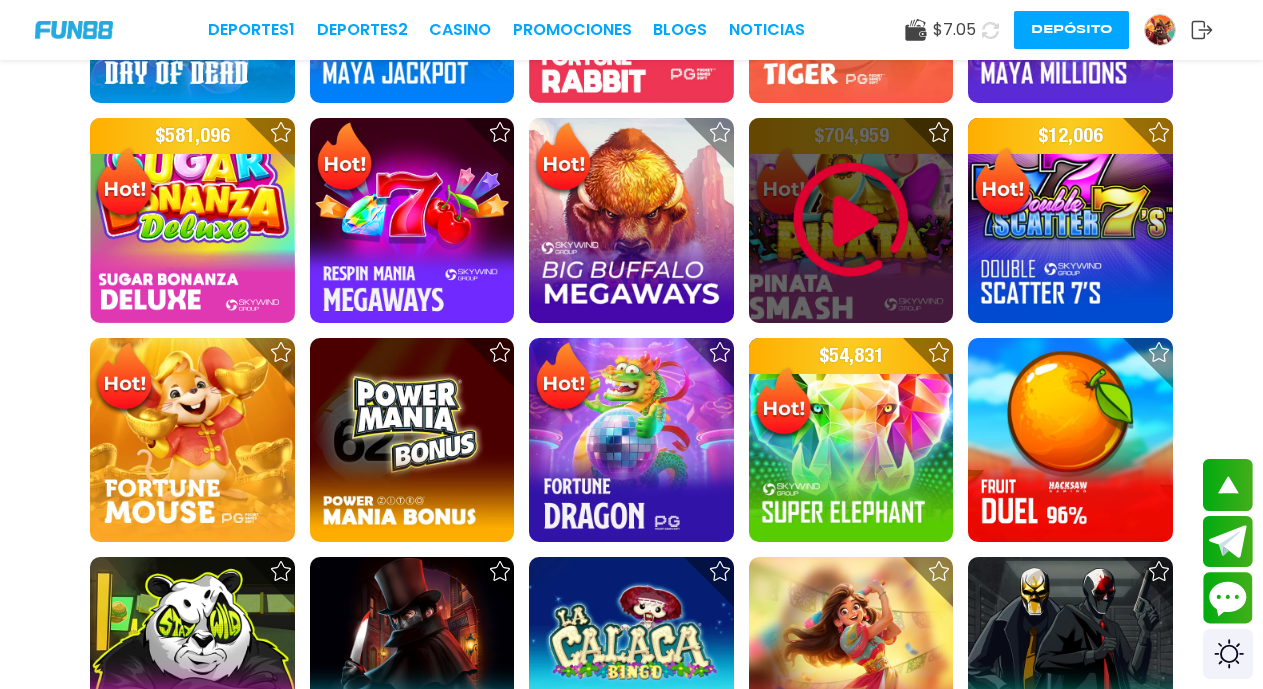 click at bounding box center [851, 220] 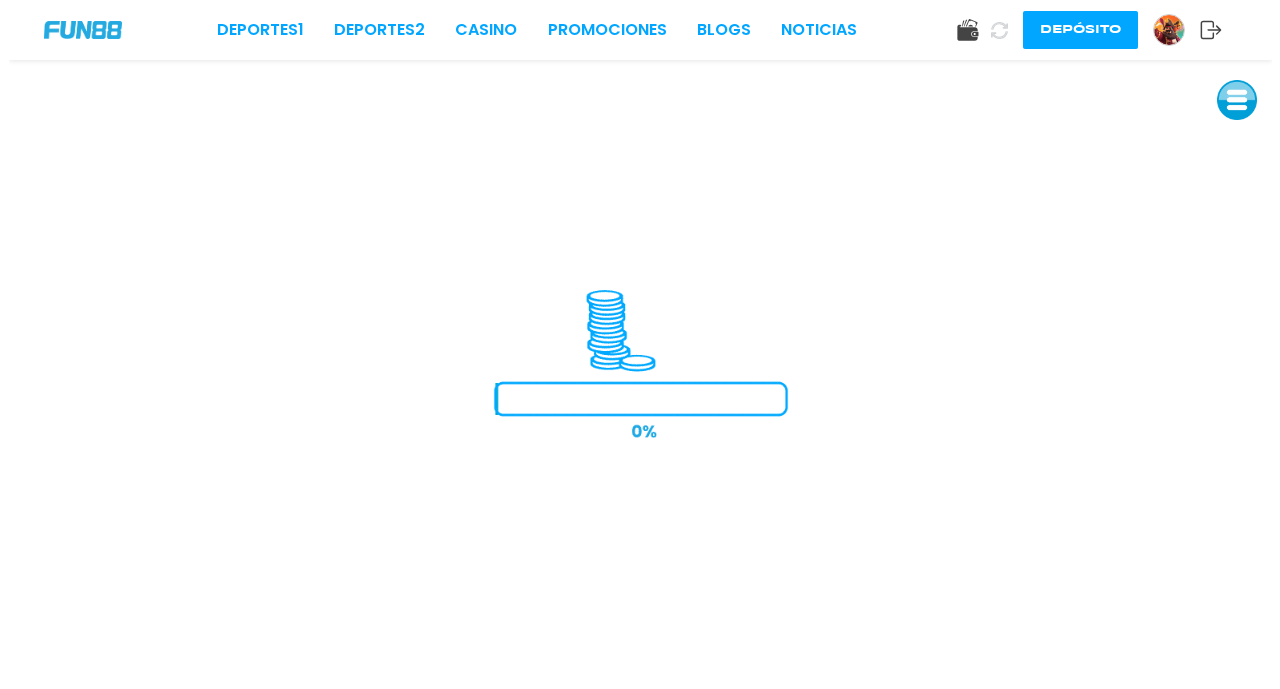 scroll, scrollTop: 0, scrollLeft: 0, axis: both 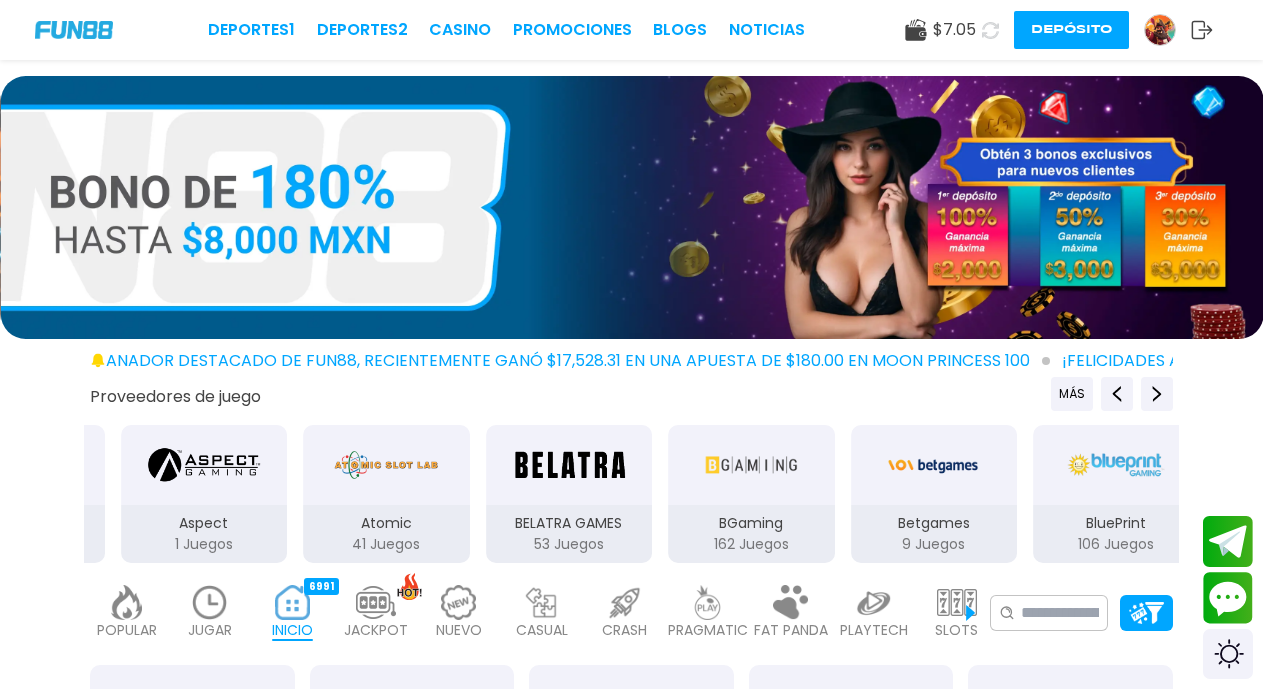 click at bounding box center (459, 602) 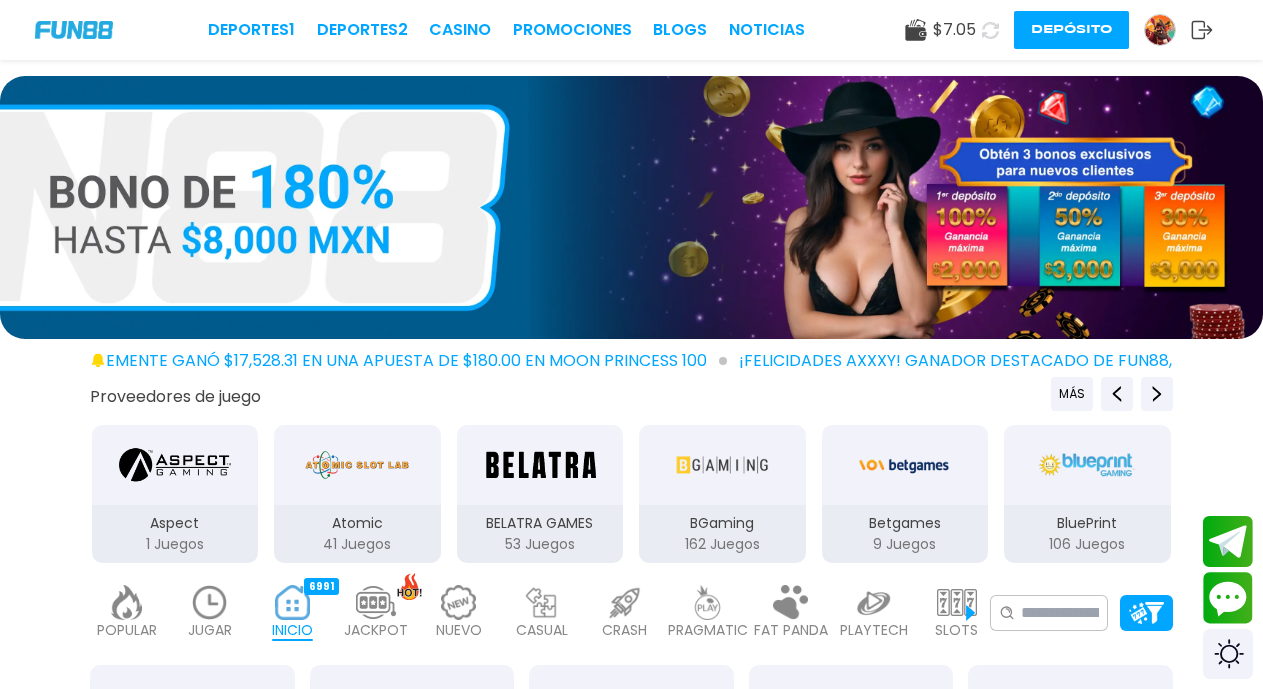 click at bounding box center [459, 602] 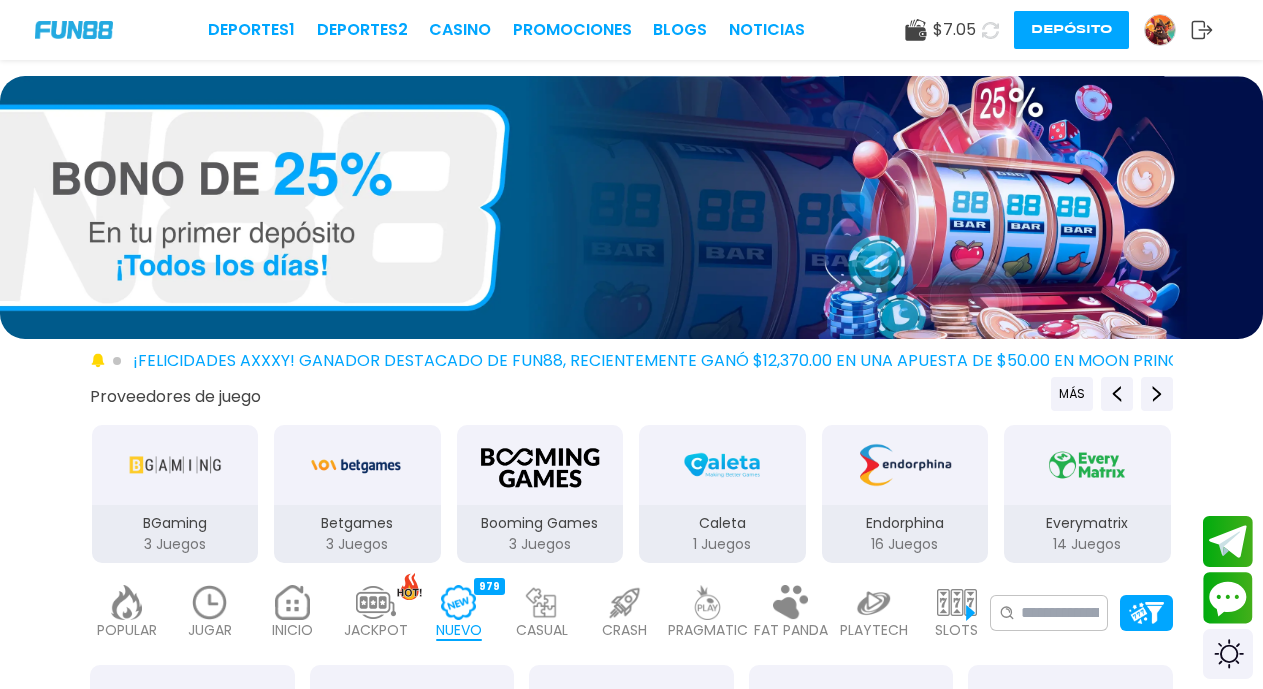 scroll, scrollTop: 0, scrollLeft: 0, axis: both 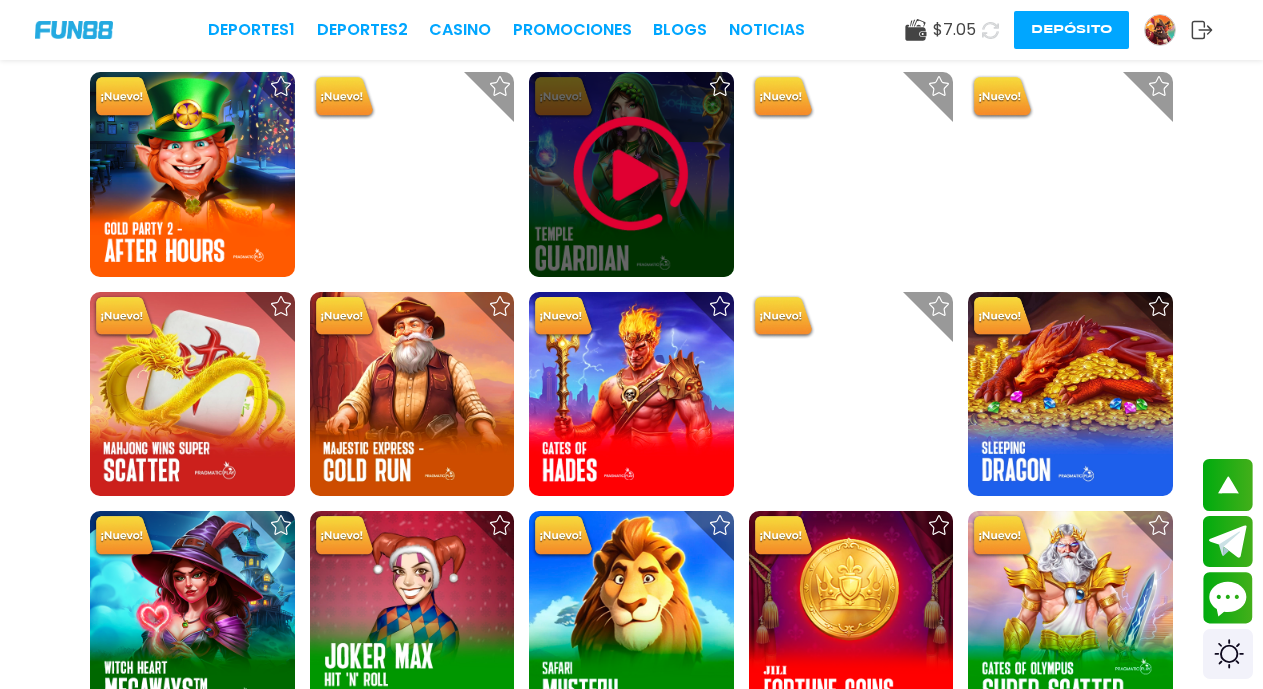 click at bounding box center (631, 174) 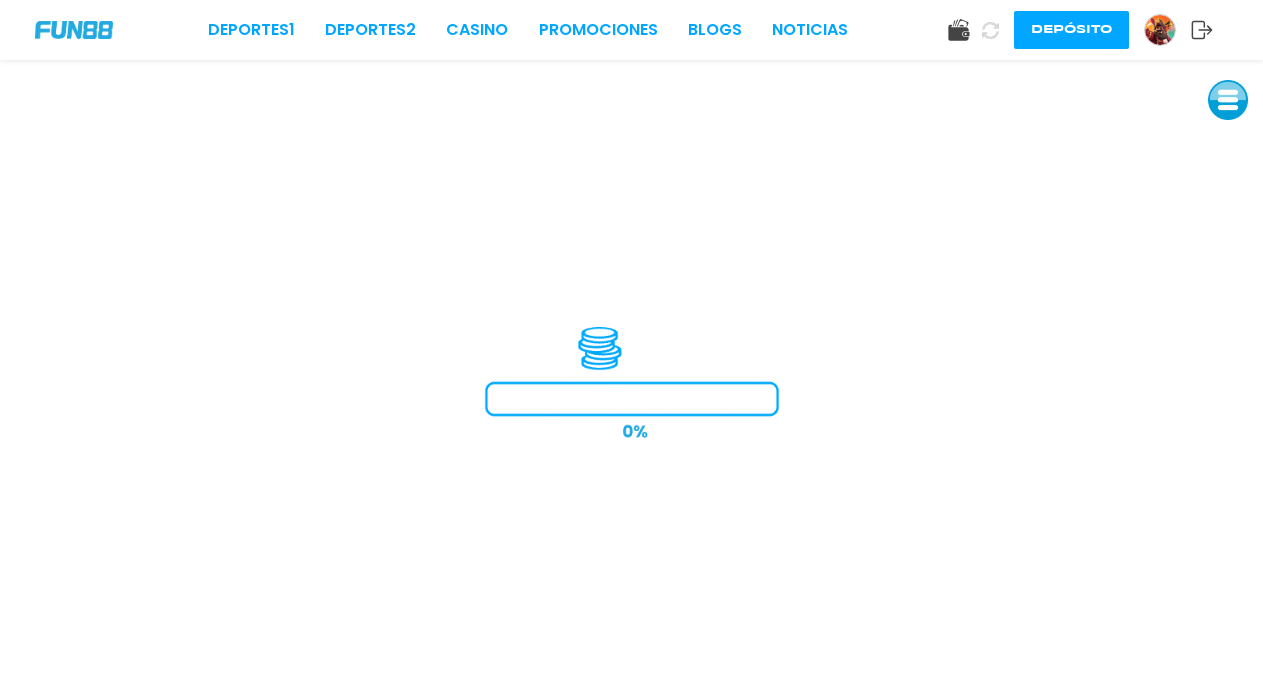 scroll, scrollTop: 0, scrollLeft: 0, axis: both 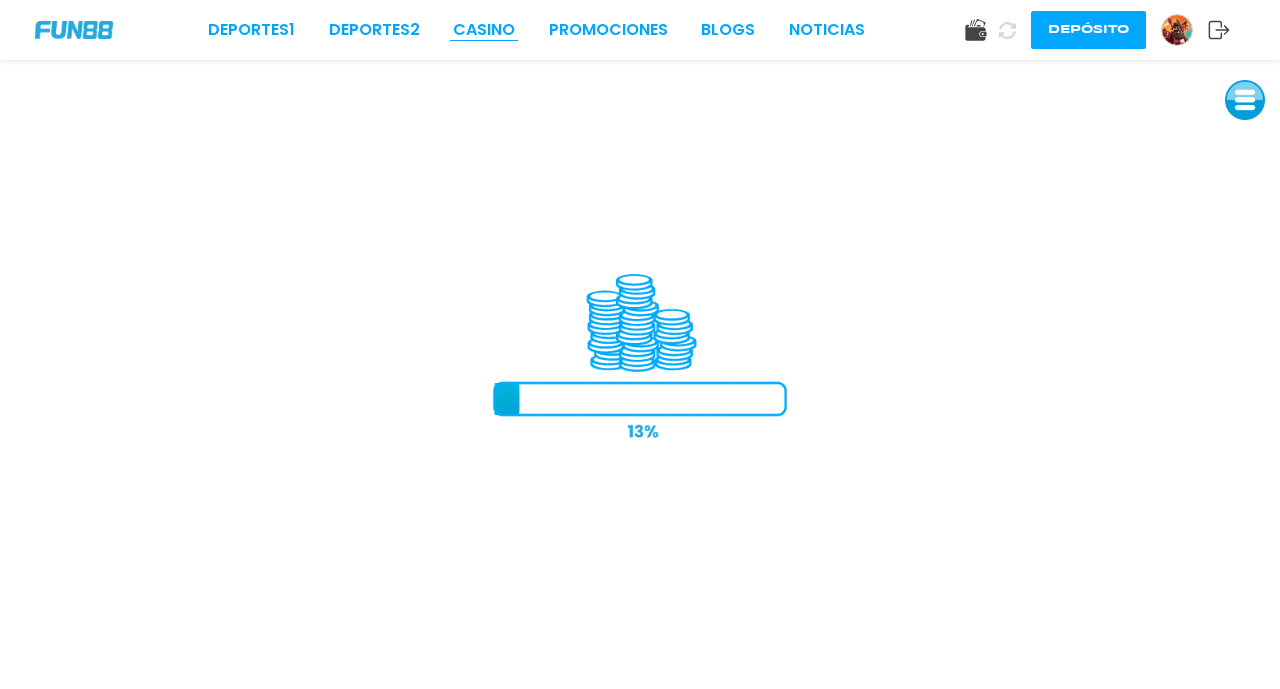 click on "CASINO" at bounding box center (484, 30) 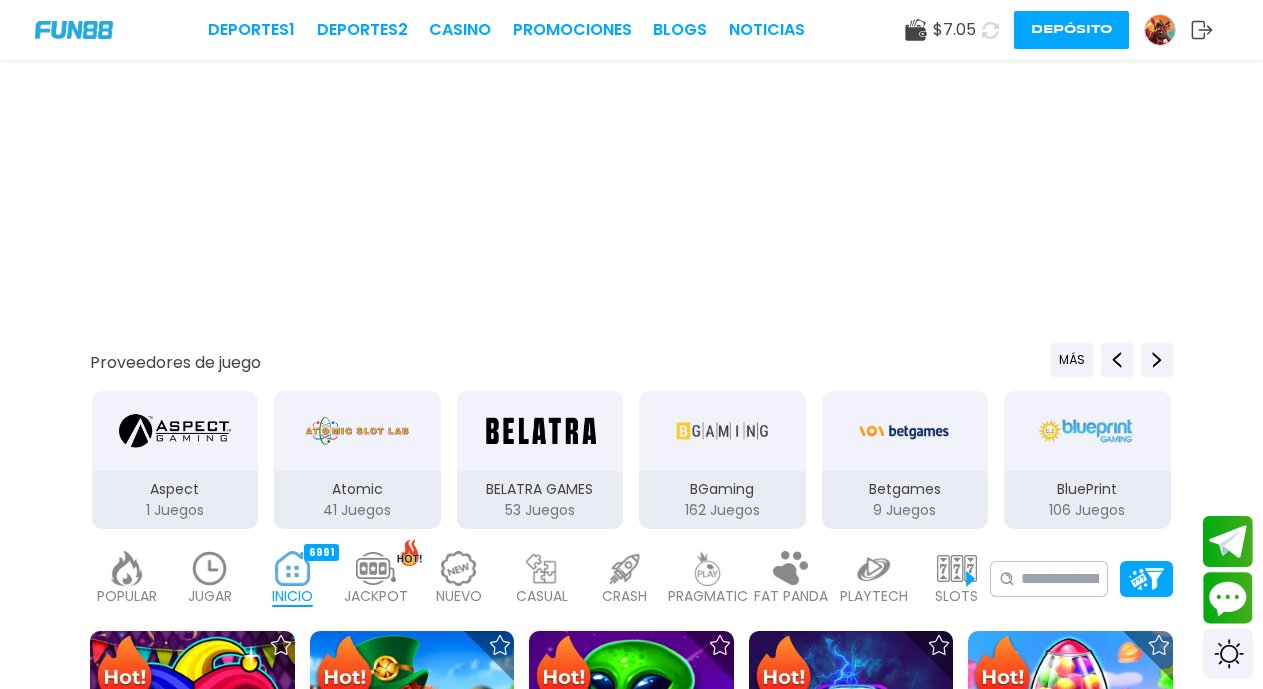scroll, scrollTop: 603, scrollLeft: 0, axis: vertical 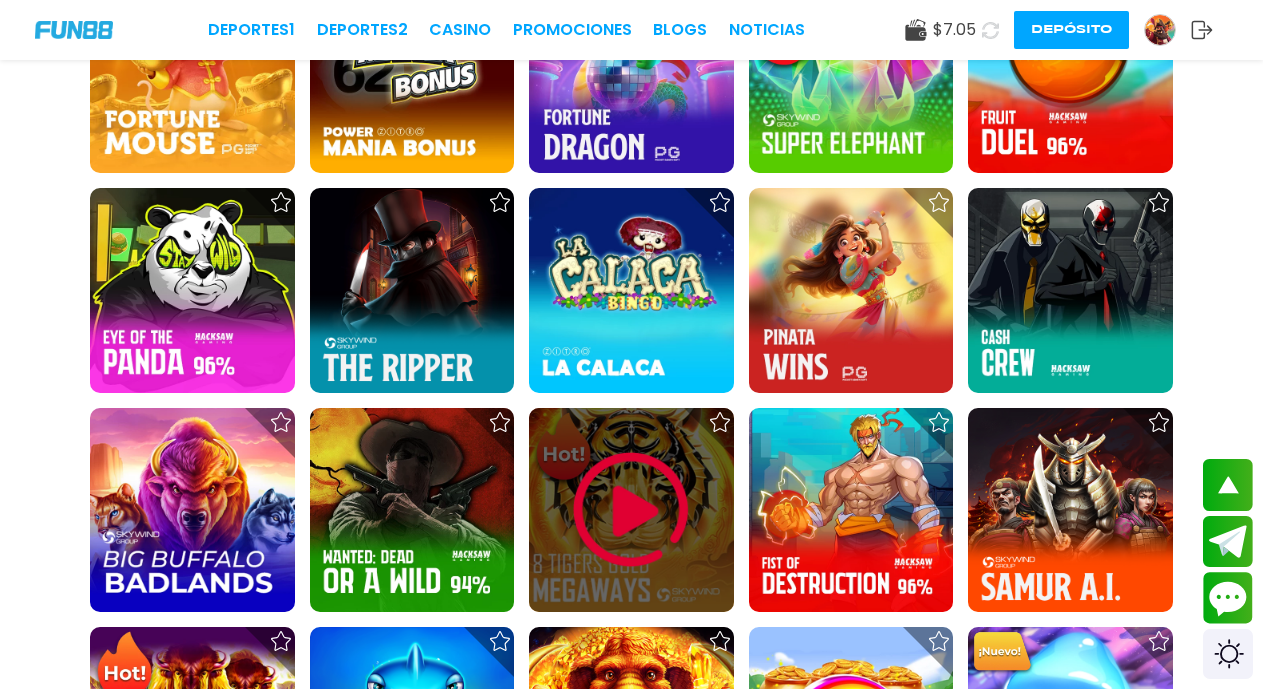 click at bounding box center [631, 510] 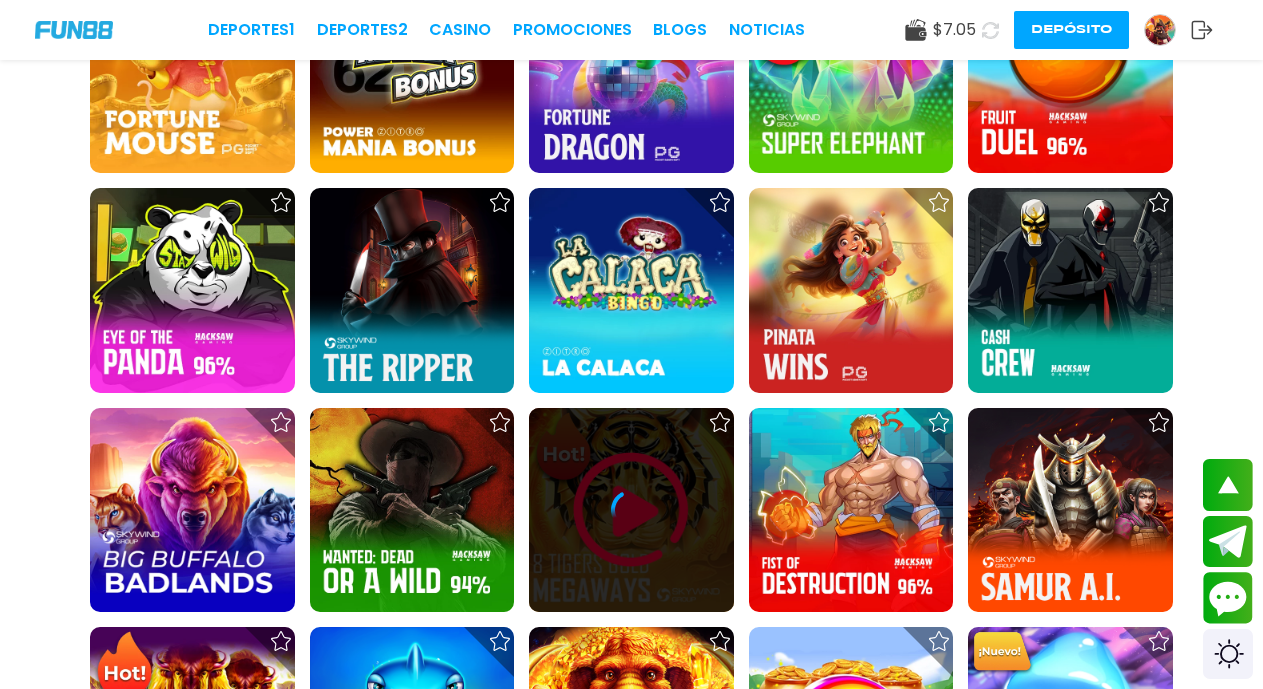 click 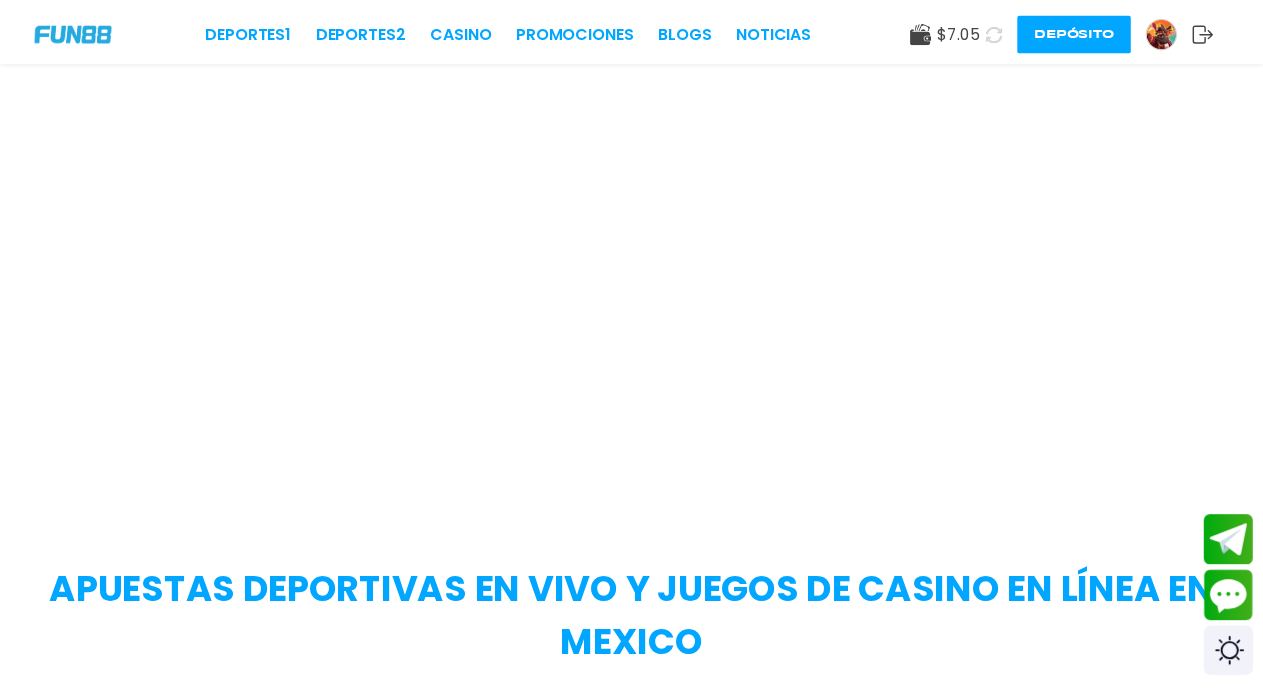 scroll, scrollTop: 0, scrollLeft: 0, axis: both 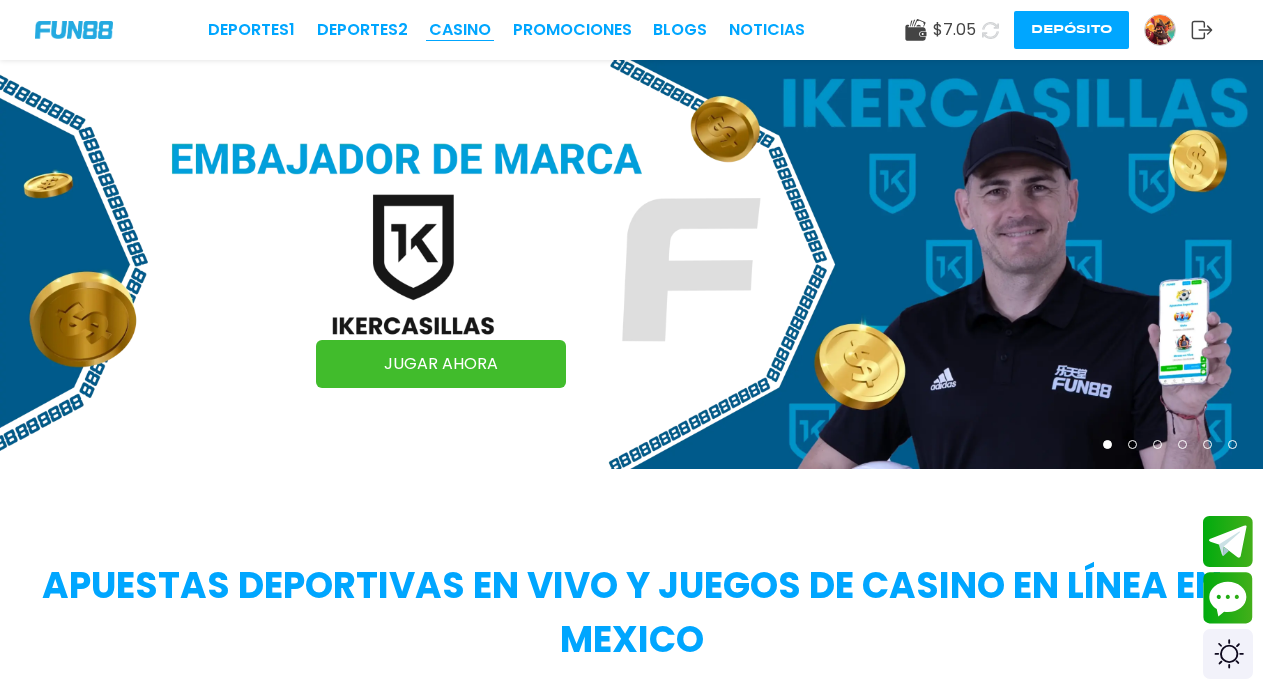 click on "CASINO" at bounding box center [460, 30] 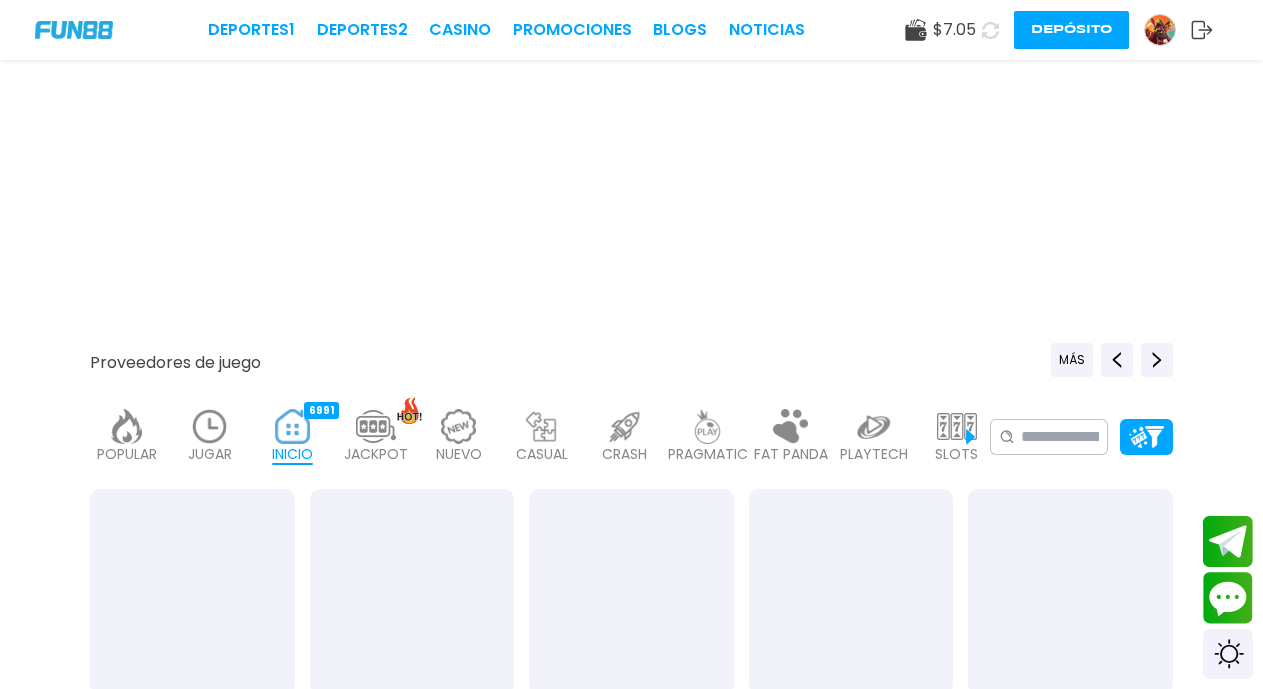 scroll, scrollTop: 0, scrollLeft: 0, axis: both 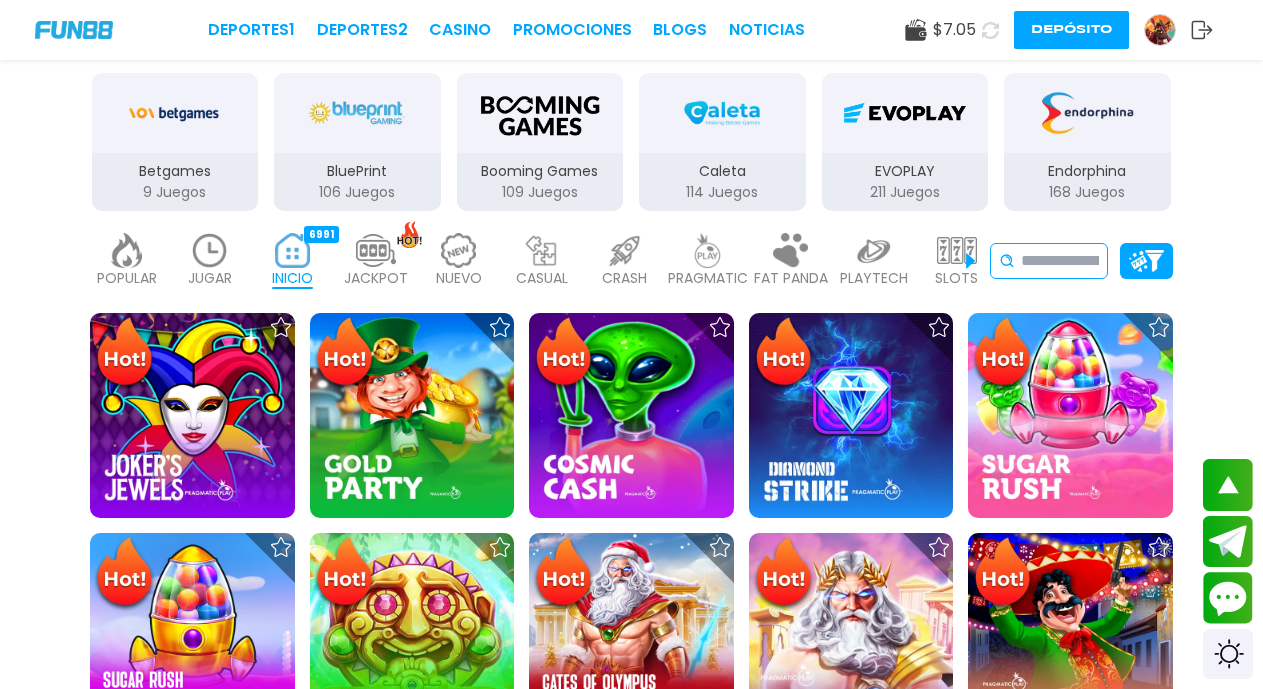 click at bounding box center [1060, 261] 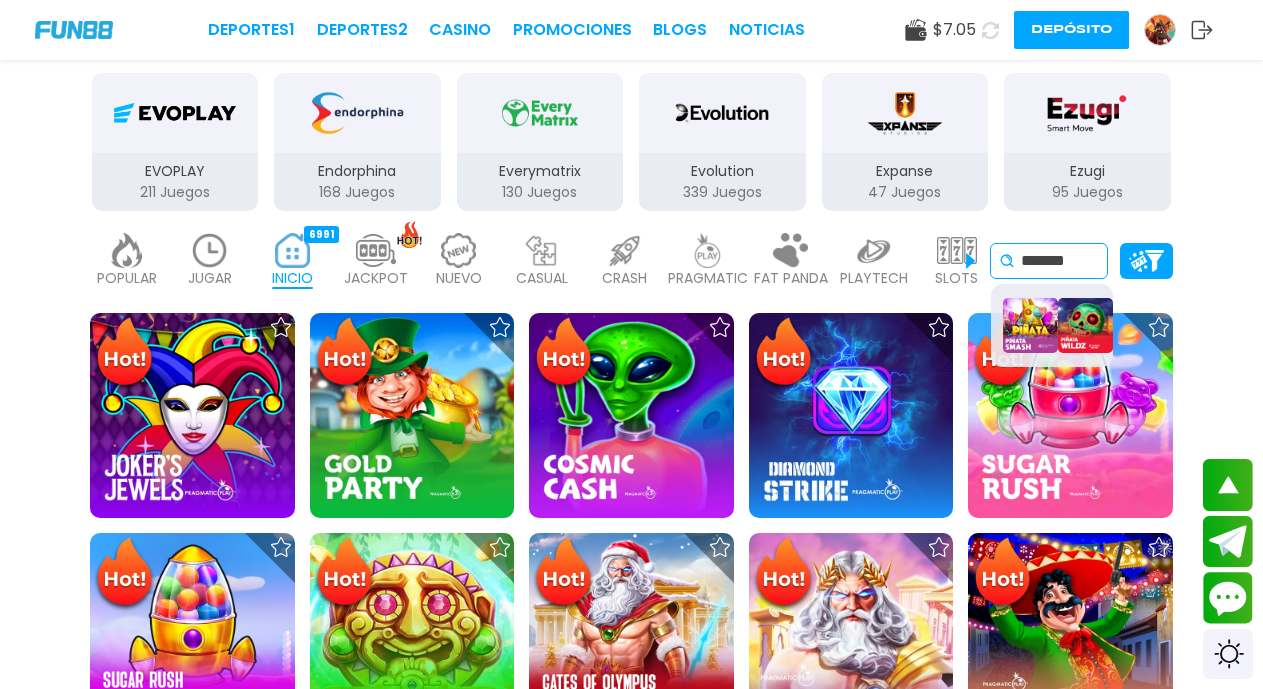 scroll, scrollTop: 0, scrollLeft: 40, axis: horizontal 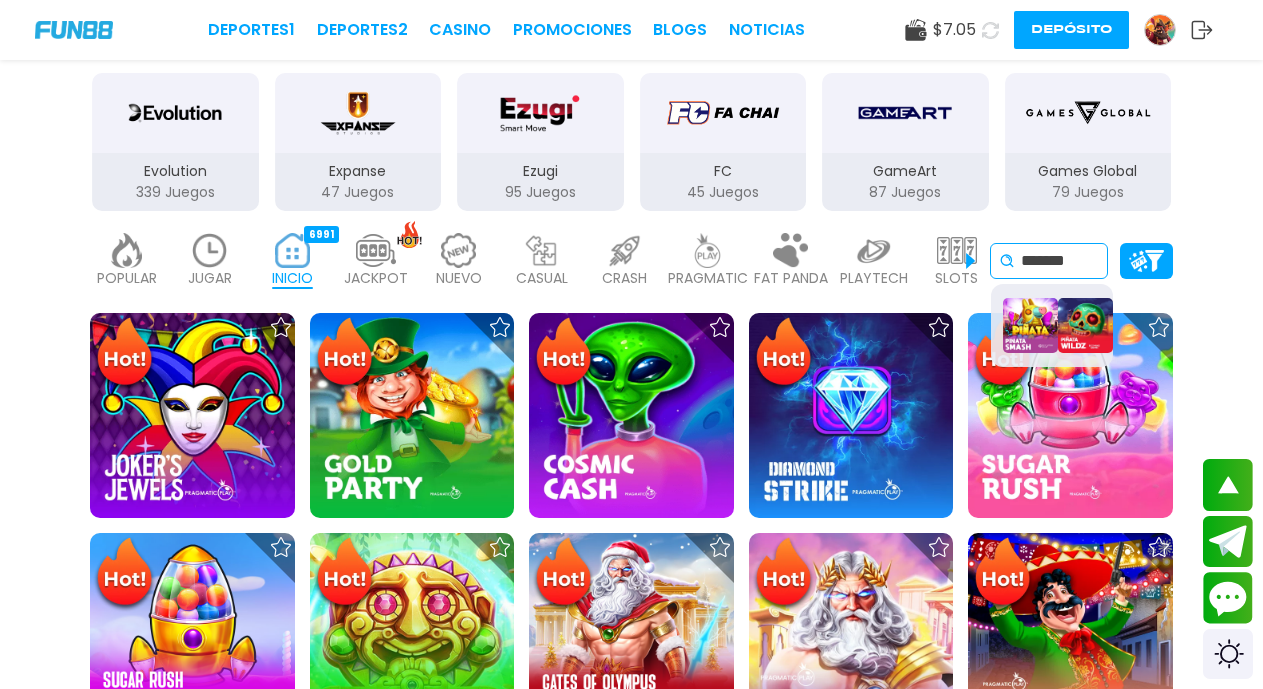 type on "******" 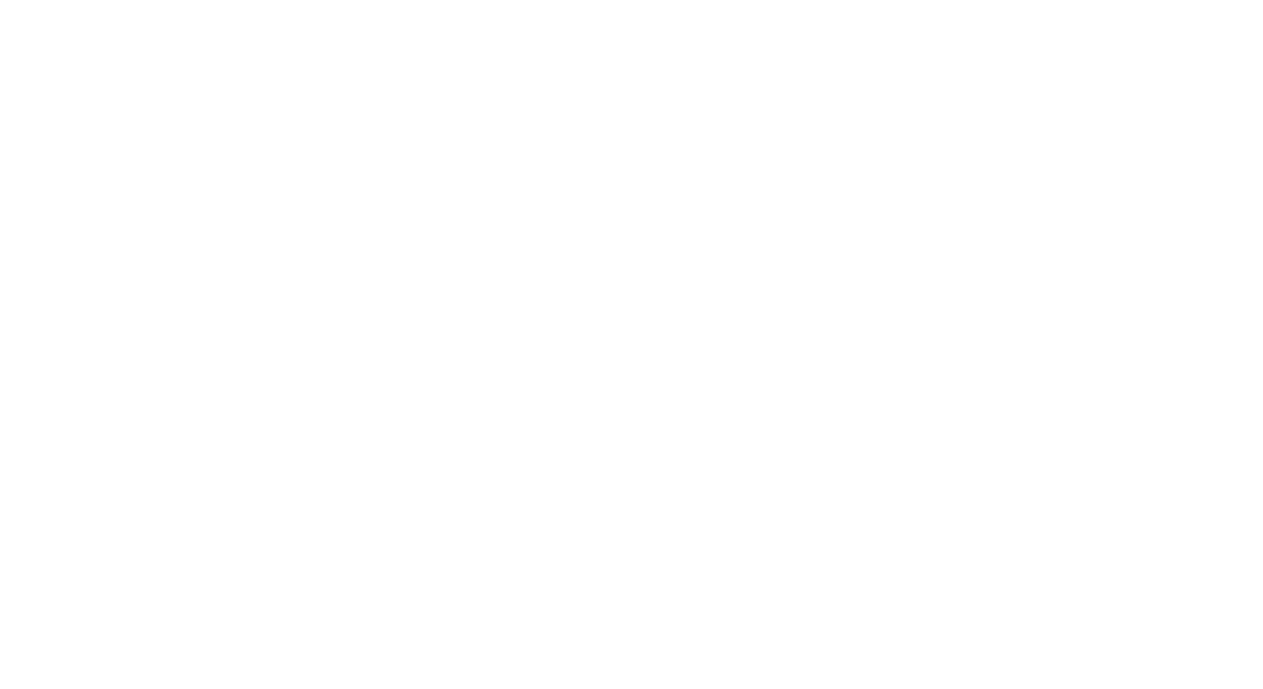 scroll, scrollTop: 0, scrollLeft: 0, axis: both 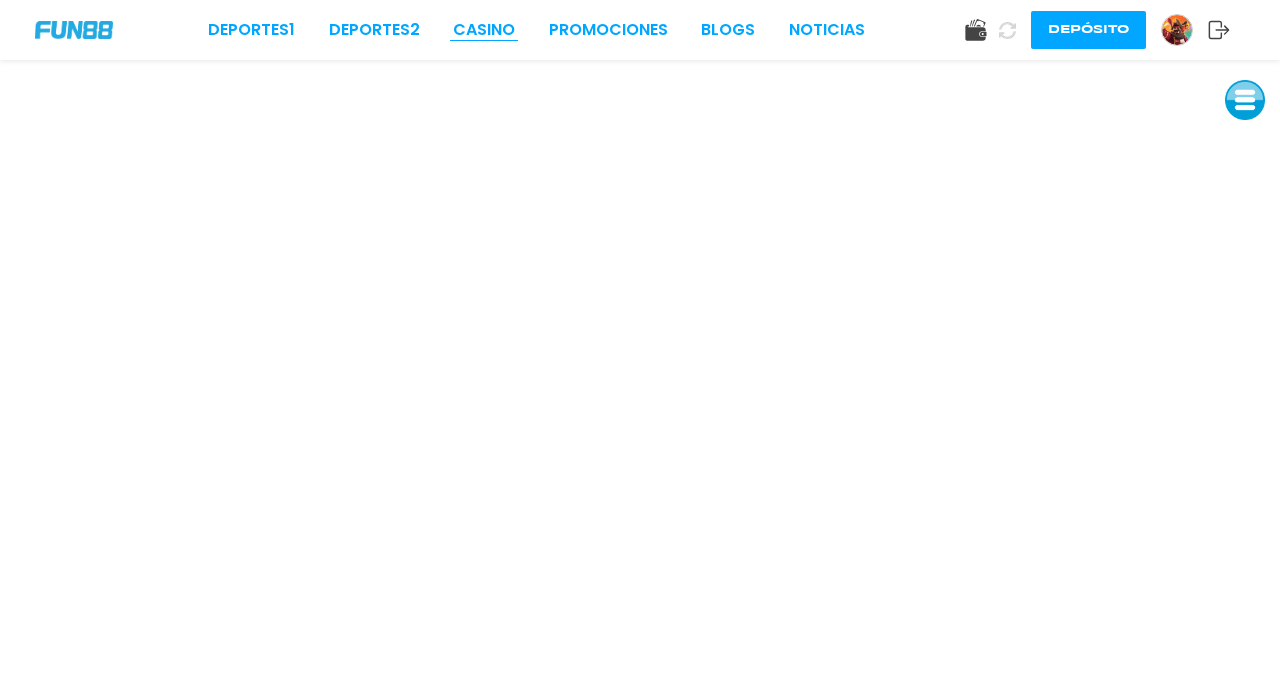 click on "CASINO" at bounding box center [484, 30] 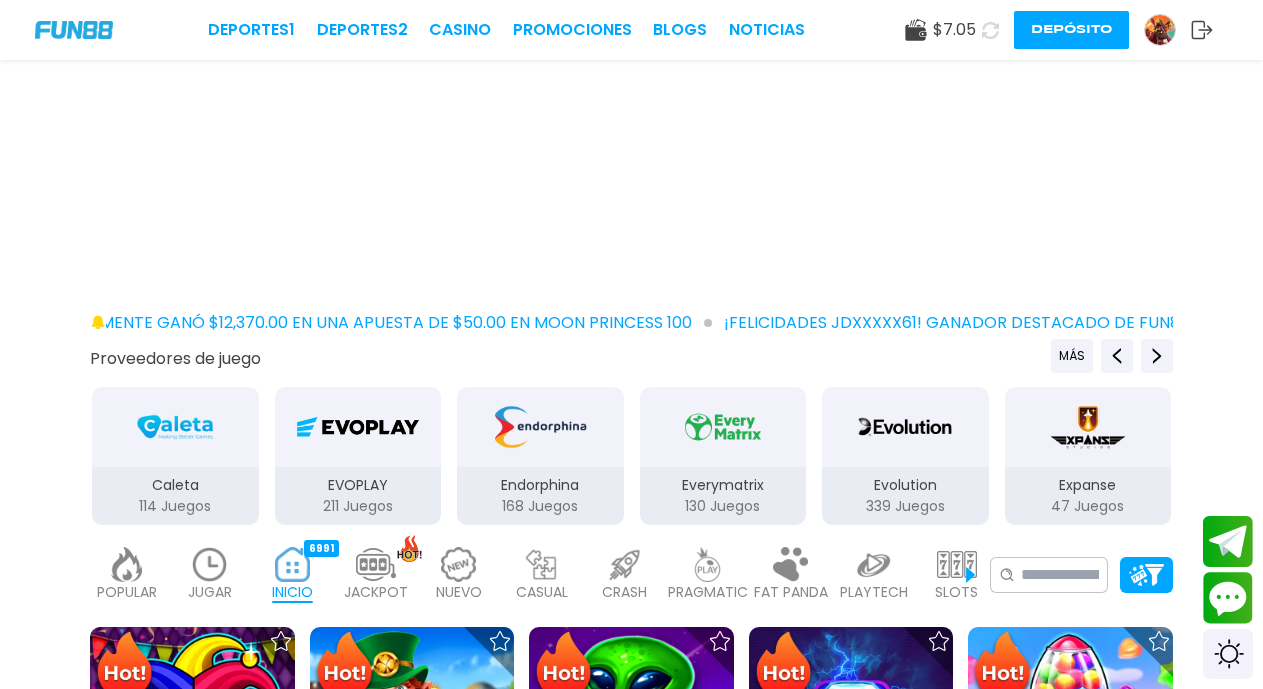 scroll, scrollTop: 603, scrollLeft: 0, axis: vertical 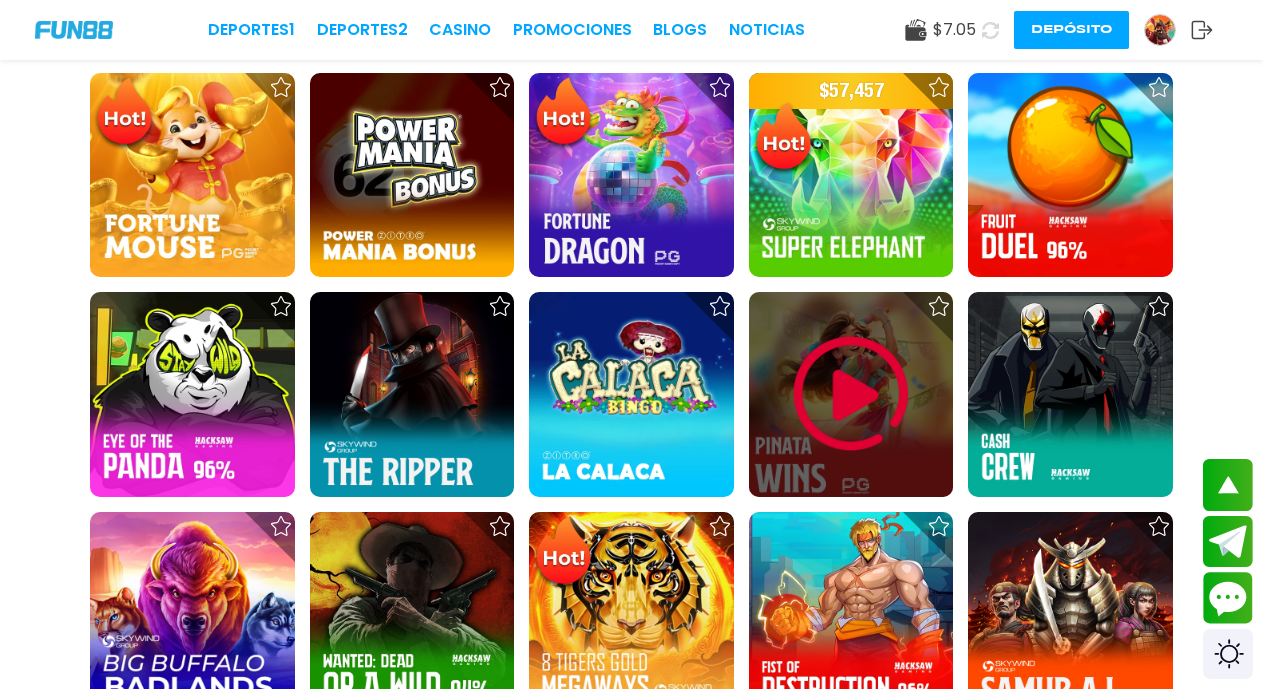 click at bounding box center (851, 394) 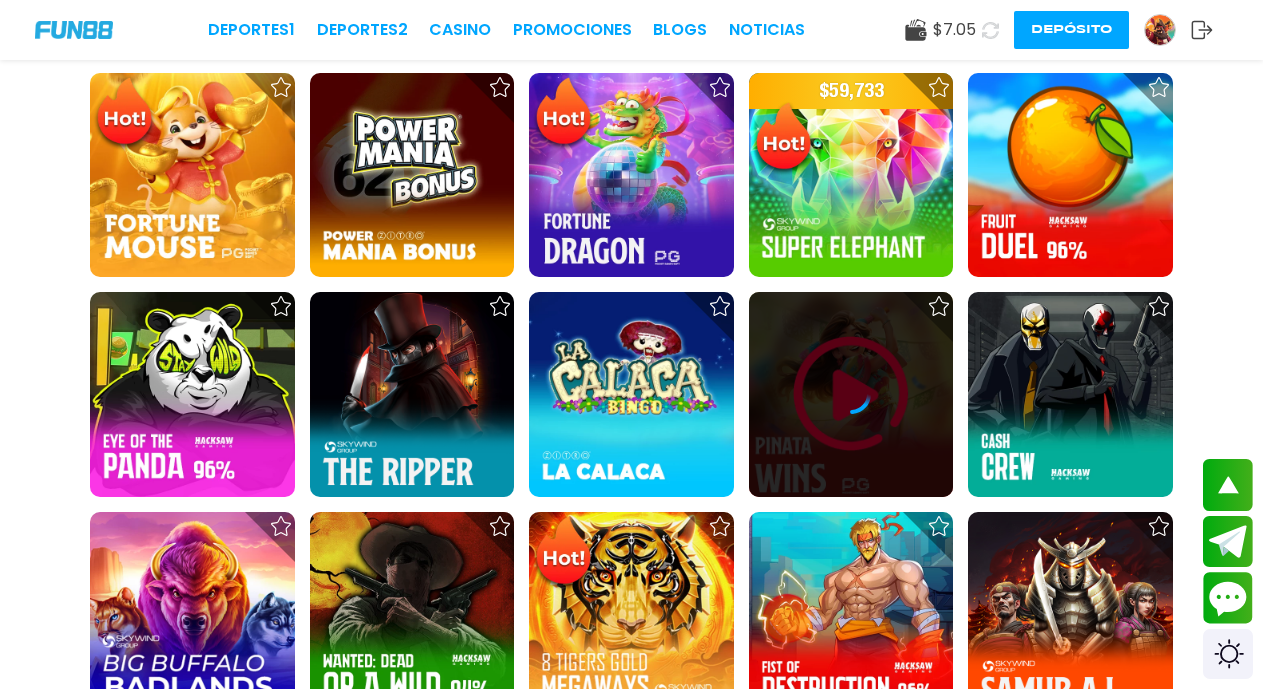 click 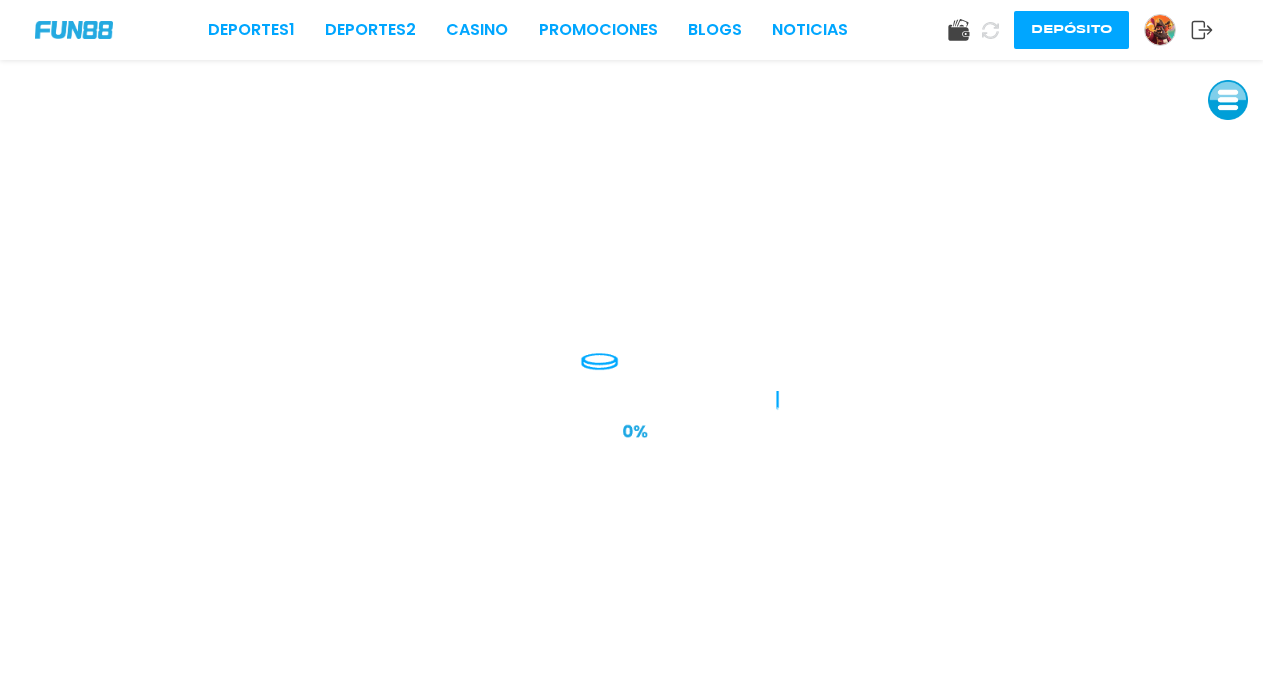 scroll, scrollTop: 0, scrollLeft: 0, axis: both 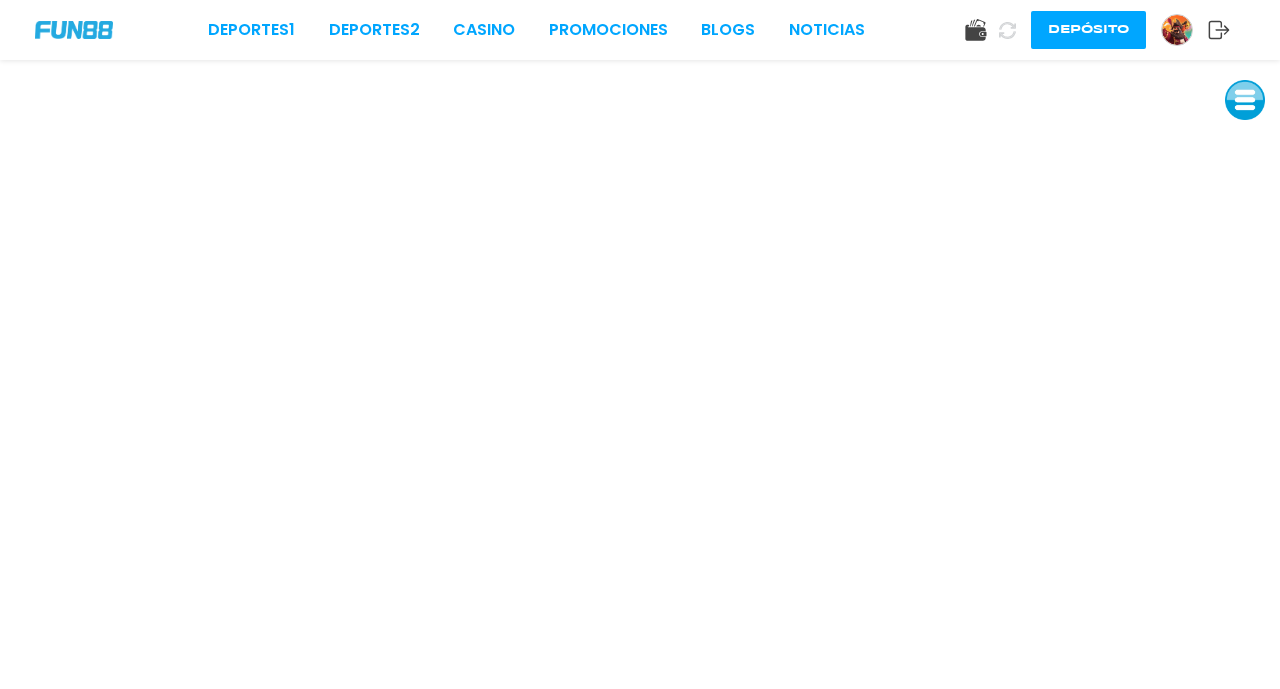 click at bounding box center (1245, 100) 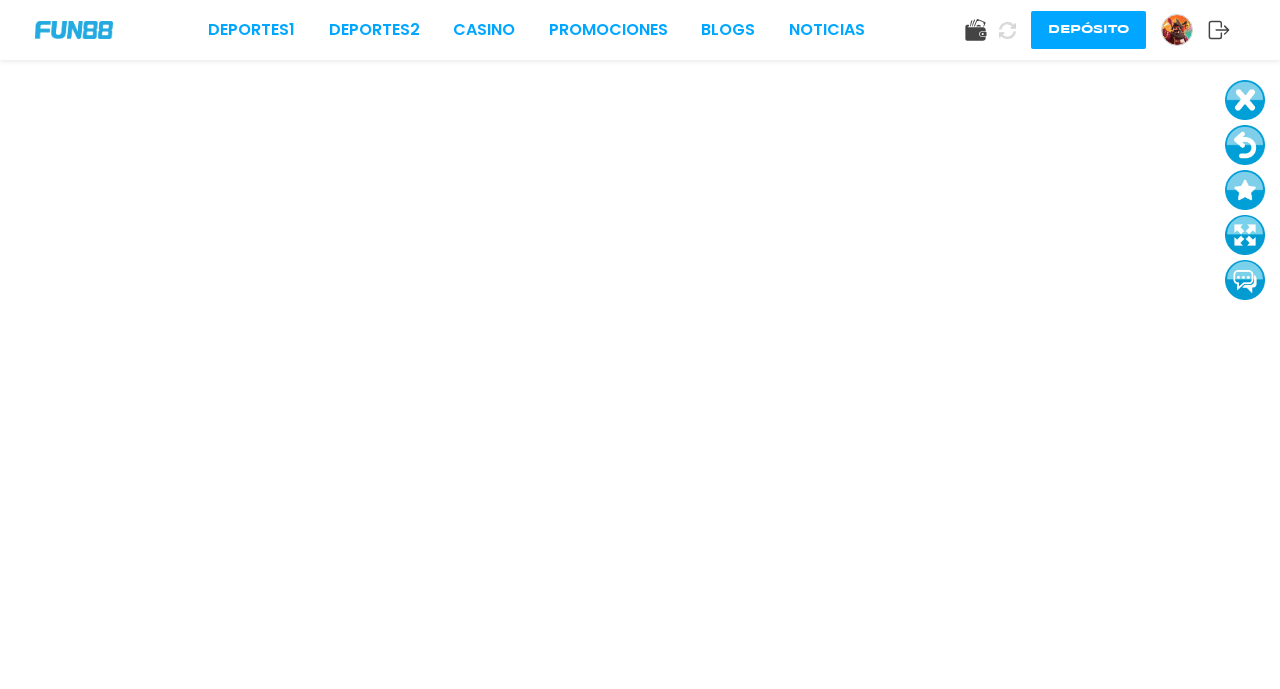 click at bounding box center (1245, 145) 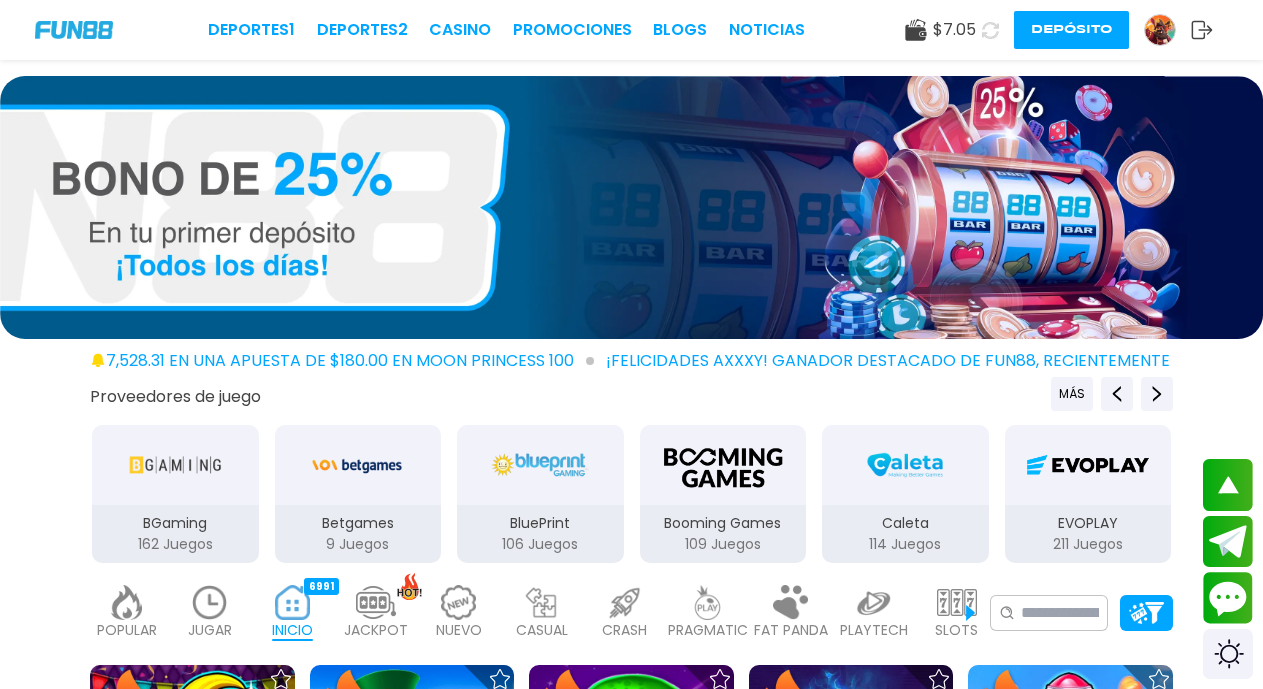 scroll, scrollTop: 1206, scrollLeft: 0, axis: vertical 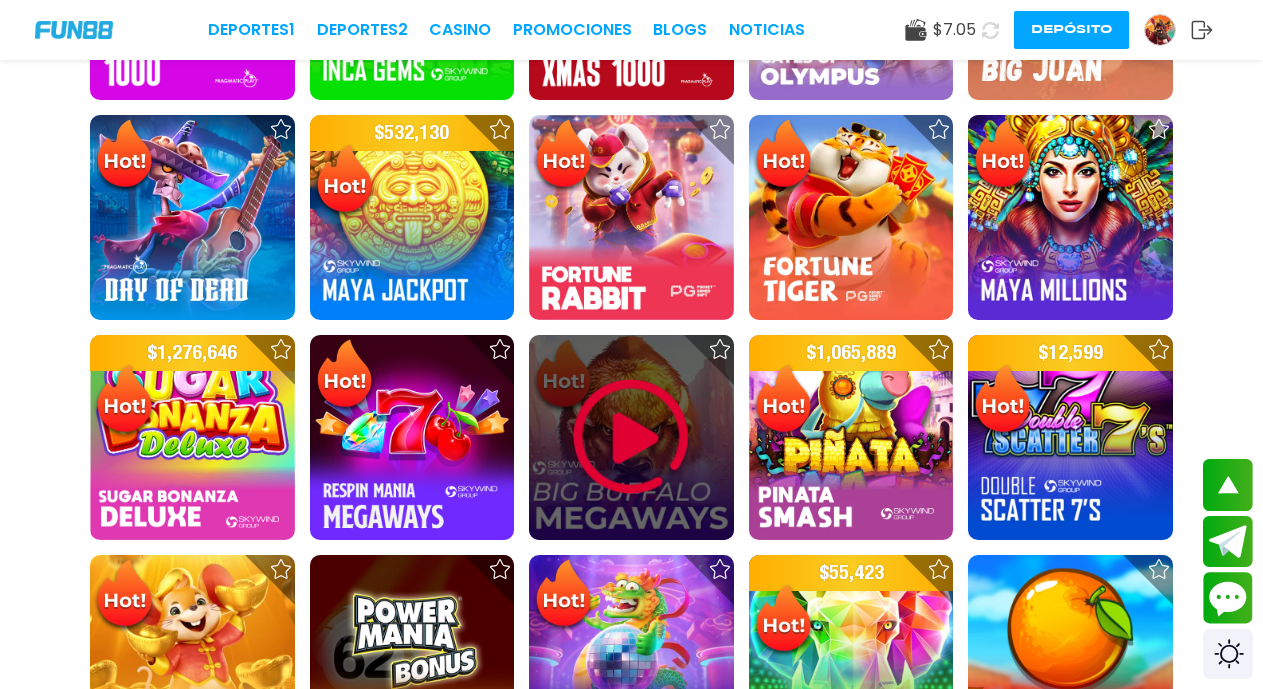 click at bounding box center (631, 437) 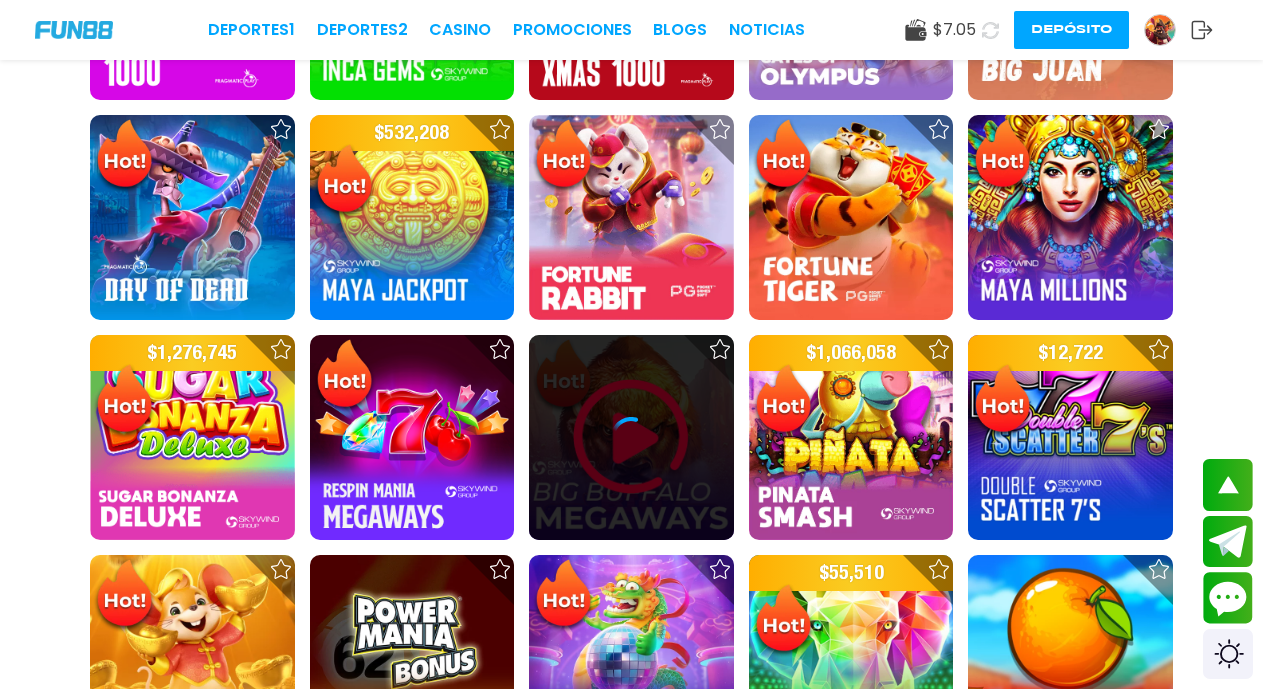 scroll, scrollTop: 0, scrollLeft: 0, axis: both 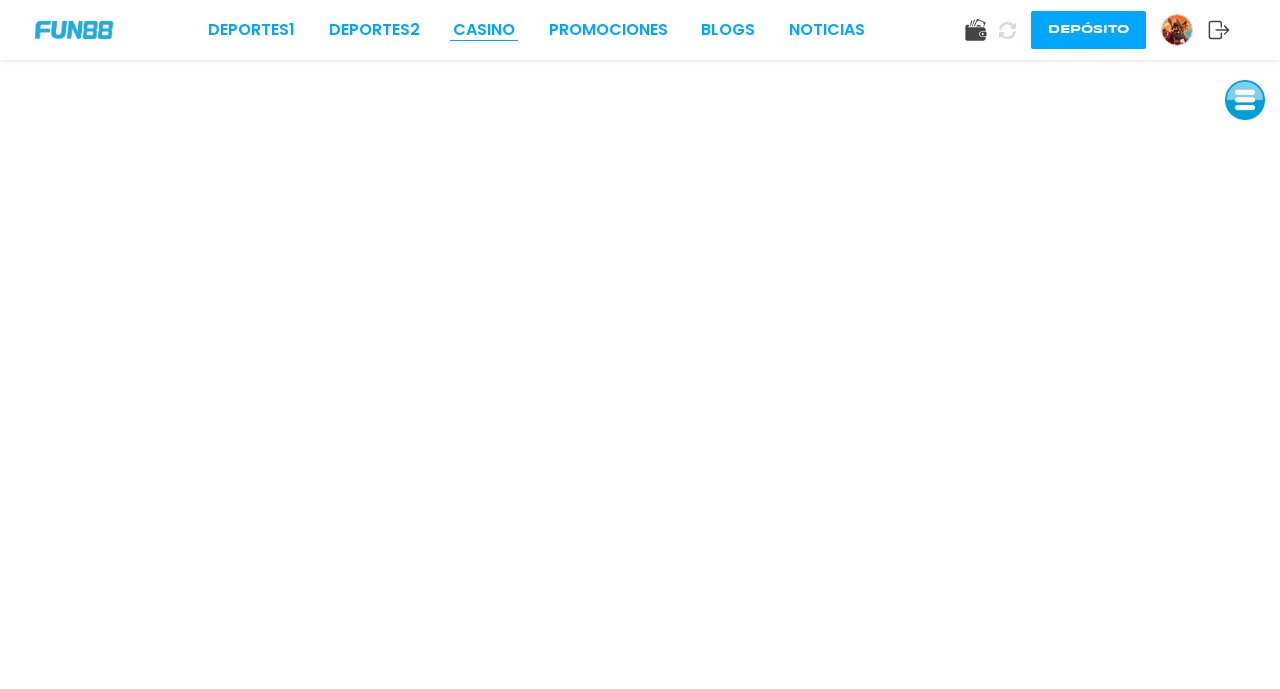click on "CASINO" at bounding box center [484, 30] 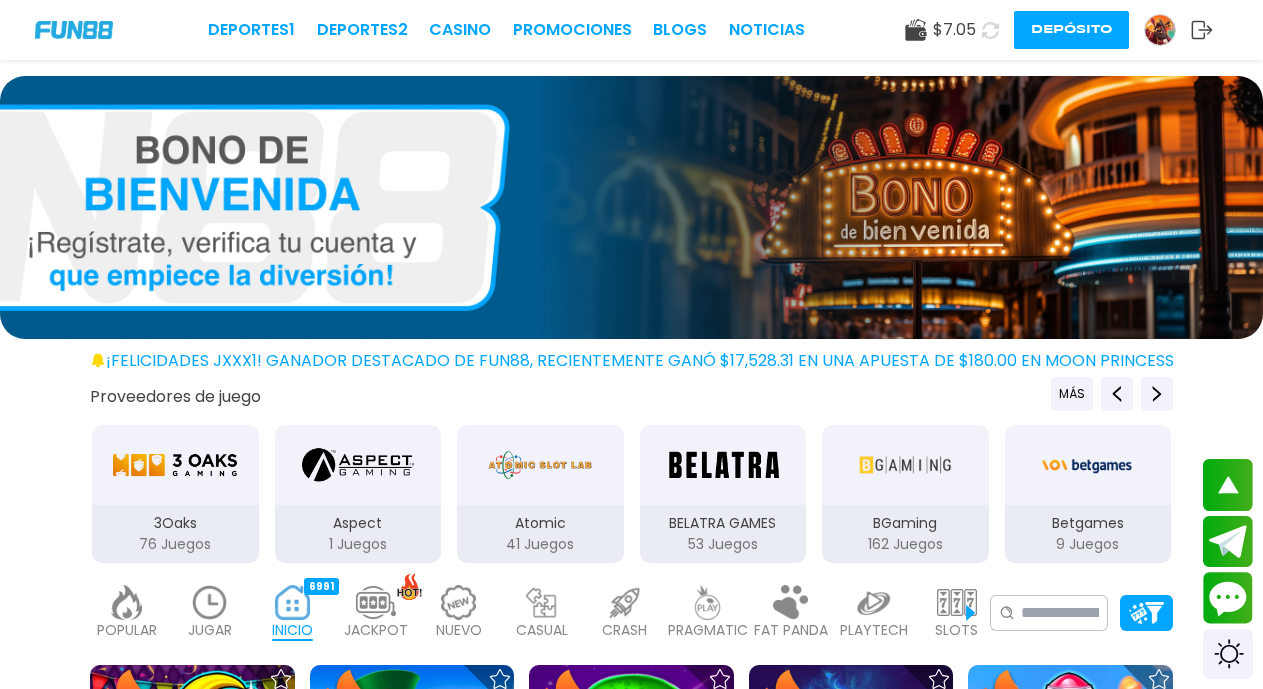 scroll, scrollTop: 637, scrollLeft: 0, axis: vertical 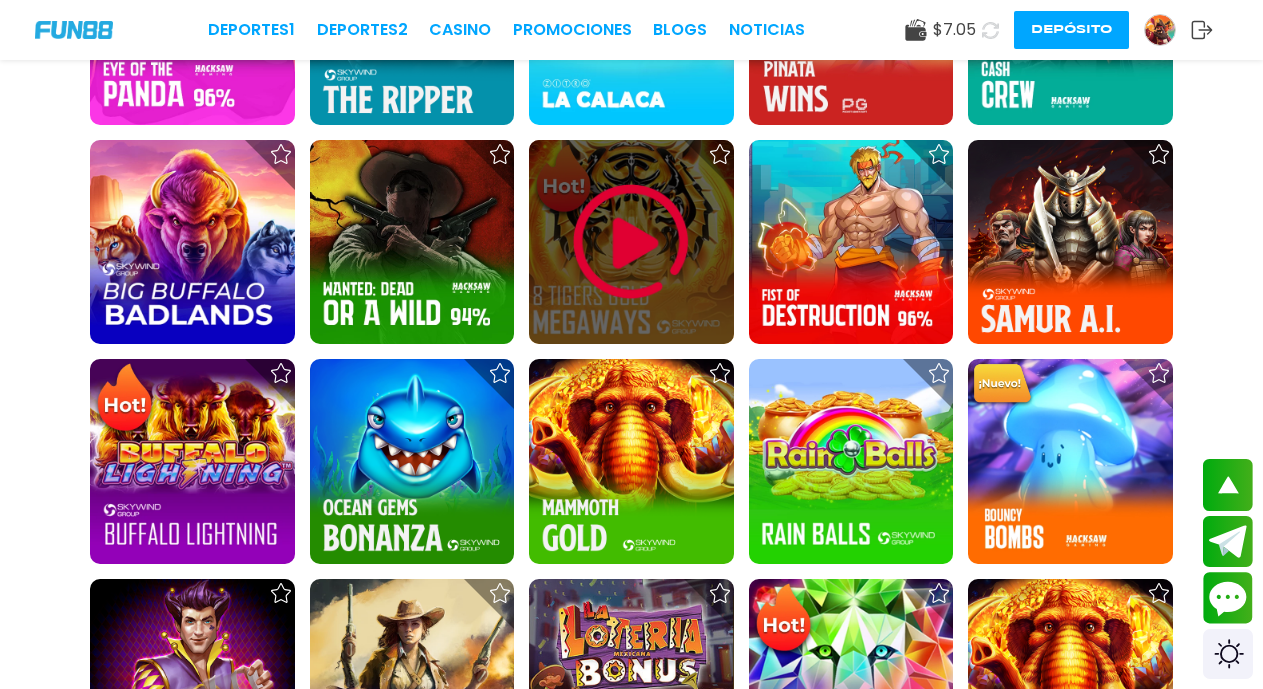 click at bounding box center (631, 242) 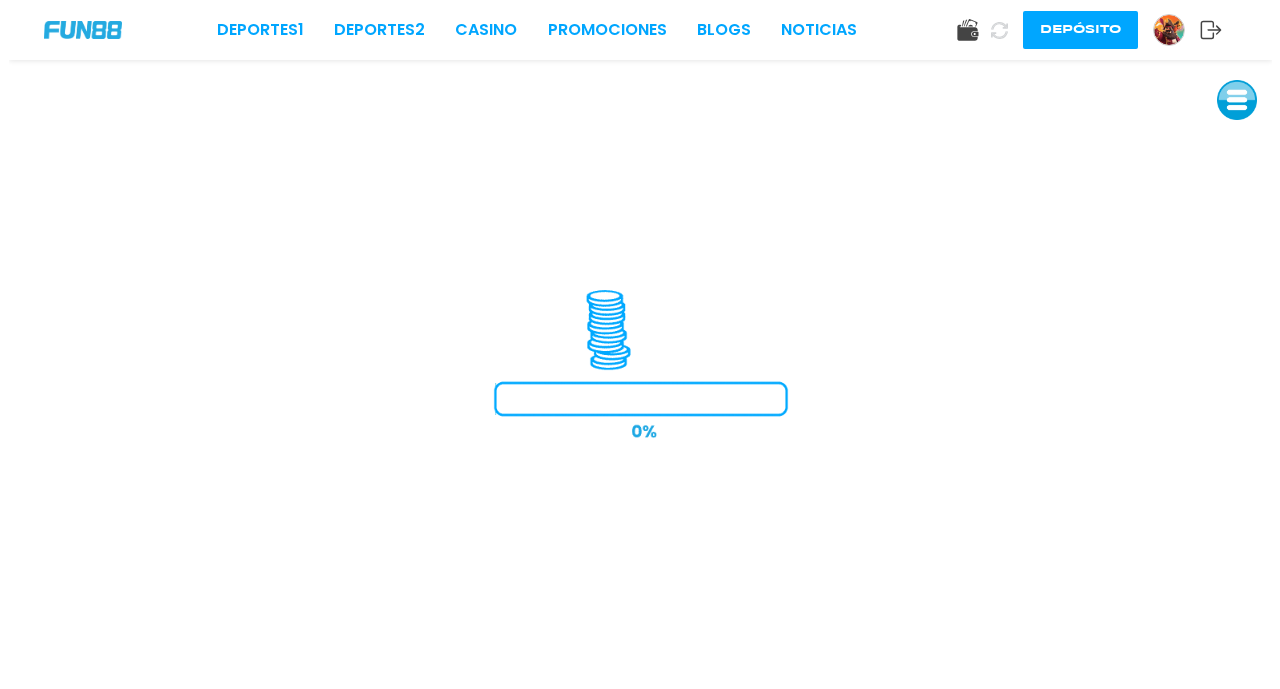 scroll, scrollTop: 0, scrollLeft: 0, axis: both 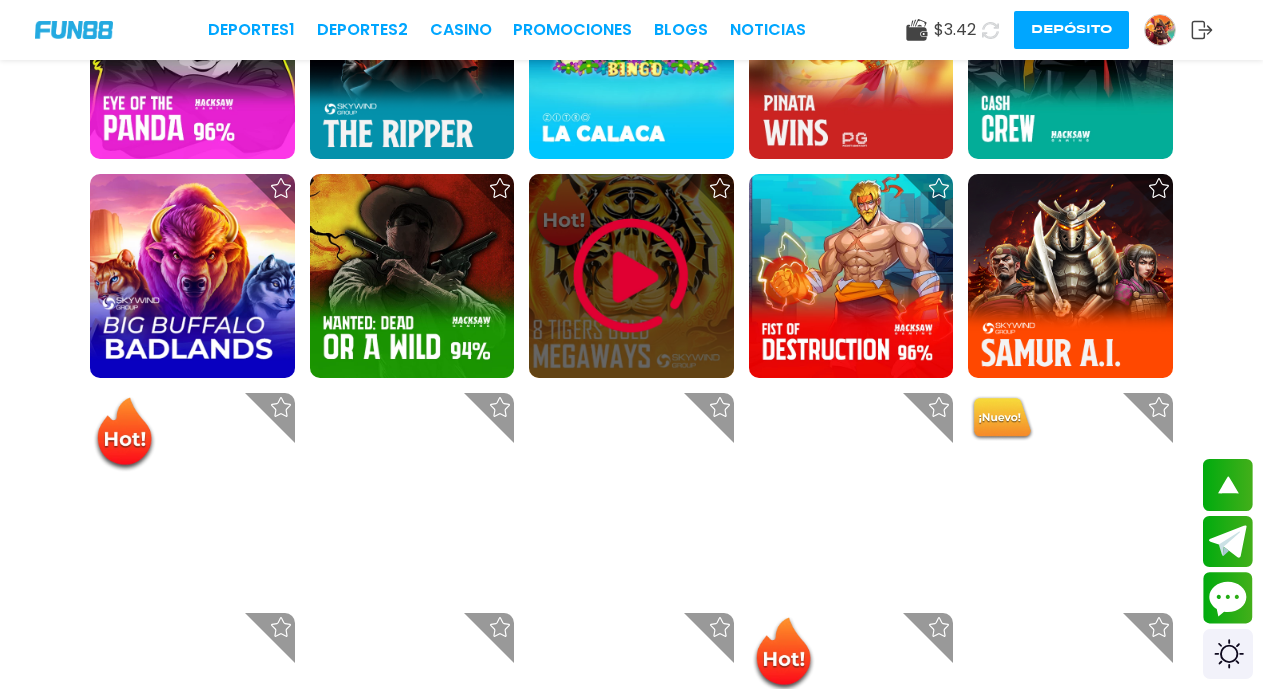 click at bounding box center (631, 276) 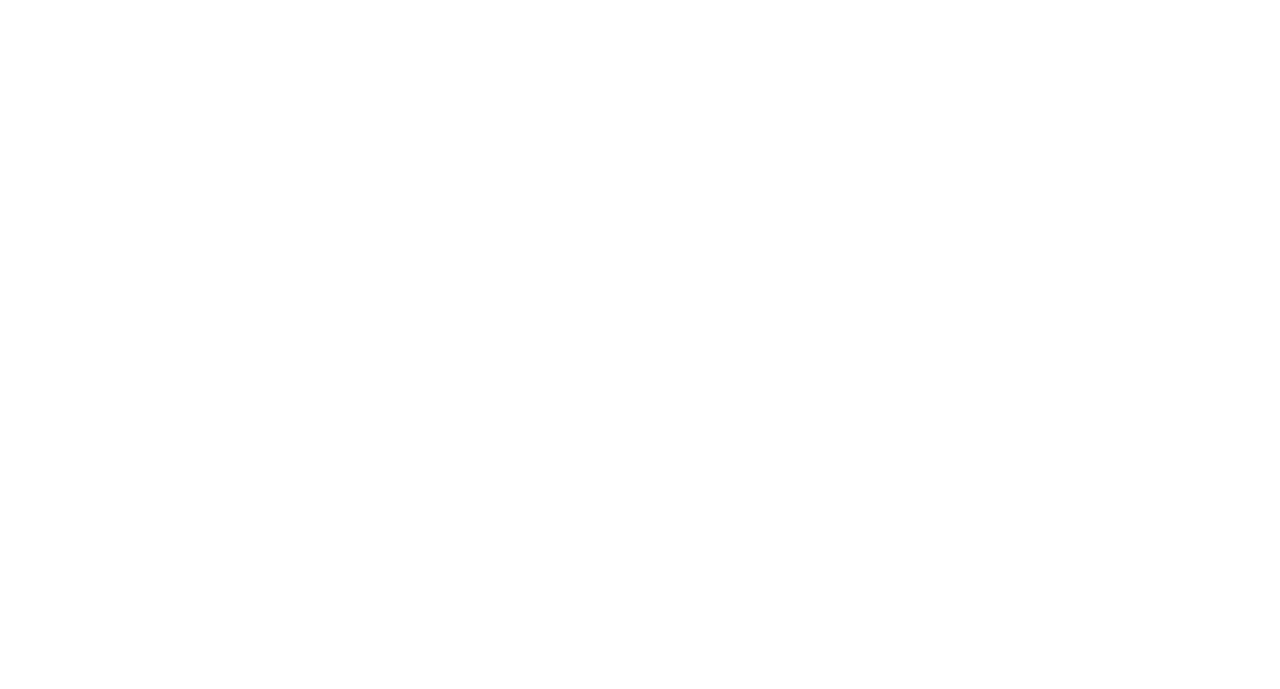 scroll, scrollTop: 0, scrollLeft: 0, axis: both 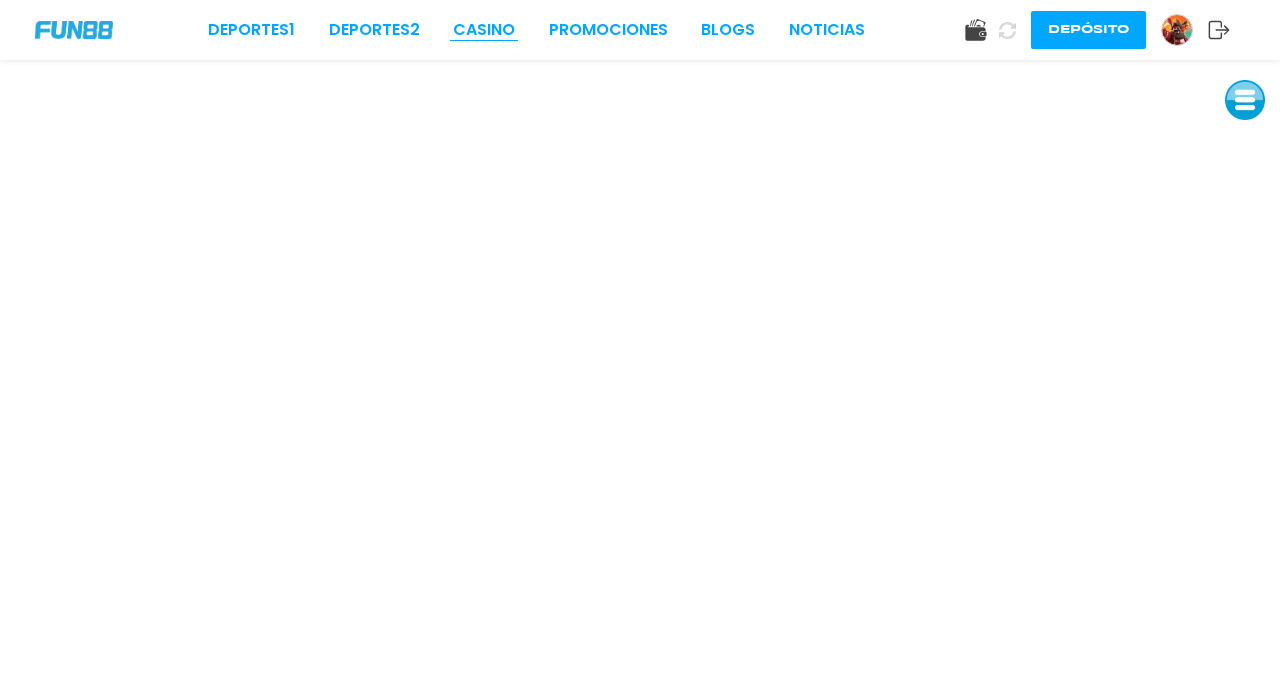 click on "CASINO" at bounding box center (484, 30) 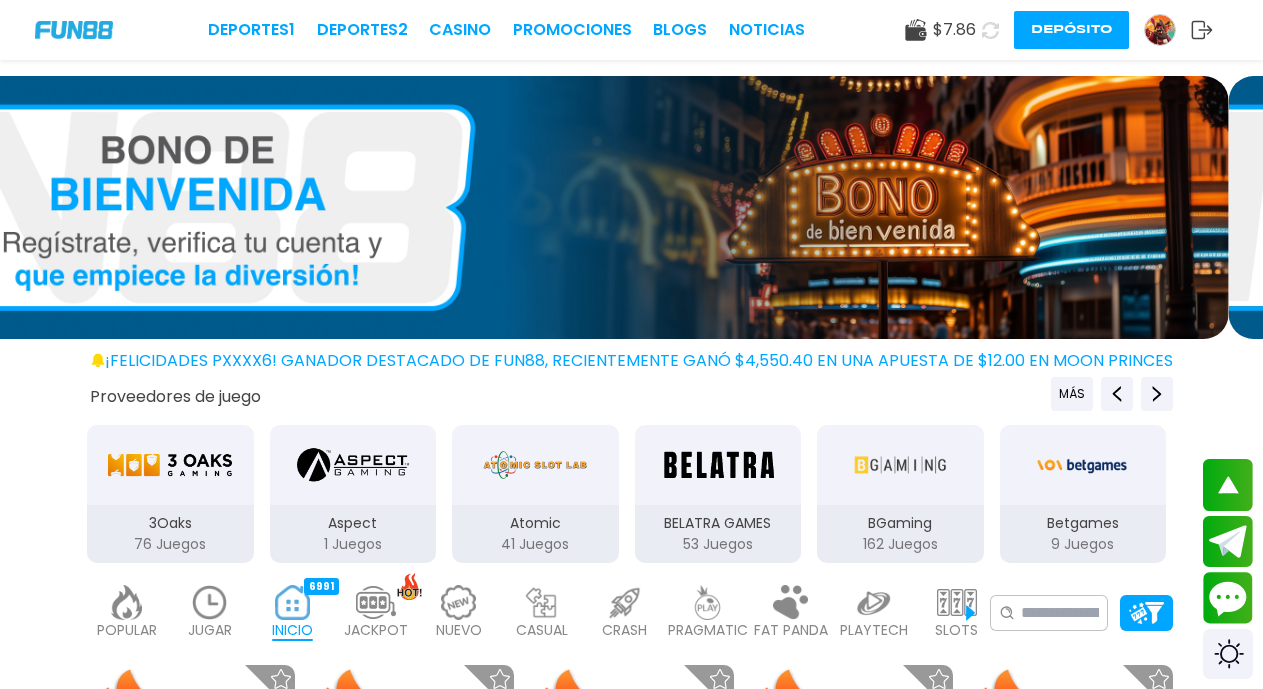 scroll, scrollTop: 603, scrollLeft: 0, axis: vertical 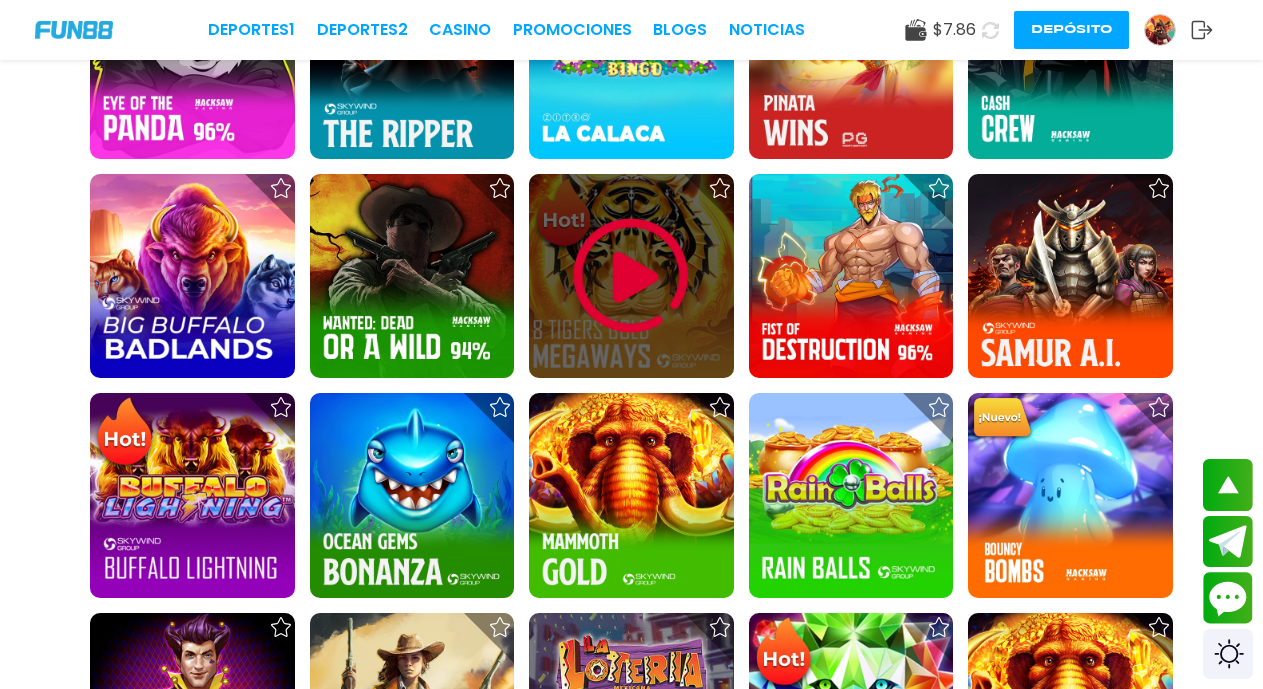 click at bounding box center [631, 276] 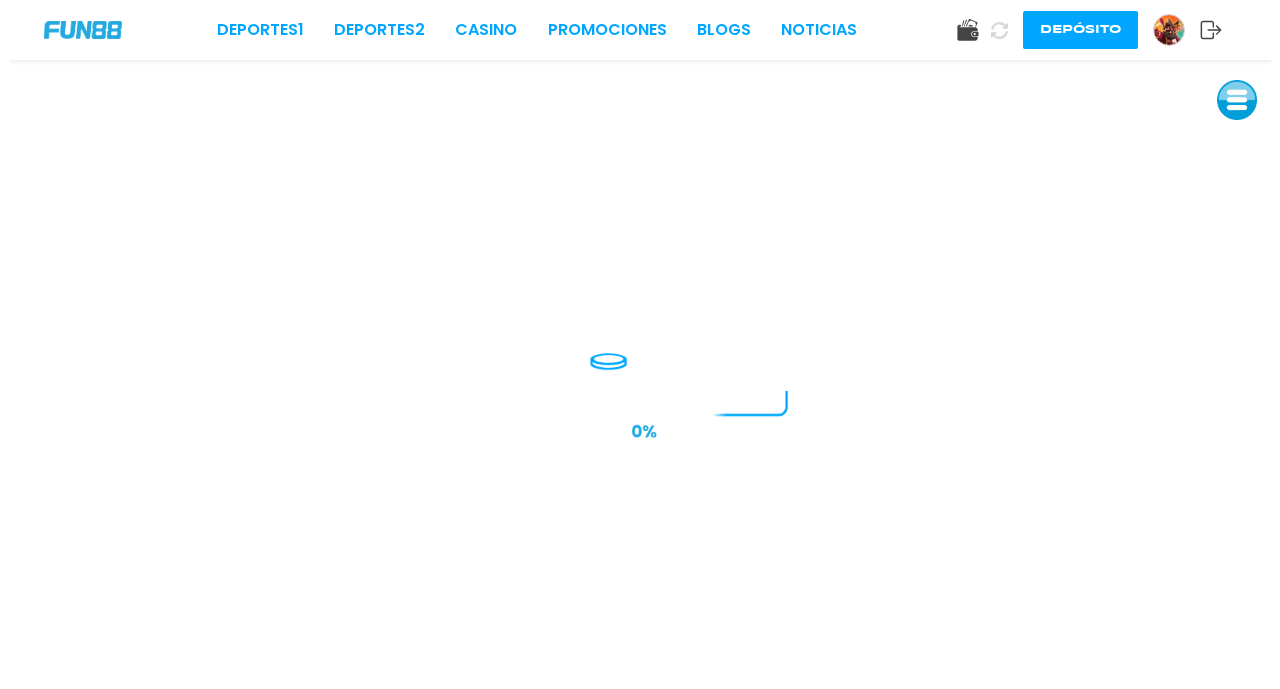 scroll, scrollTop: 0, scrollLeft: 0, axis: both 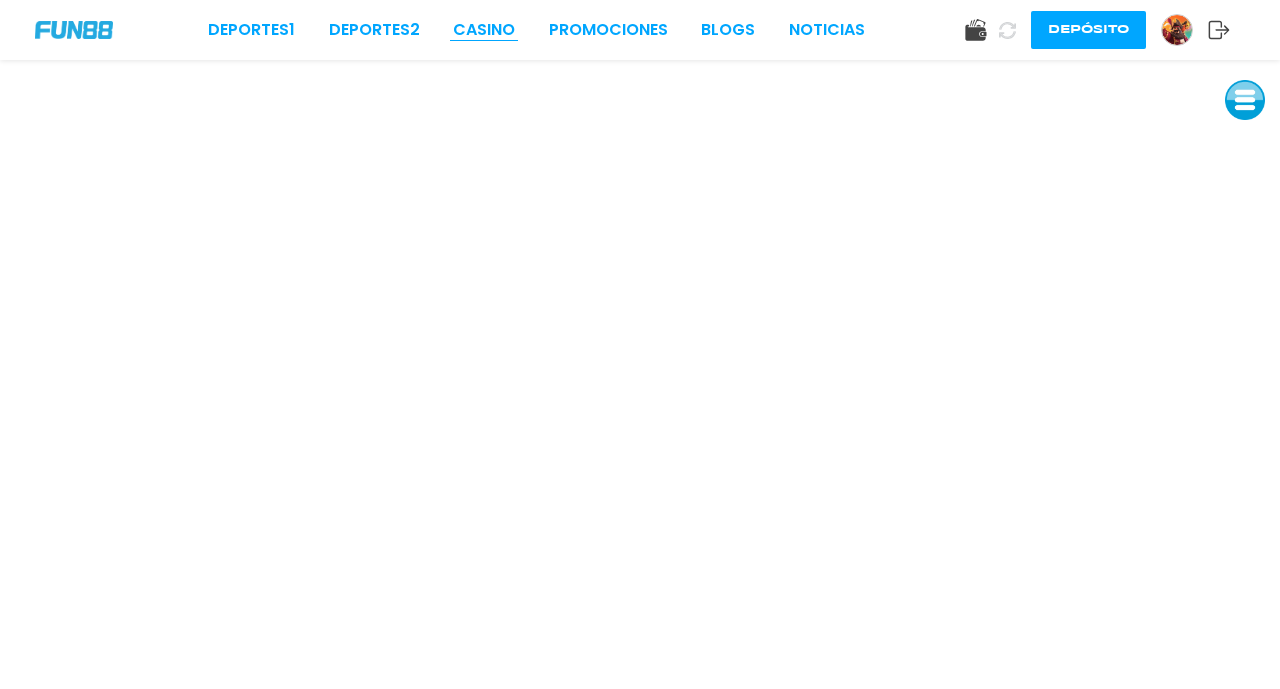 click on "CASINO" at bounding box center [484, 30] 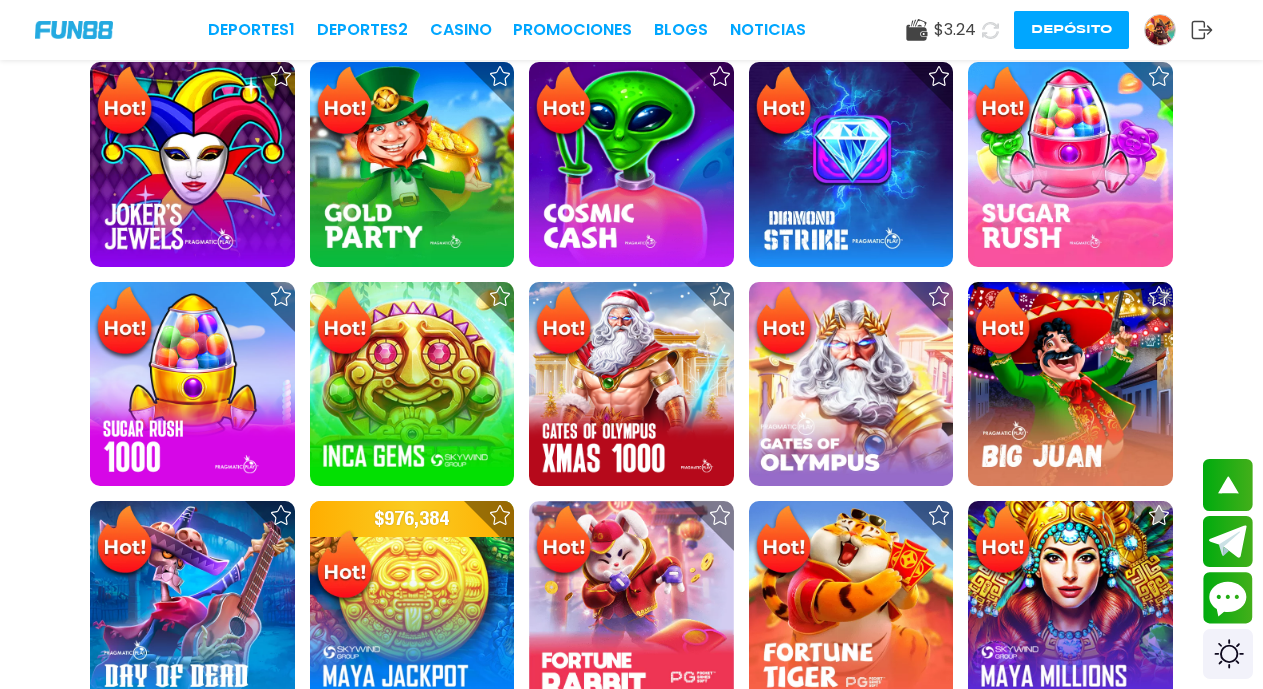 scroll, scrollTop: 1206, scrollLeft: 0, axis: vertical 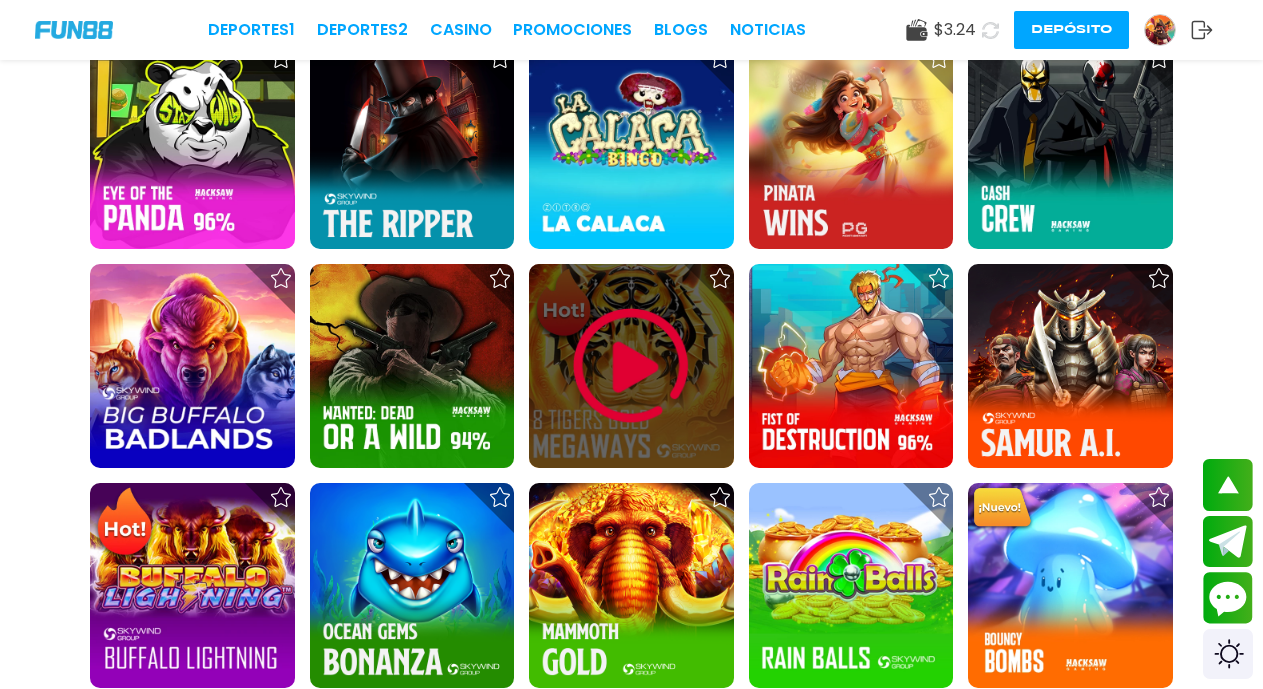 click at bounding box center [631, 366] 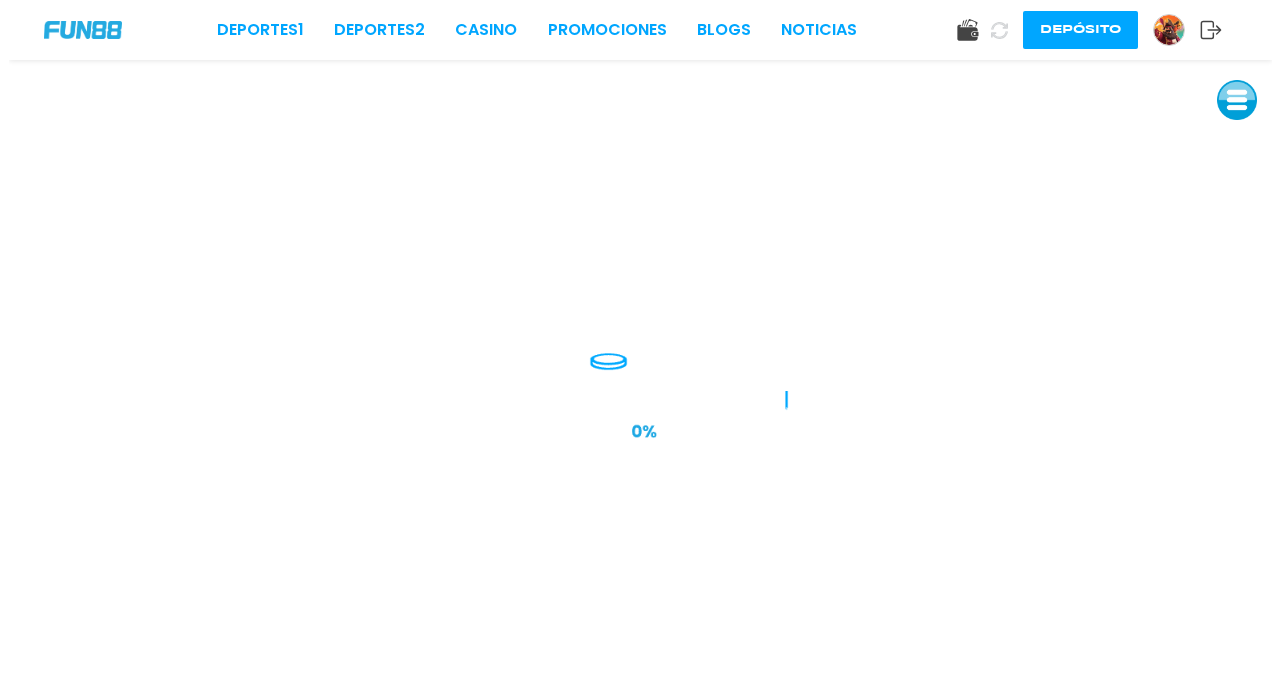 scroll, scrollTop: 0, scrollLeft: 0, axis: both 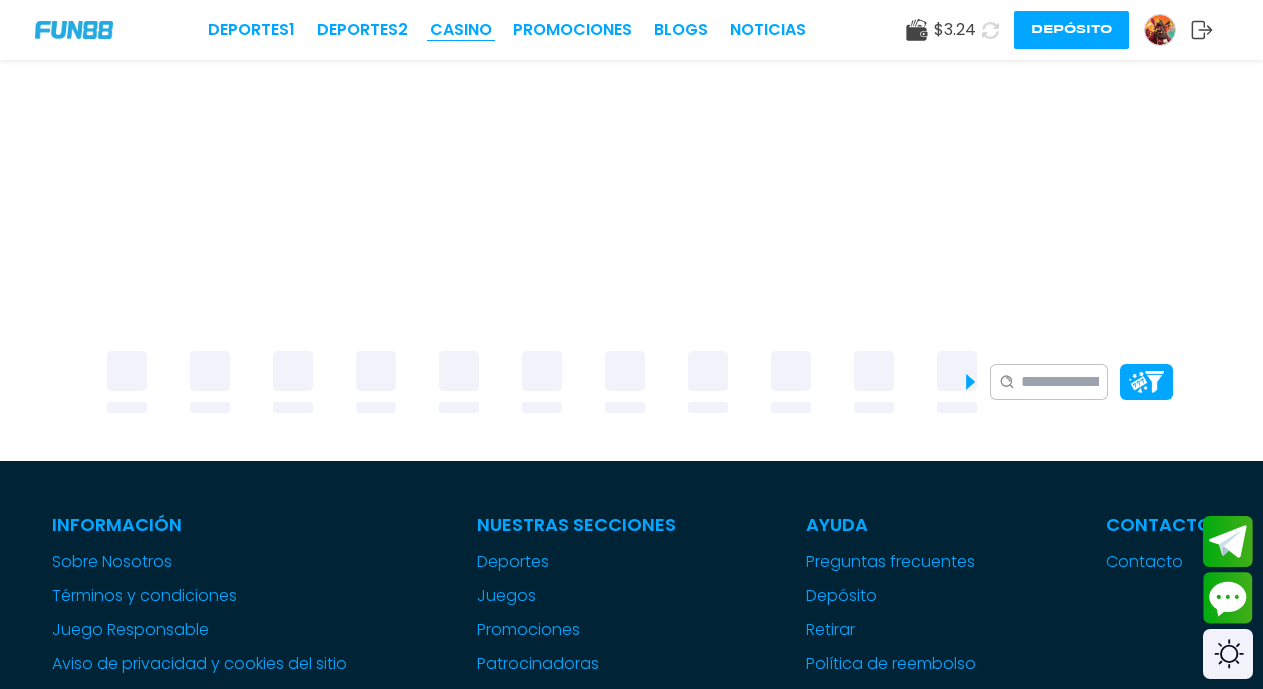 click on "CASINO" at bounding box center [461, 30] 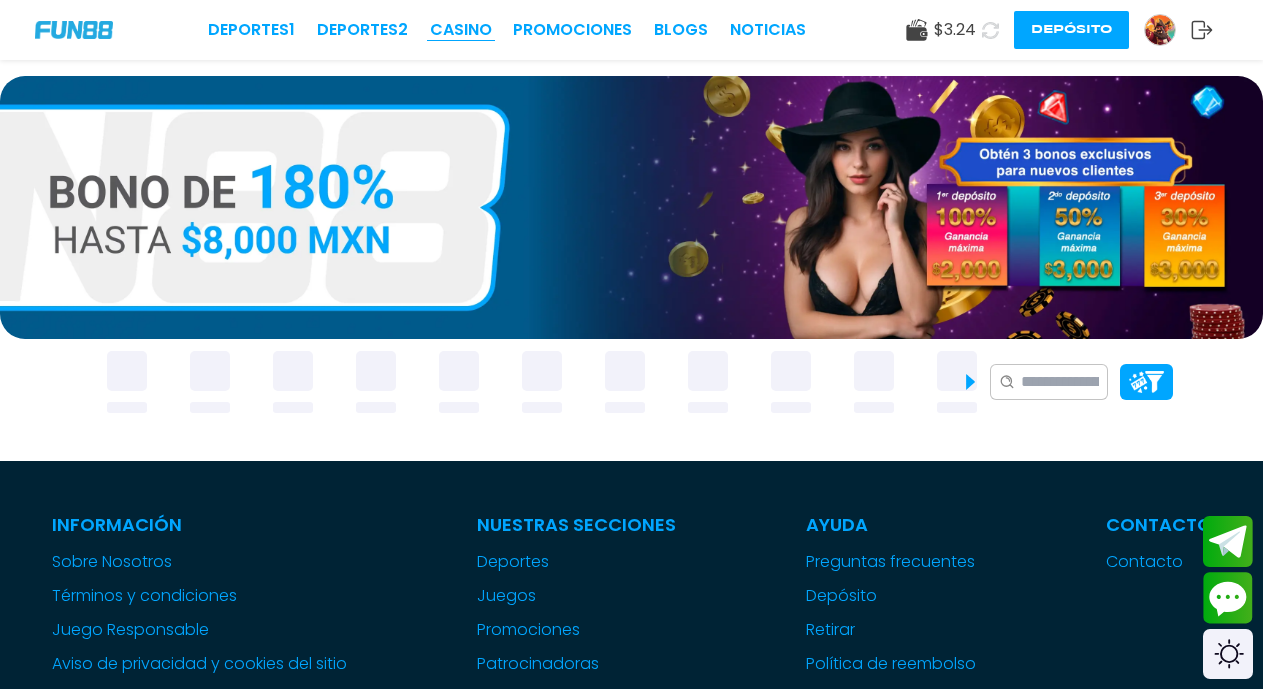click on "CASINO" at bounding box center (461, 30) 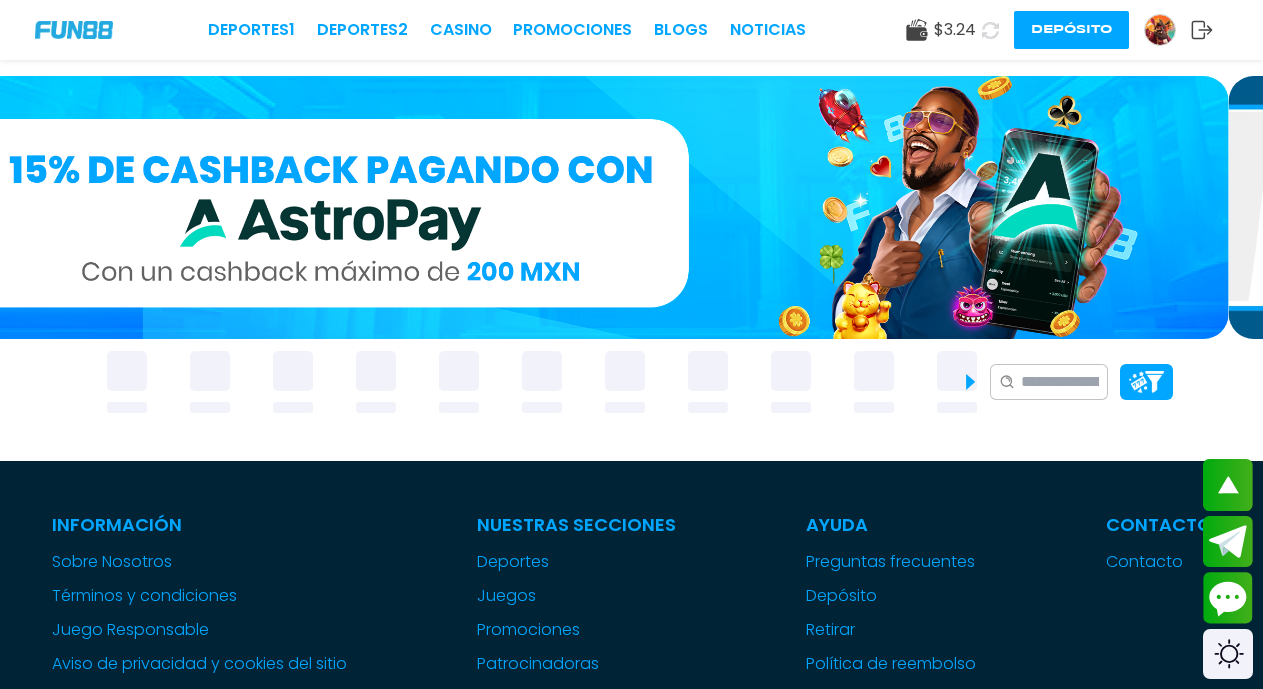 scroll, scrollTop: 603, scrollLeft: 0, axis: vertical 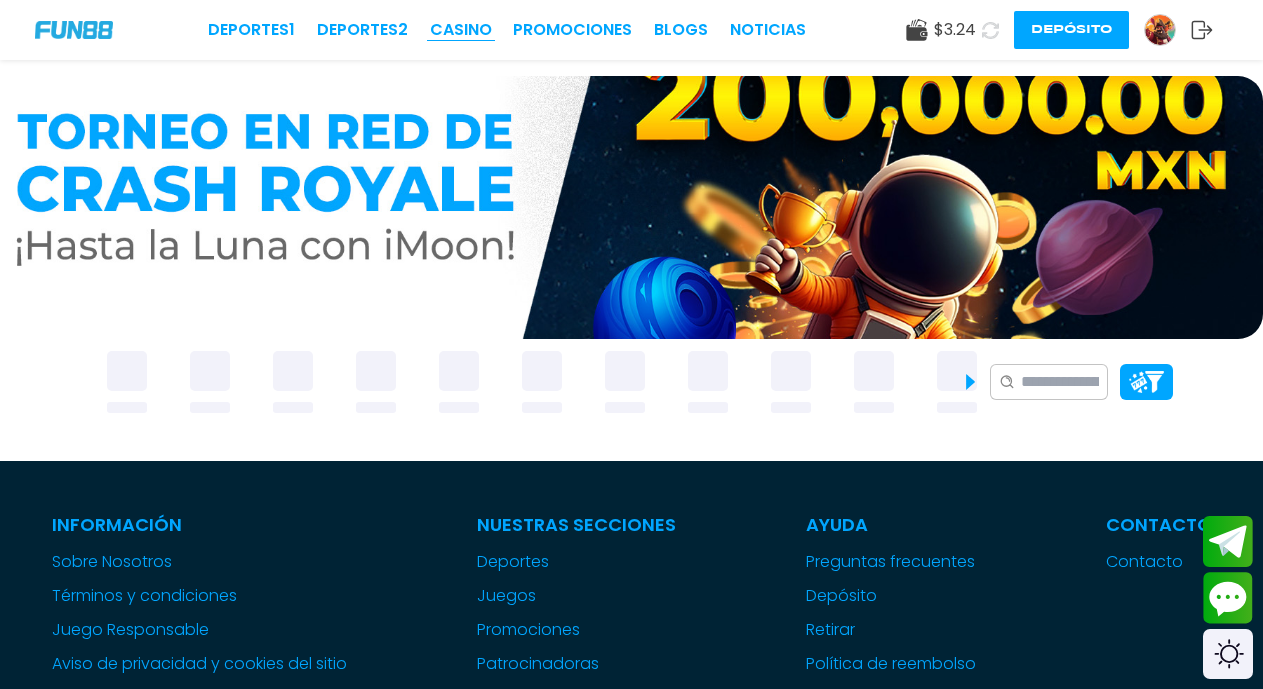 click on "CASINO" at bounding box center [461, 30] 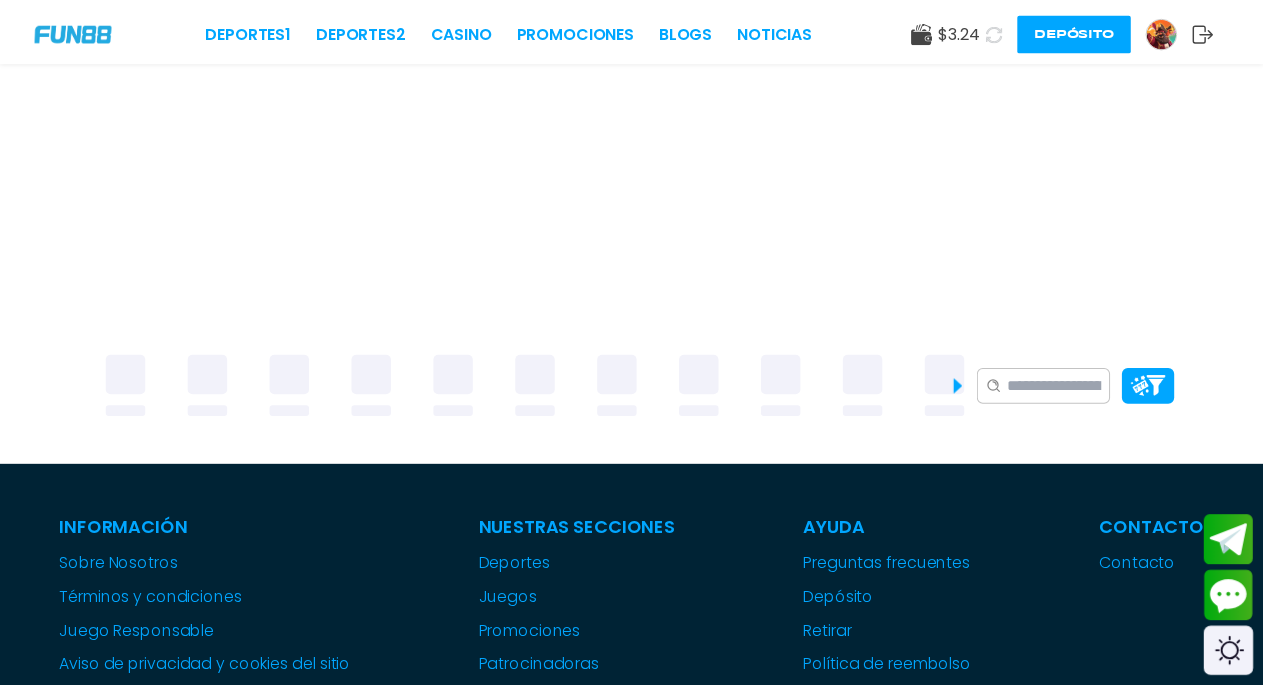 scroll, scrollTop: 0, scrollLeft: 0, axis: both 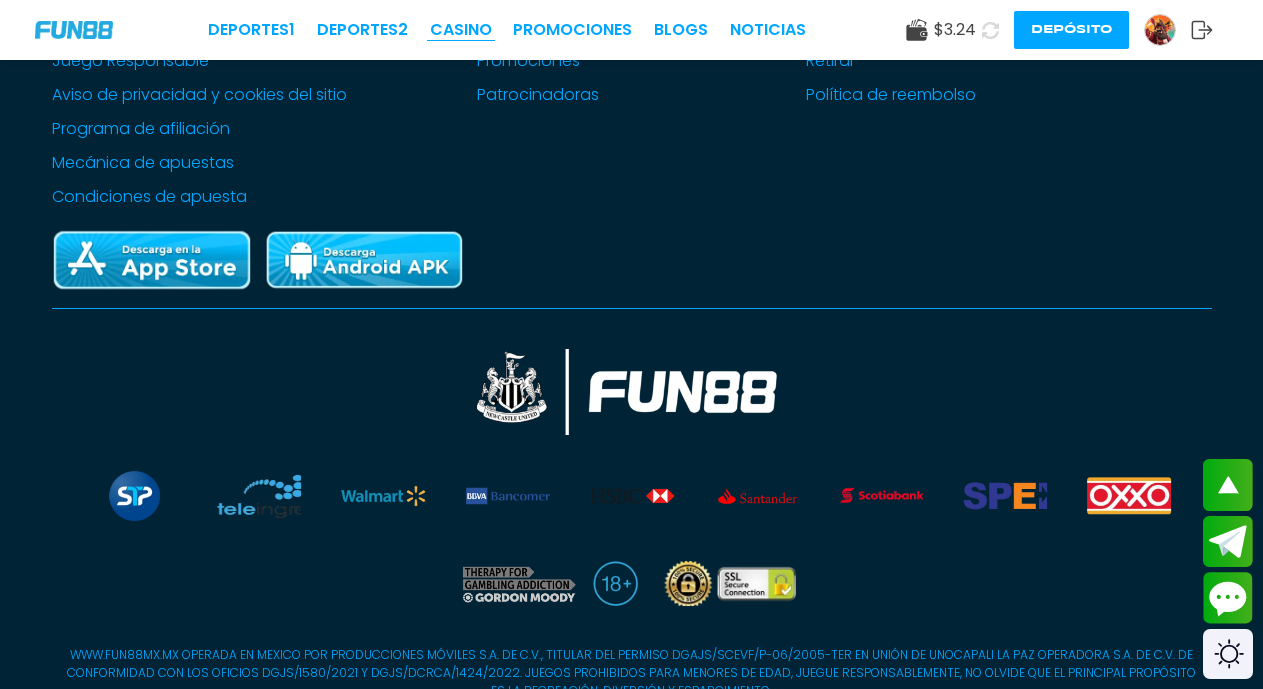 click on "CASINO" at bounding box center (461, 30) 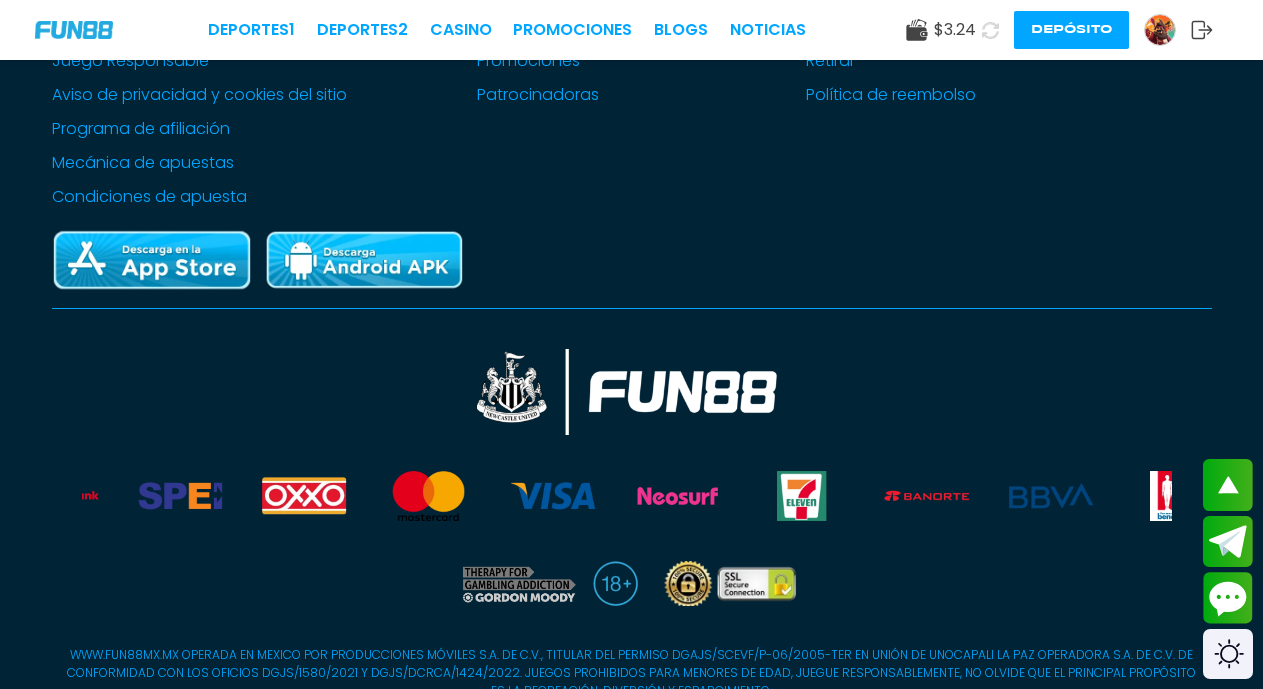 click 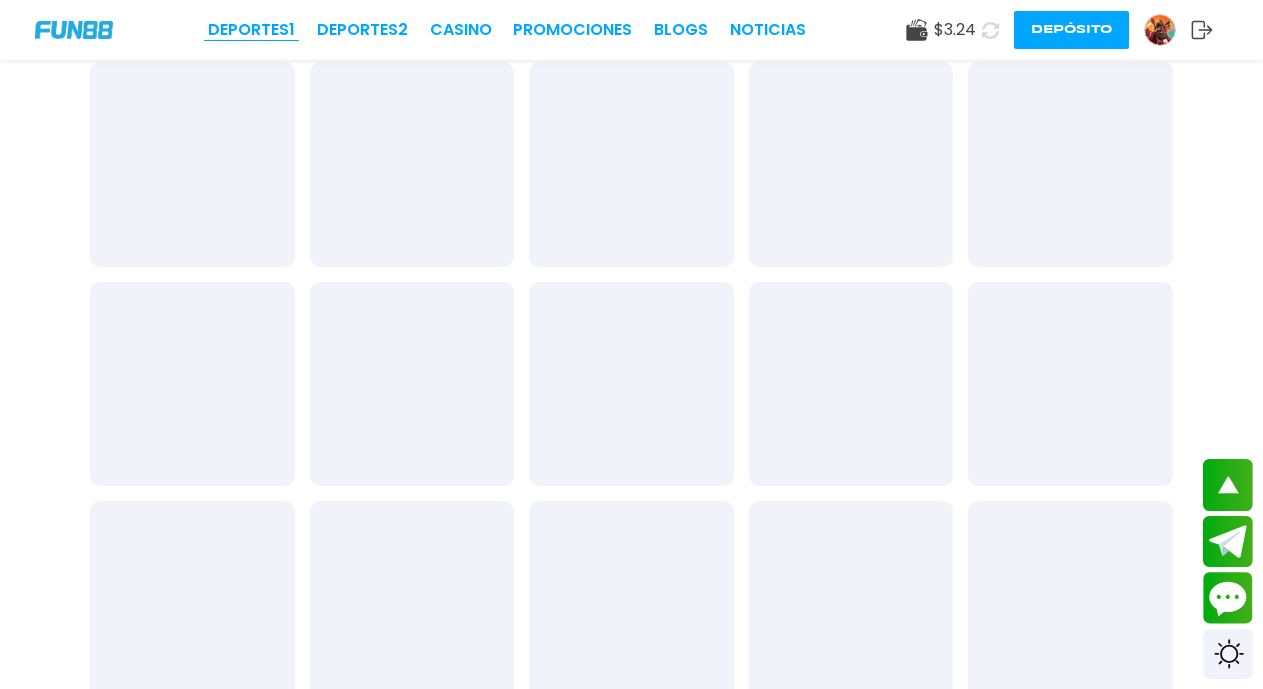 scroll, scrollTop: 2917, scrollLeft: 0, axis: vertical 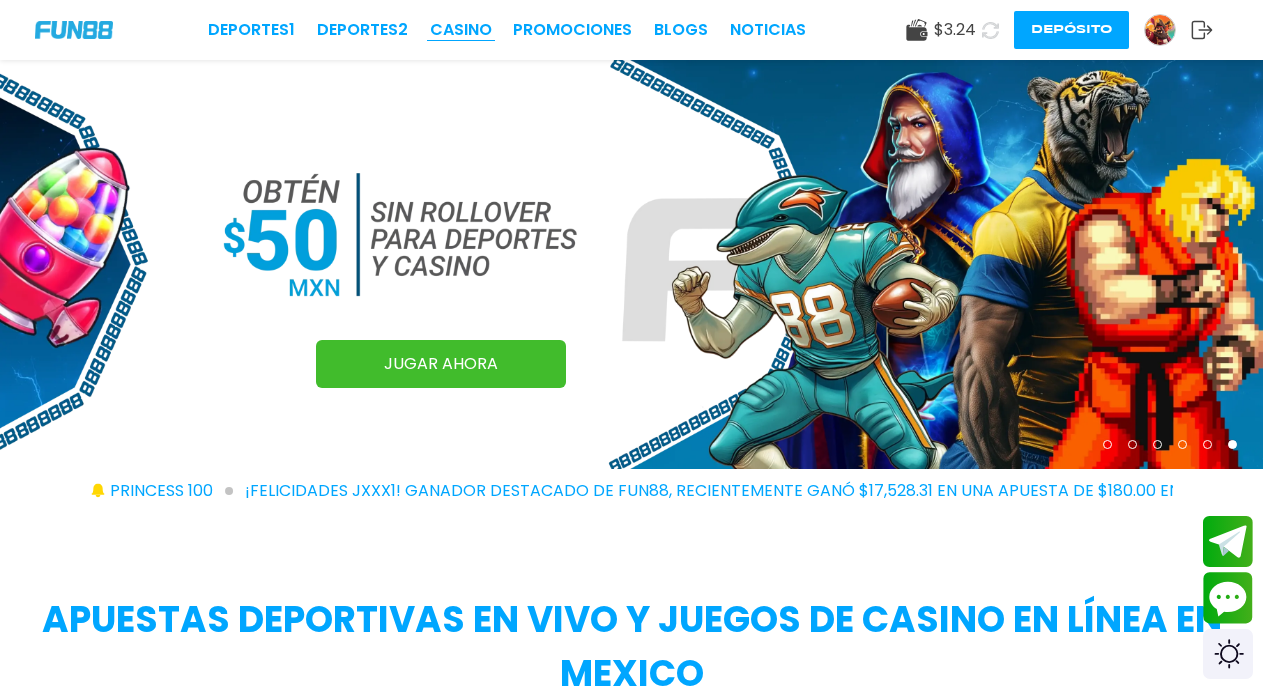 click on "CASINO" at bounding box center (461, 30) 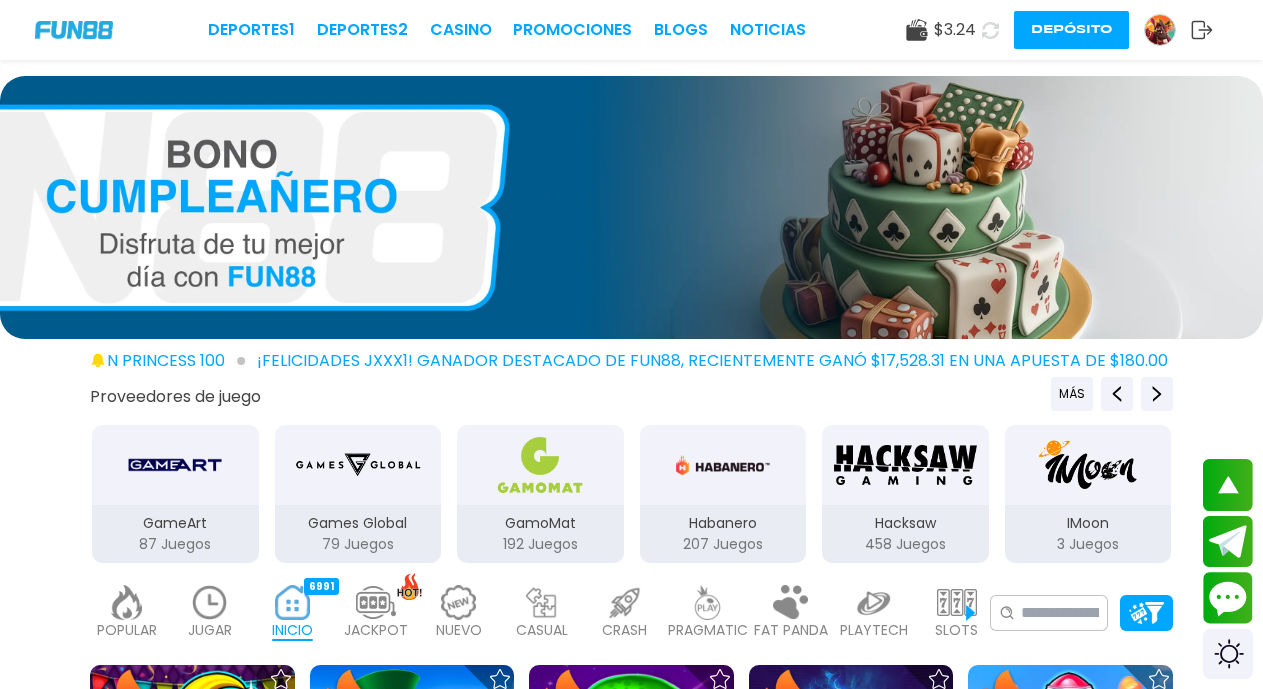 scroll, scrollTop: 603, scrollLeft: 0, axis: vertical 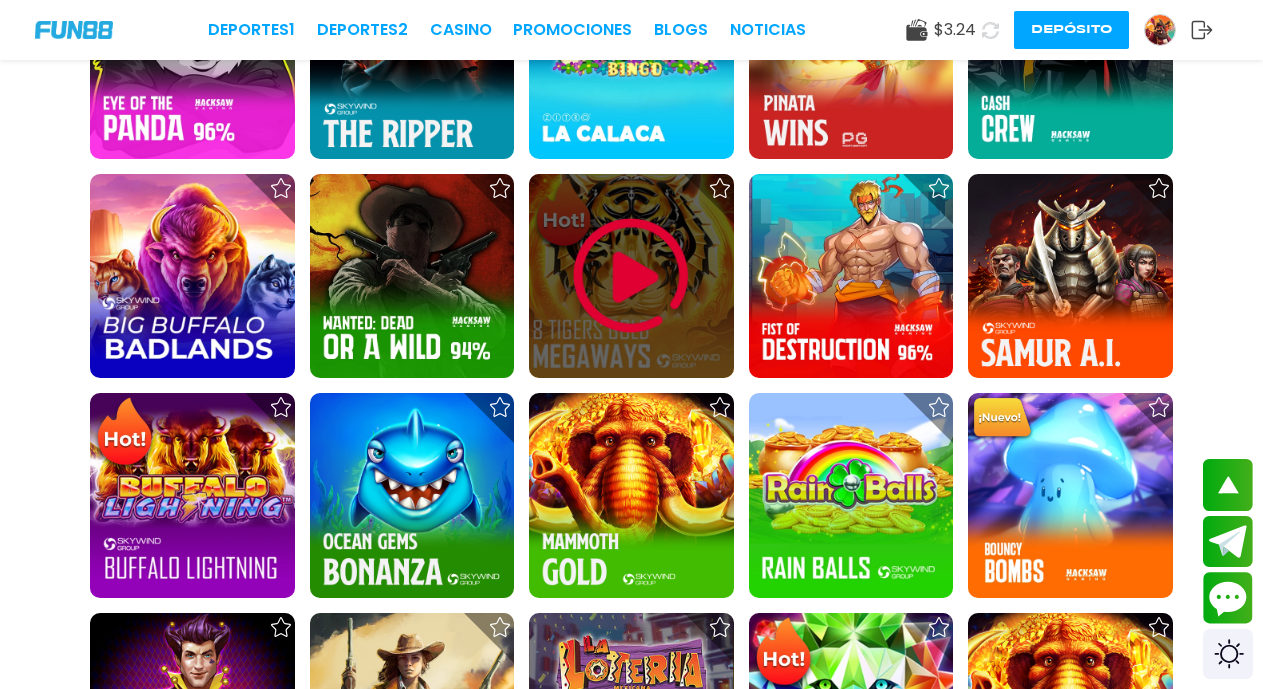 click at bounding box center [631, 276] 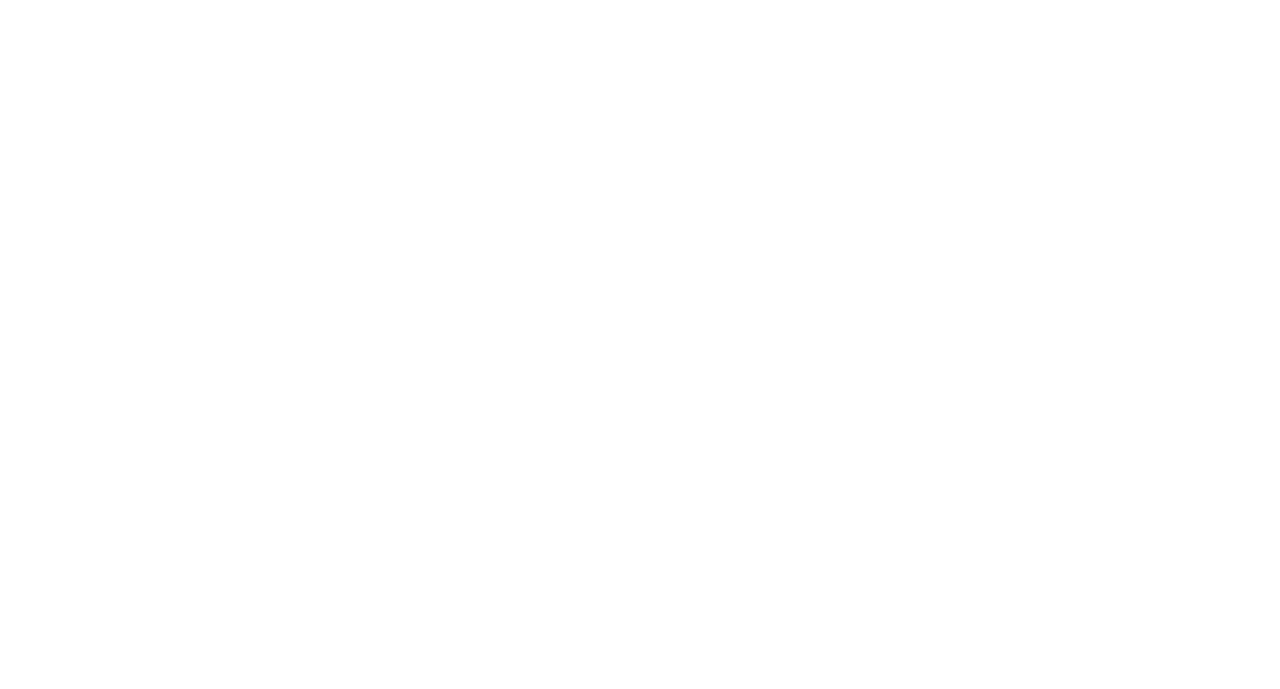 scroll, scrollTop: 0, scrollLeft: 0, axis: both 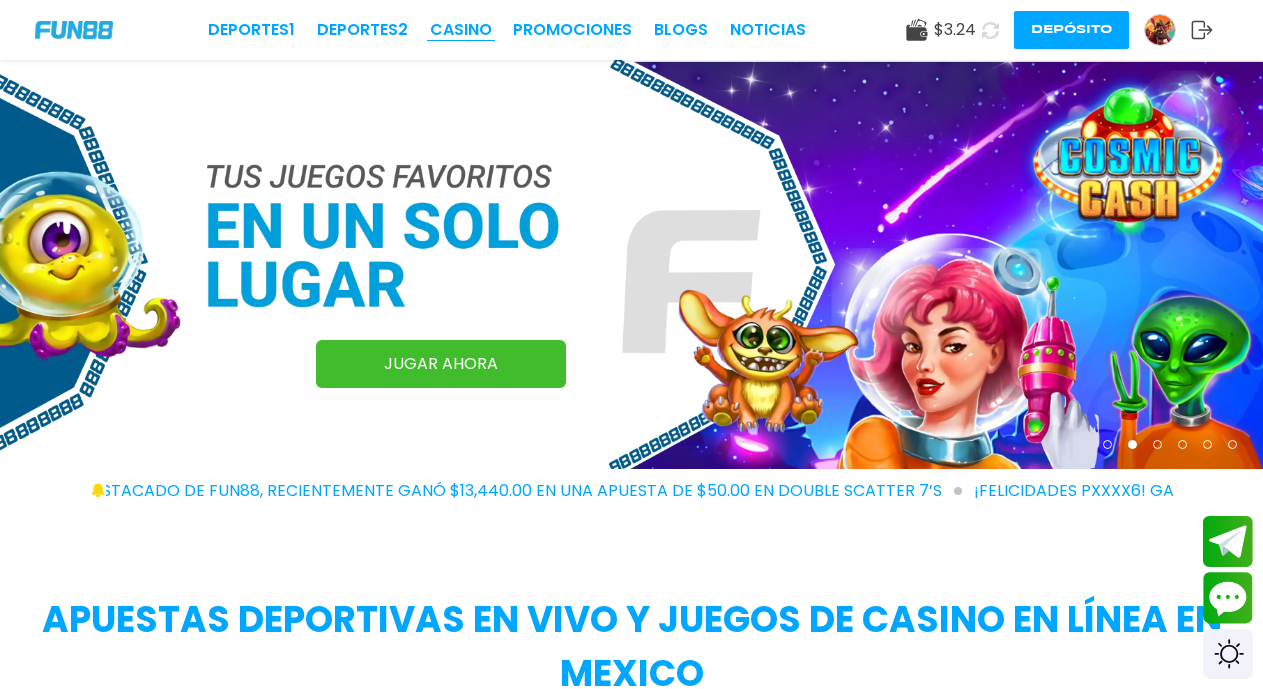 click on "CASINO" at bounding box center (461, 30) 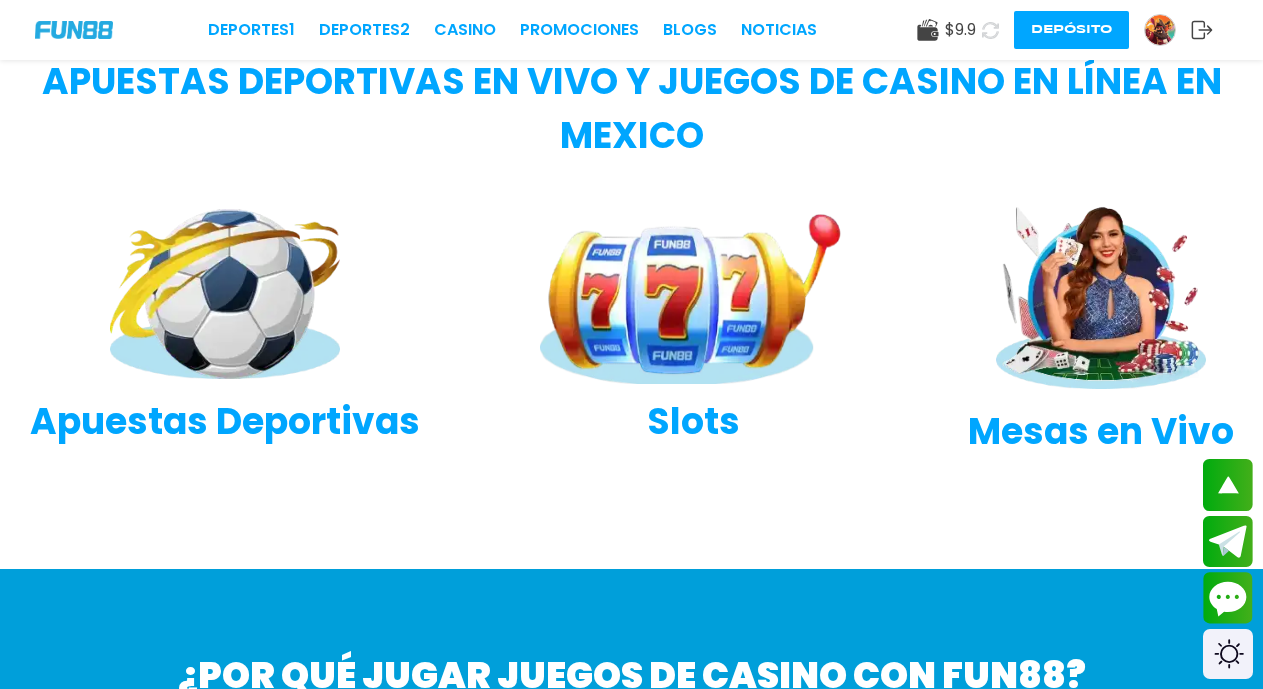 scroll, scrollTop: 309, scrollLeft: 0, axis: vertical 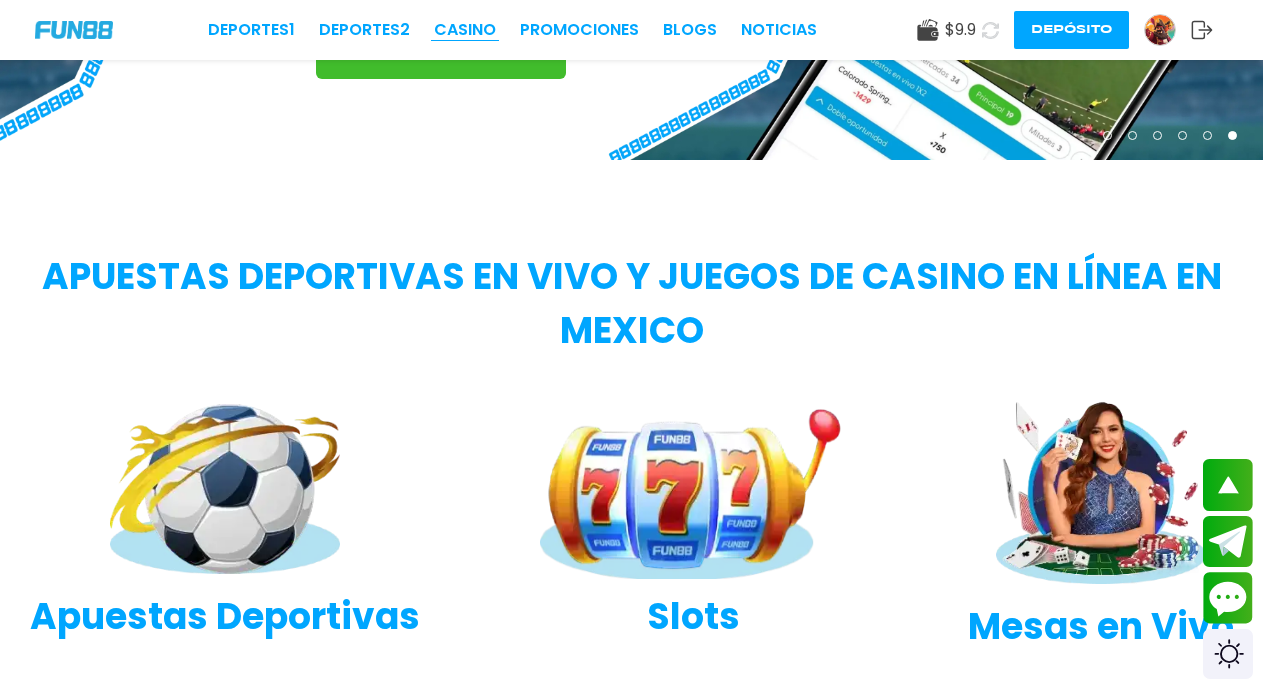 click on "CASINO" at bounding box center (465, 30) 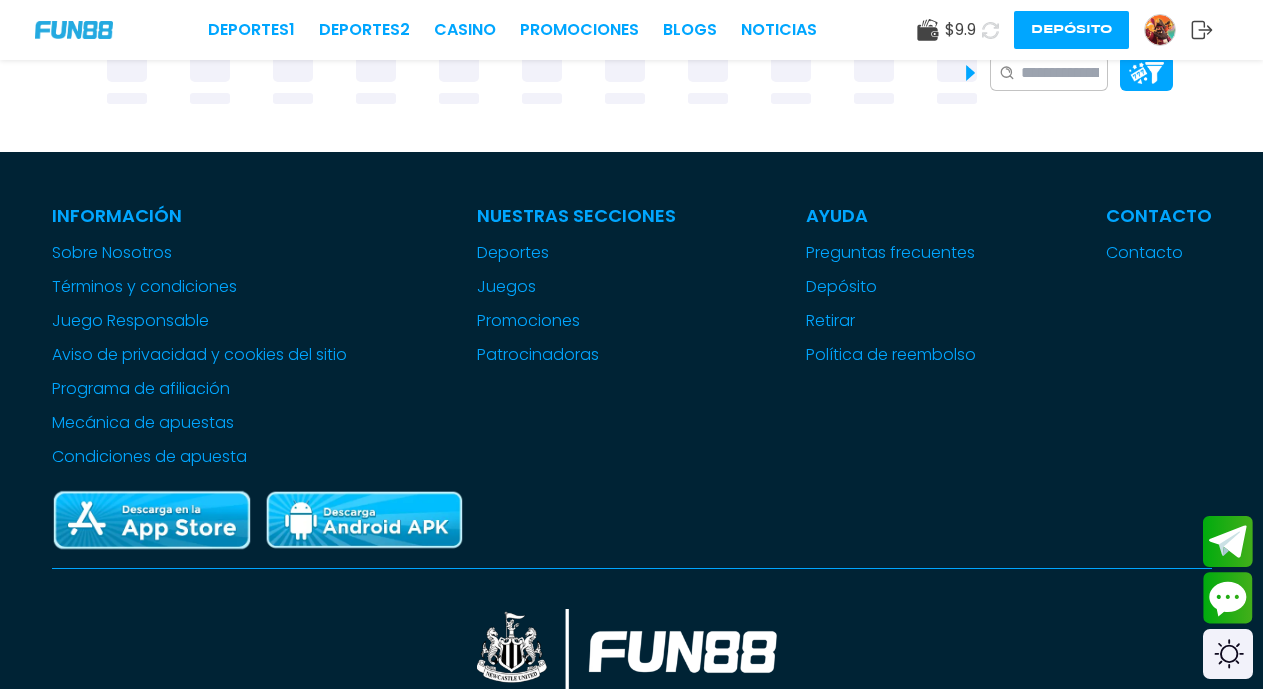 scroll, scrollTop: 0, scrollLeft: 0, axis: both 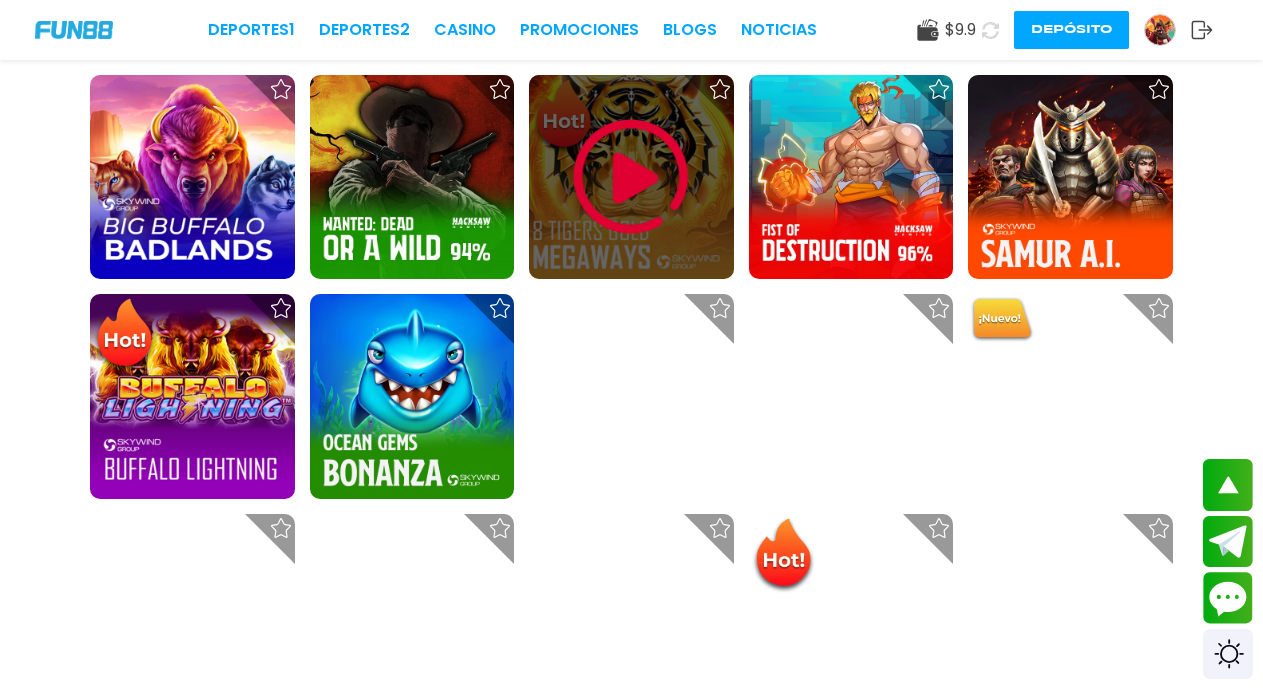 click at bounding box center (631, 177) 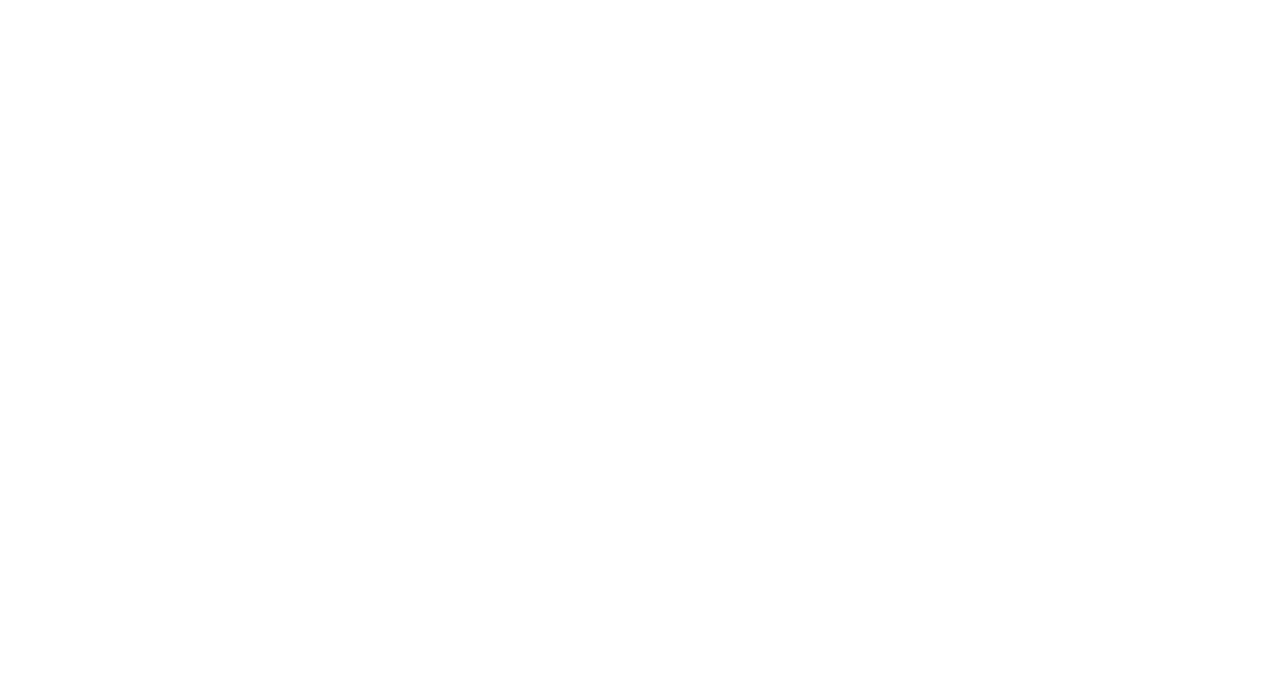 scroll, scrollTop: 0, scrollLeft: 0, axis: both 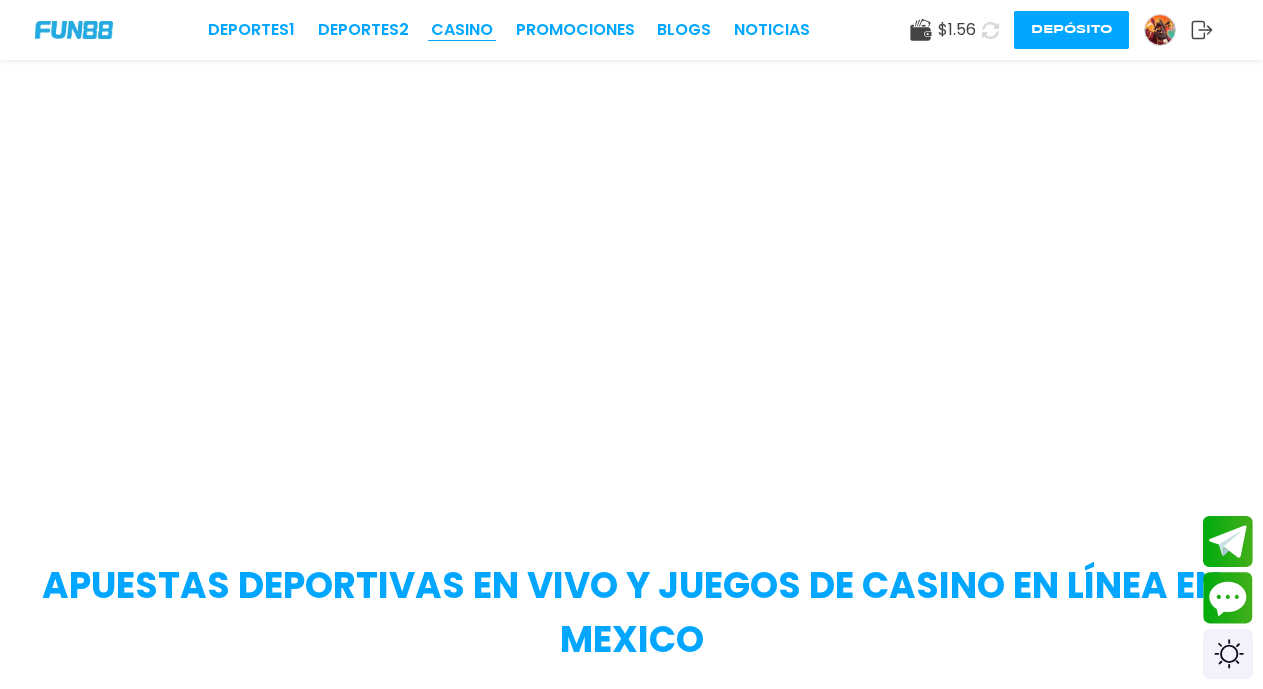click on "CASINO" at bounding box center [462, 30] 